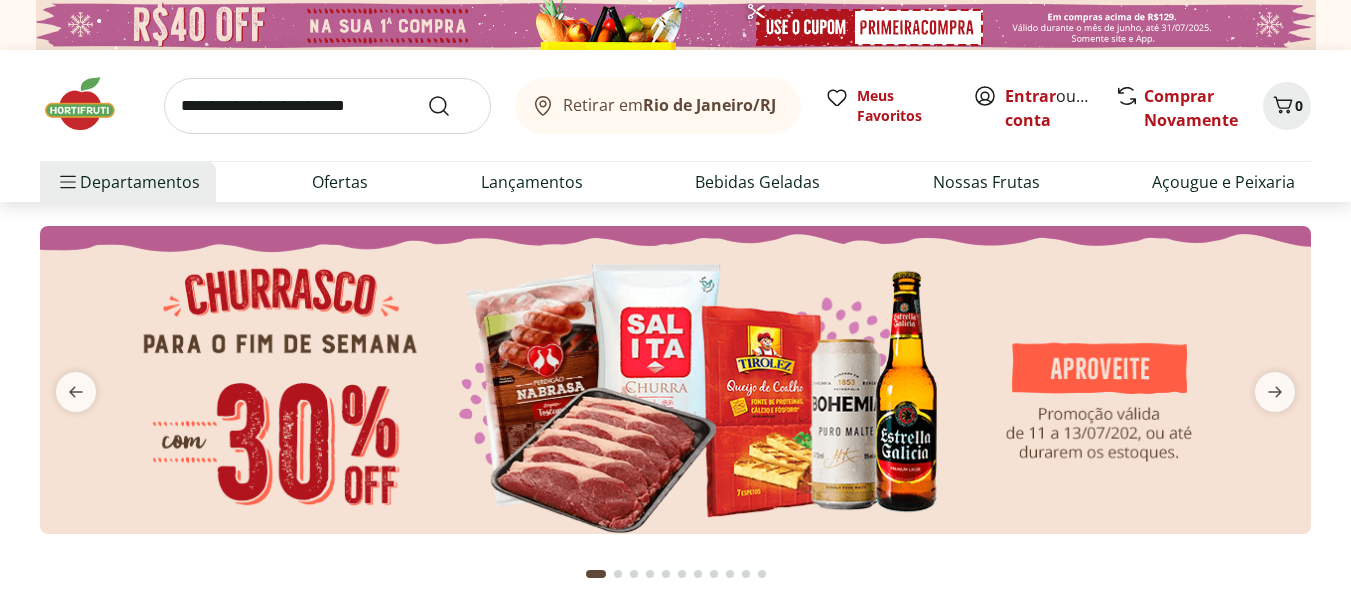 scroll, scrollTop: 0, scrollLeft: 0, axis: both 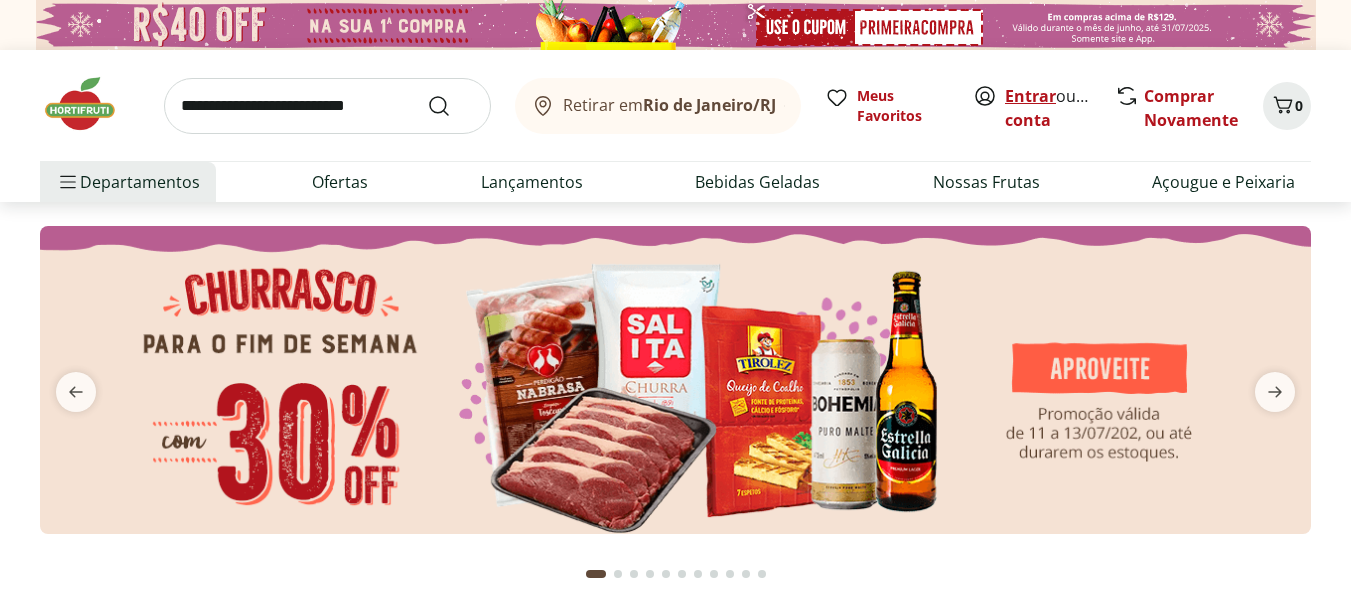 click on "Entrar" at bounding box center (1030, 96) 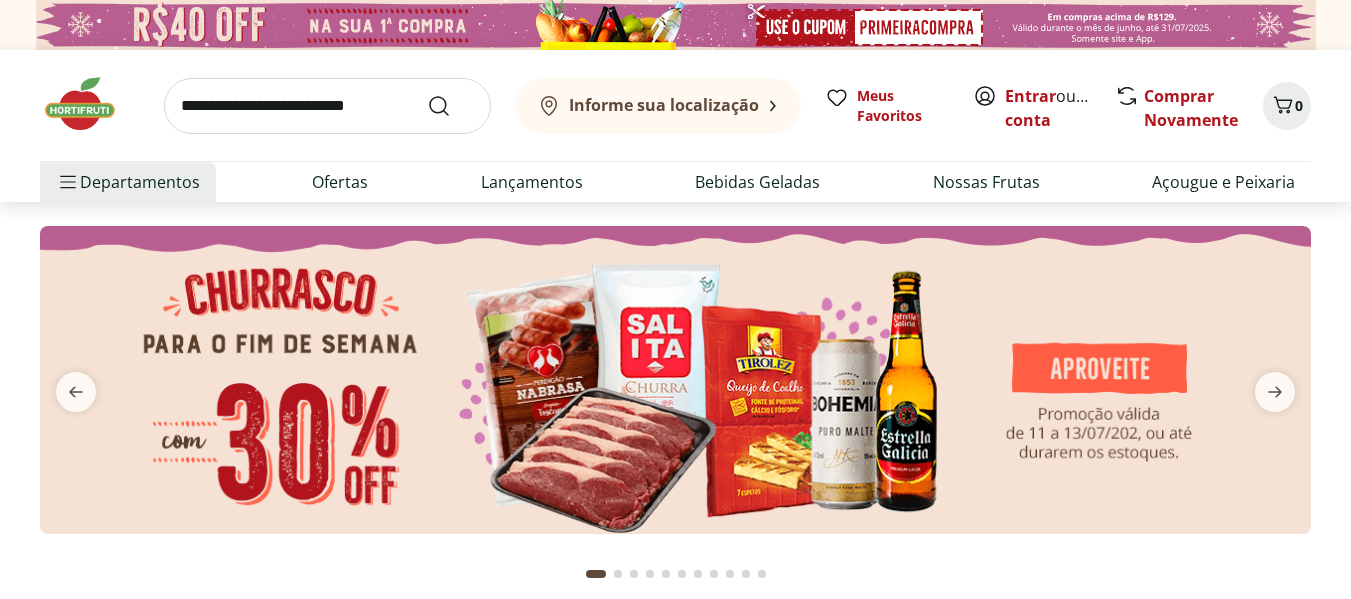 scroll, scrollTop: 0, scrollLeft: 0, axis: both 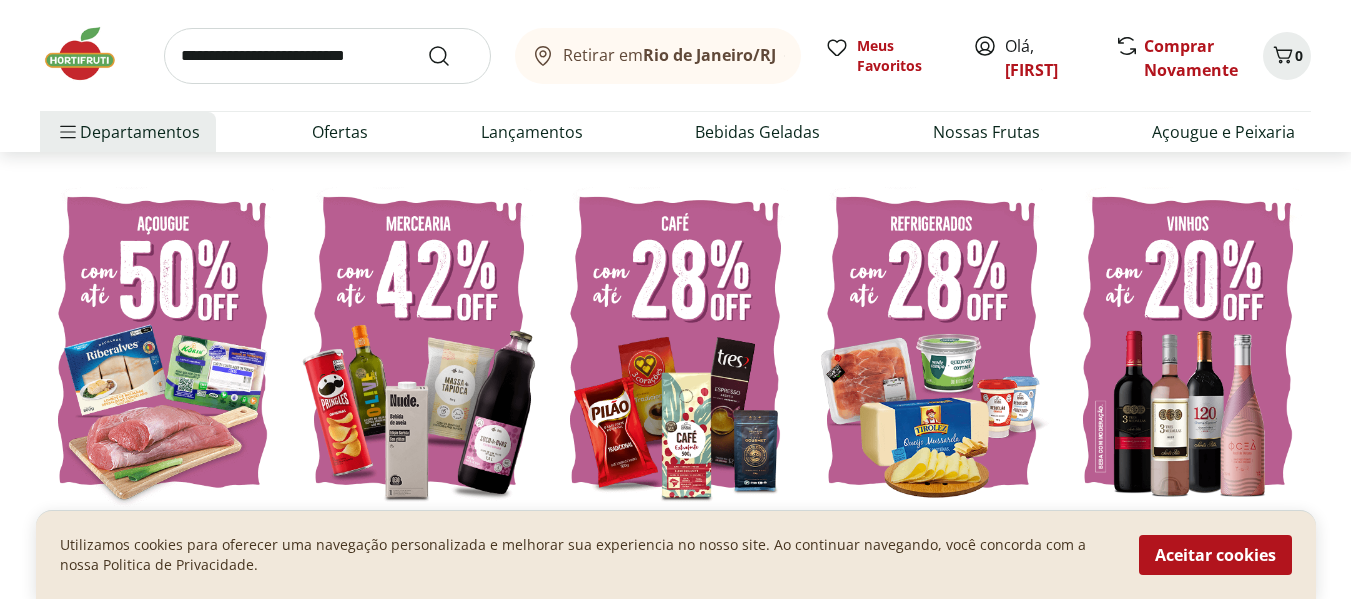 click at bounding box center [675, 342] 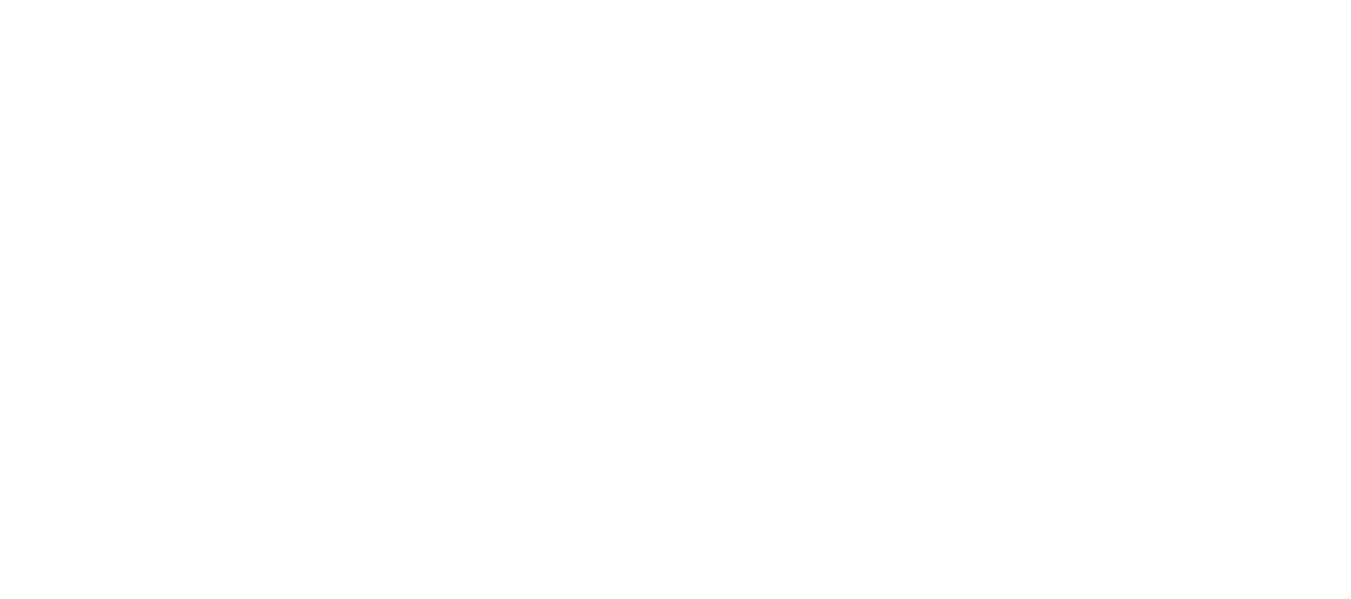 scroll, scrollTop: 0, scrollLeft: 0, axis: both 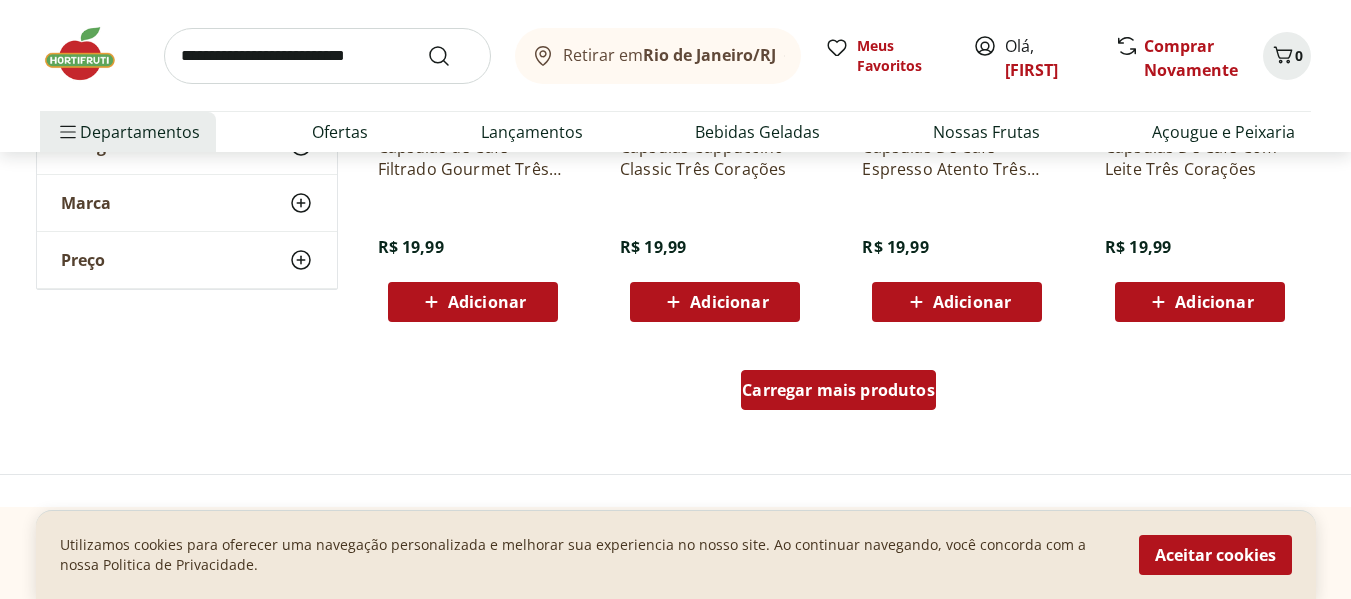 click on "Carregar mais produtos" at bounding box center (838, 390) 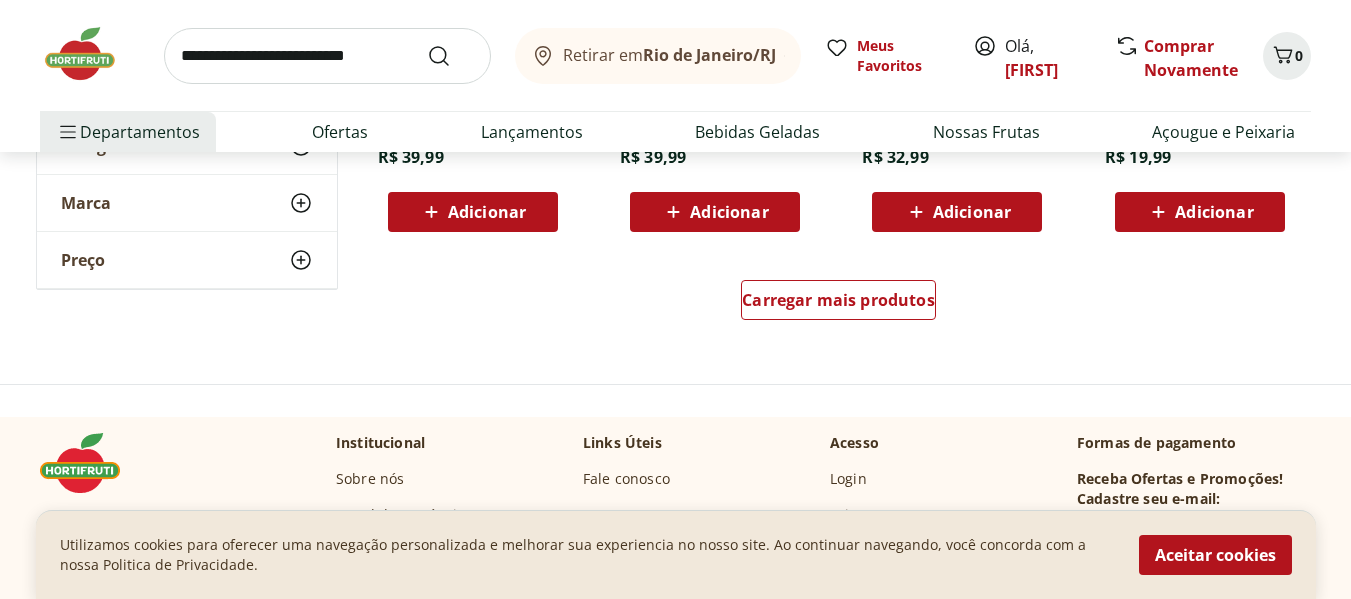 scroll, scrollTop: 2700, scrollLeft: 0, axis: vertical 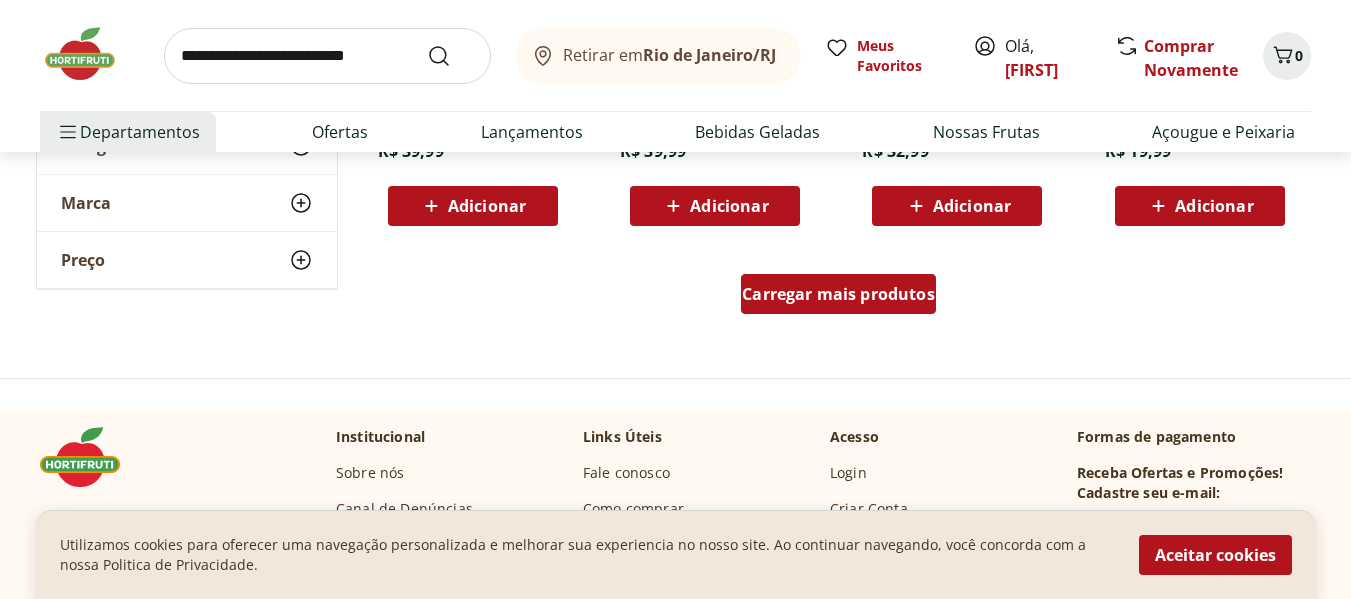 click on "Carregar mais produtos" at bounding box center (838, 294) 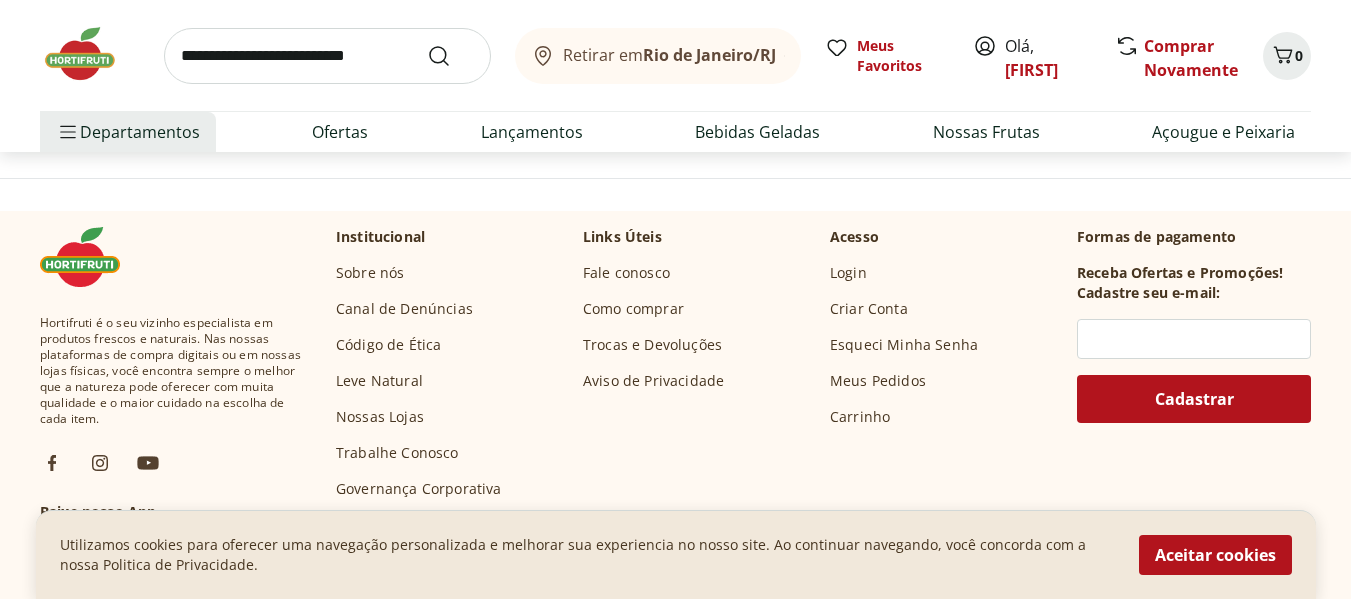 scroll, scrollTop: 3600, scrollLeft: 0, axis: vertical 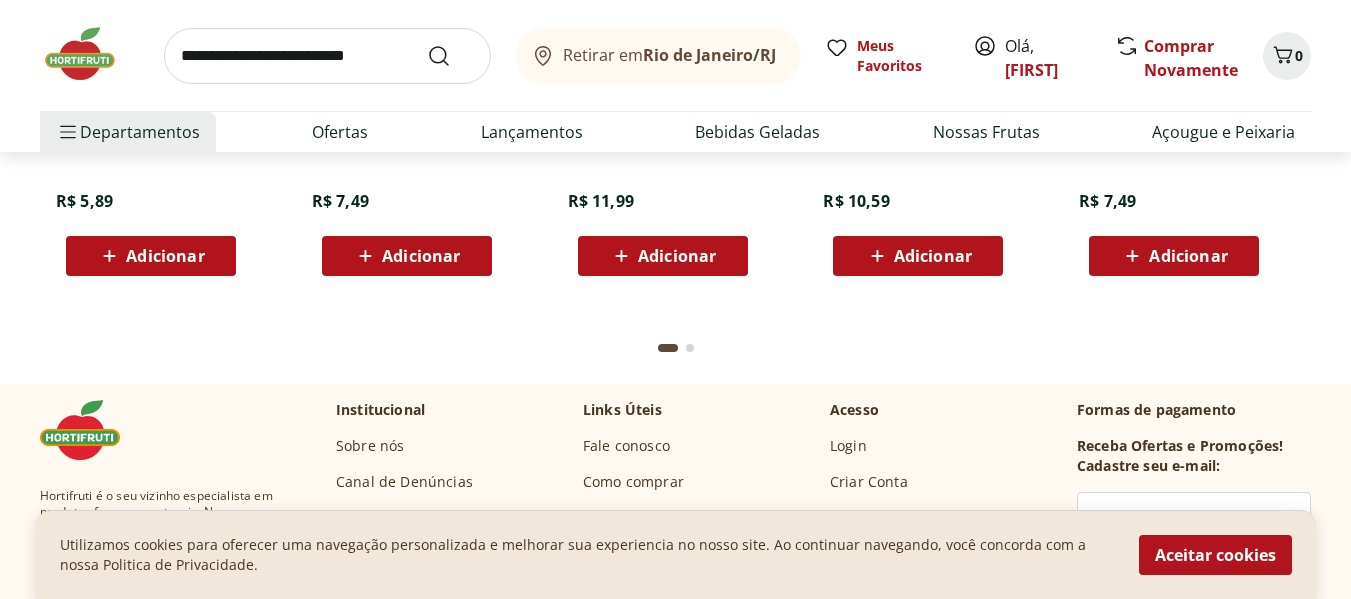 click at bounding box center (676, -4524) 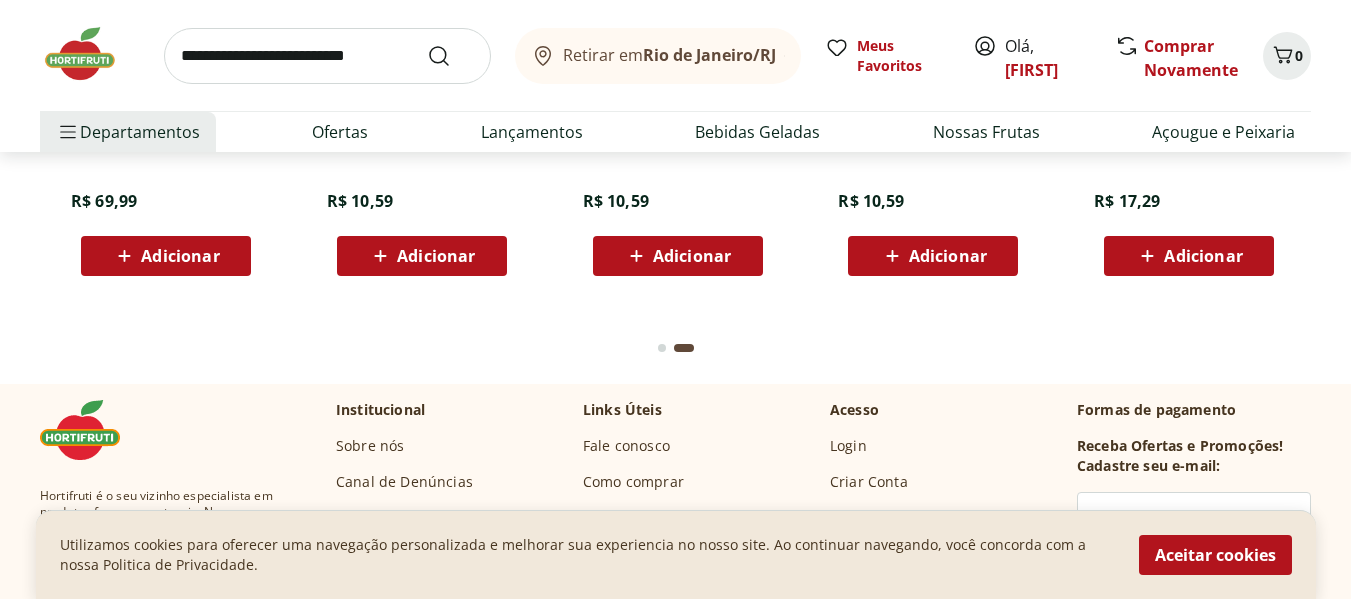 scroll, scrollTop: 0, scrollLeft: 1279, axis: horizontal 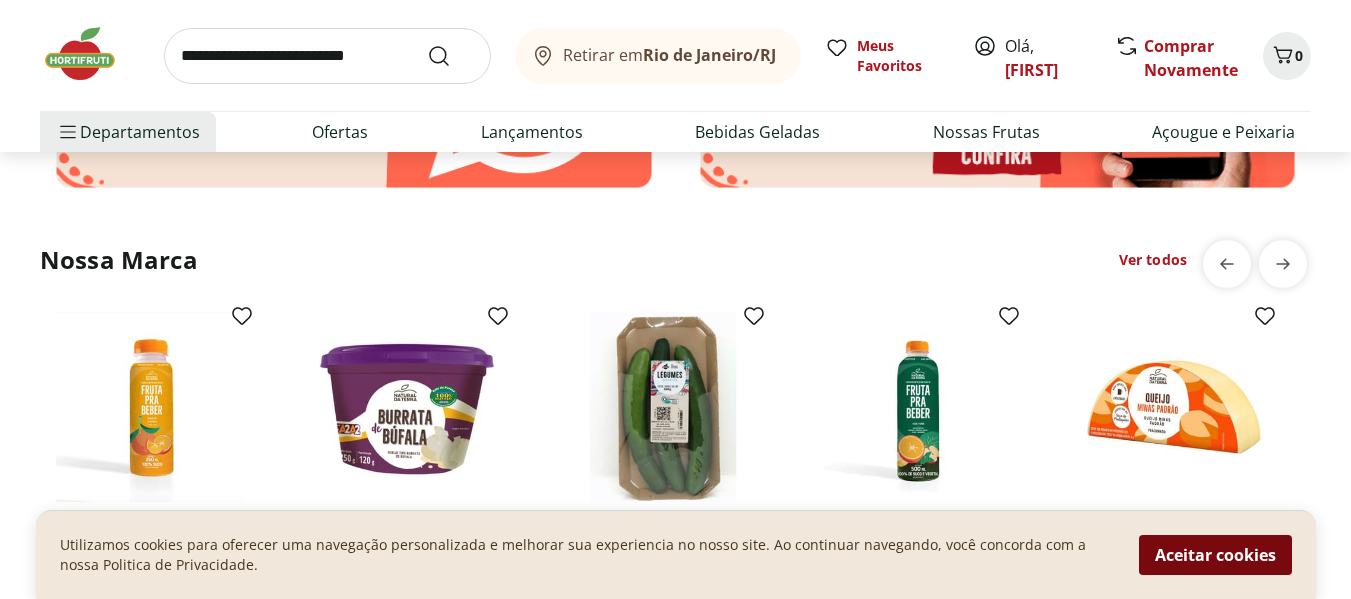 click on "Aceitar cookies" at bounding box center [1215, 555] 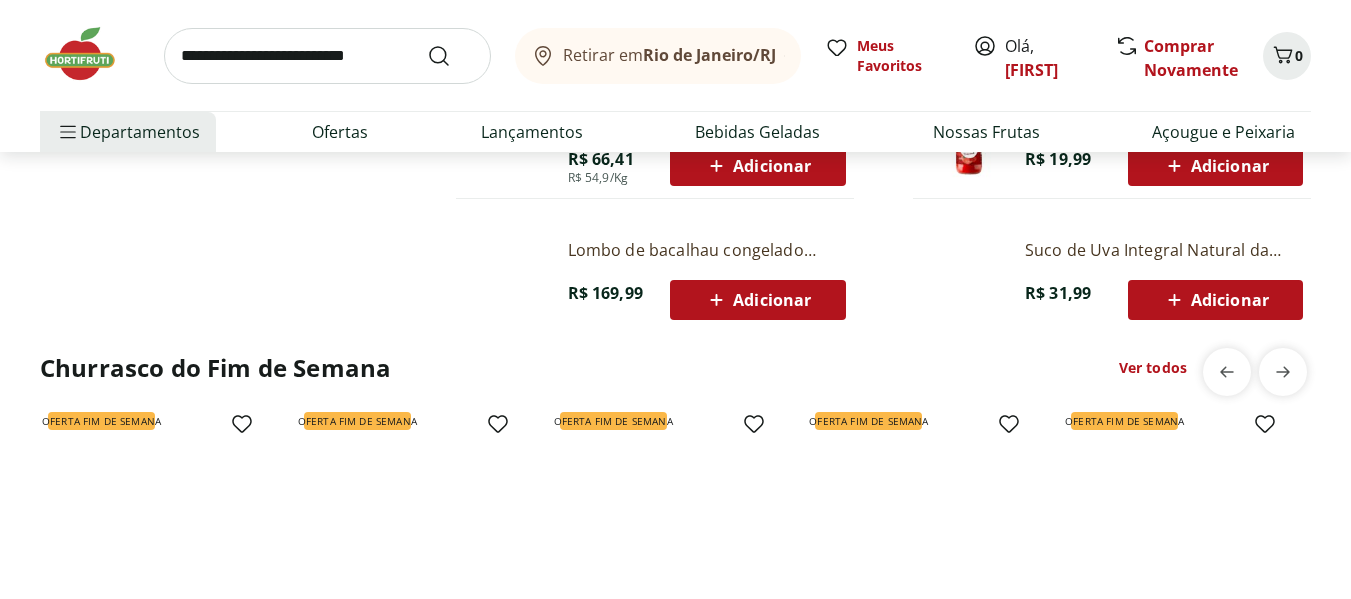 scroll, scrollTop: 1200, scrollLeft: 0, axis: vertical 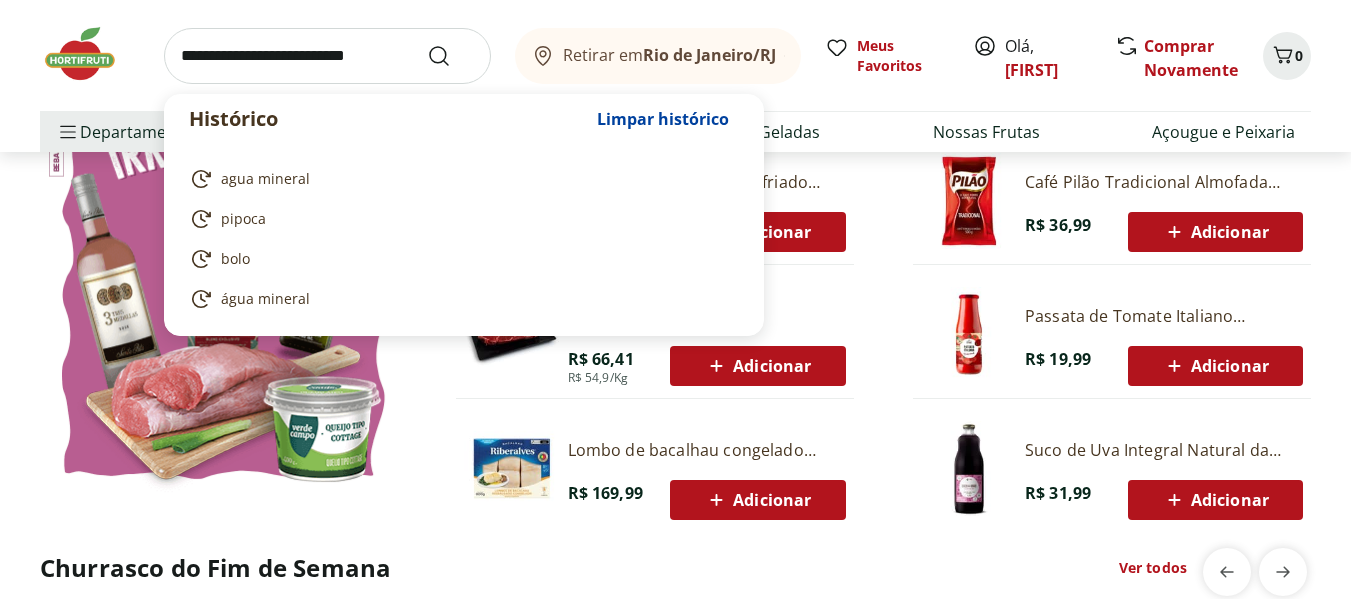 click at bounding box center (327, 56) 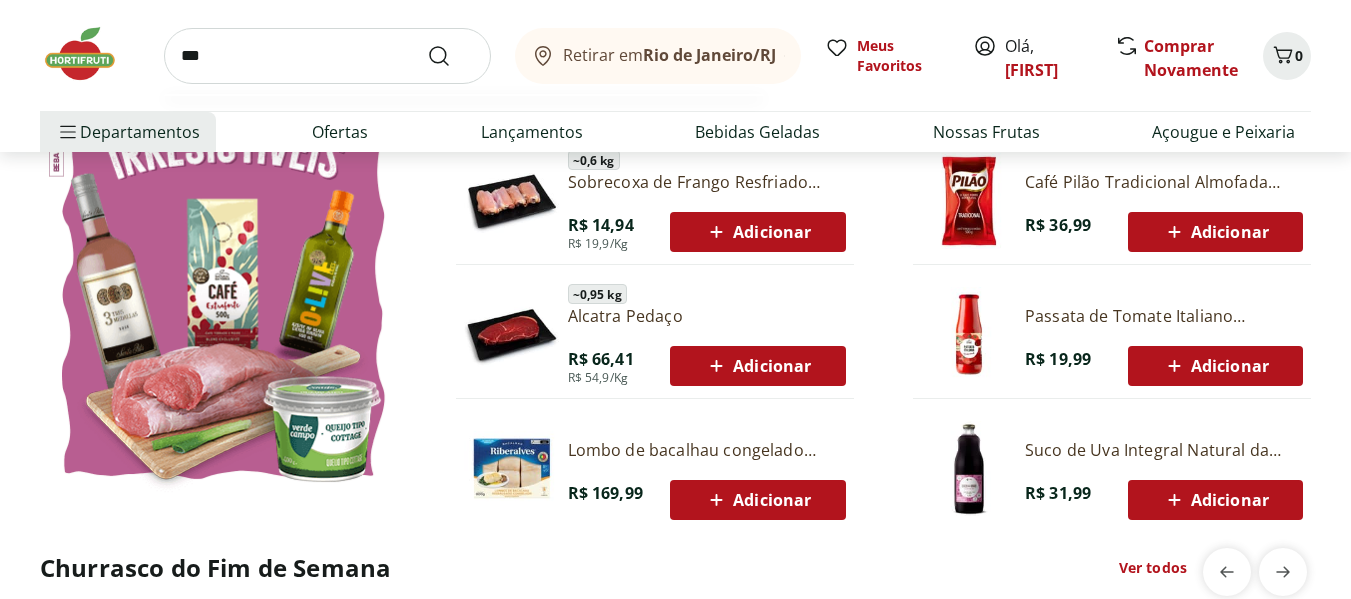 type on "***" 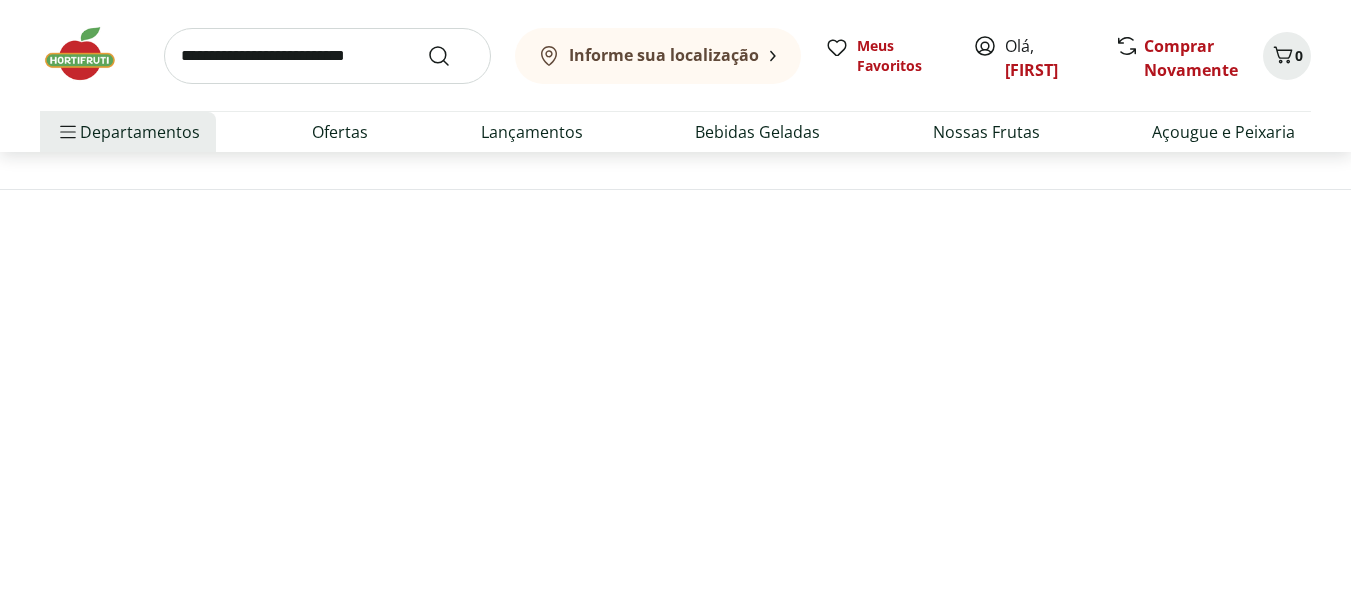 scroll, scrollTop: 0, scrollLeft: 0, axis: both 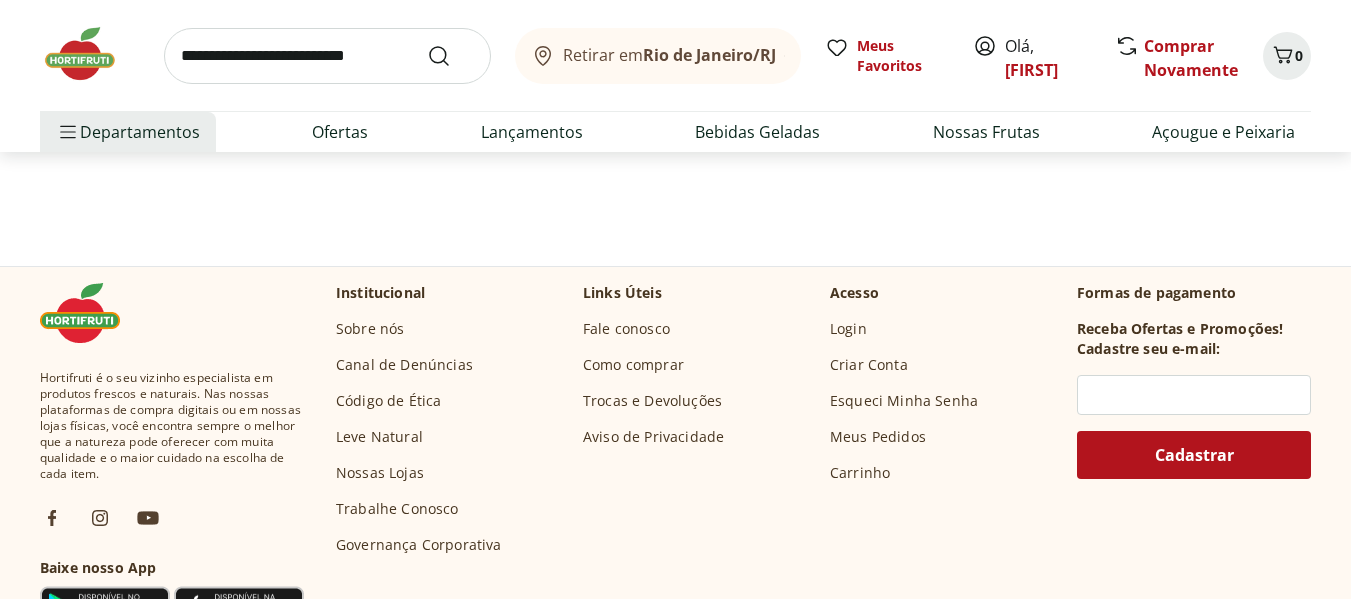 select on "**********" 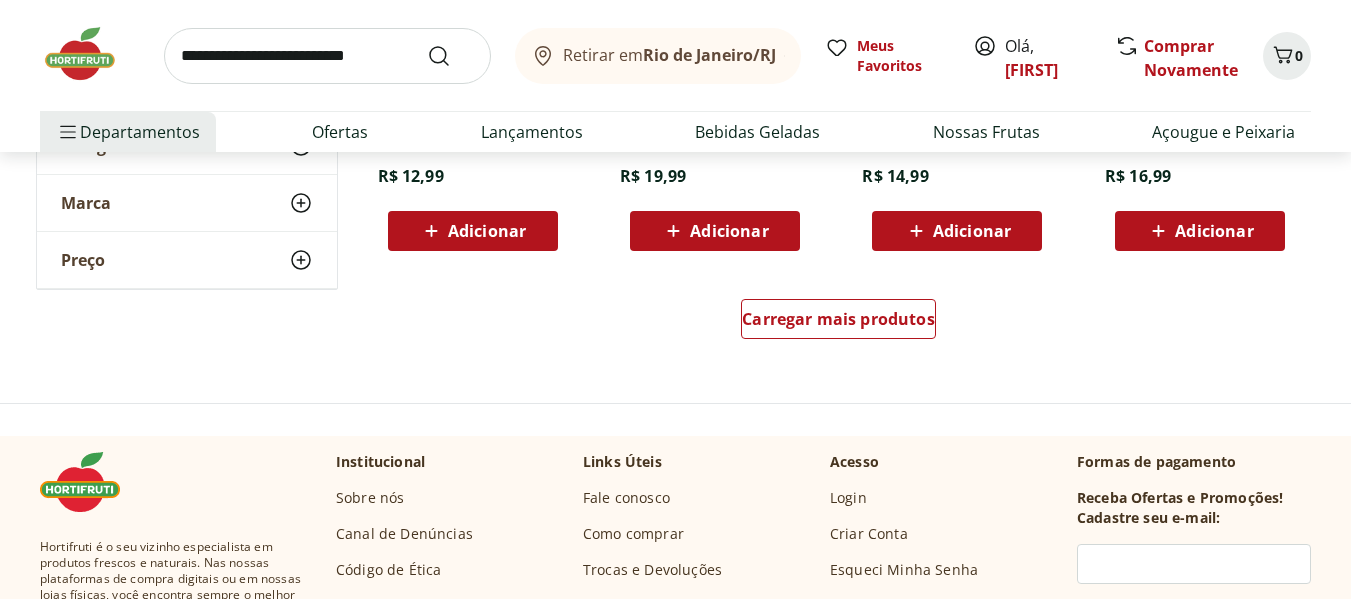 scroll, scrollTop: 1400, scrollLeft: 0, axis: vertical 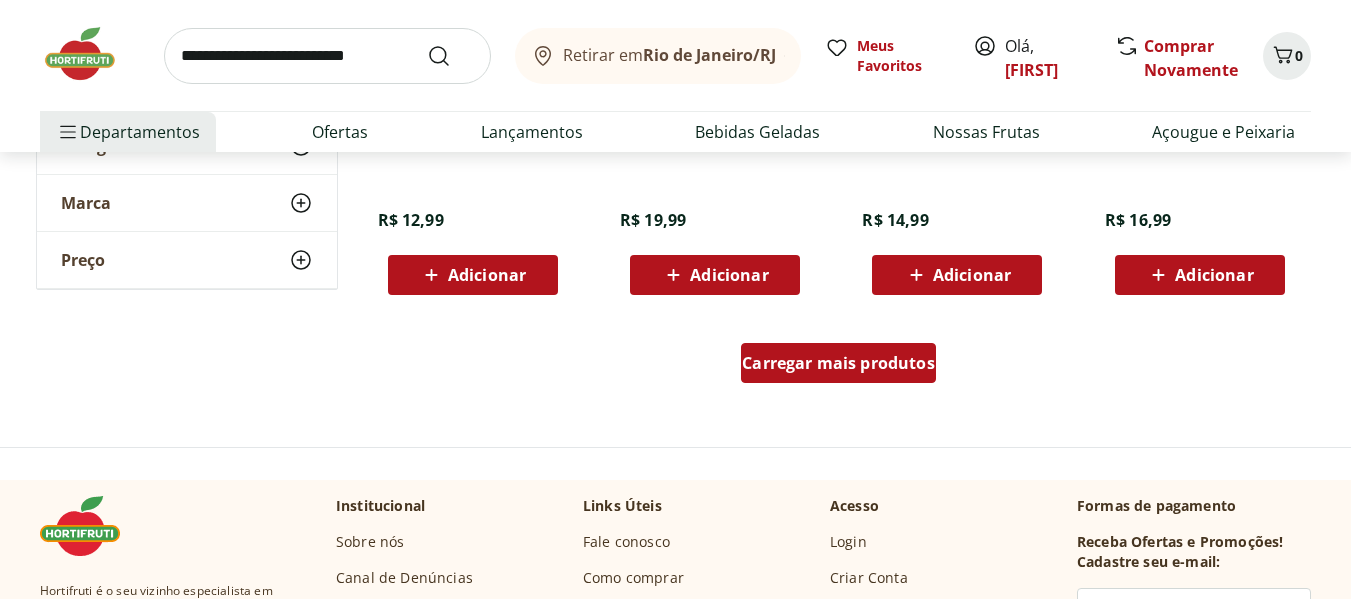 click on "Carregar mais produtos" at bounding box center (838, 363) 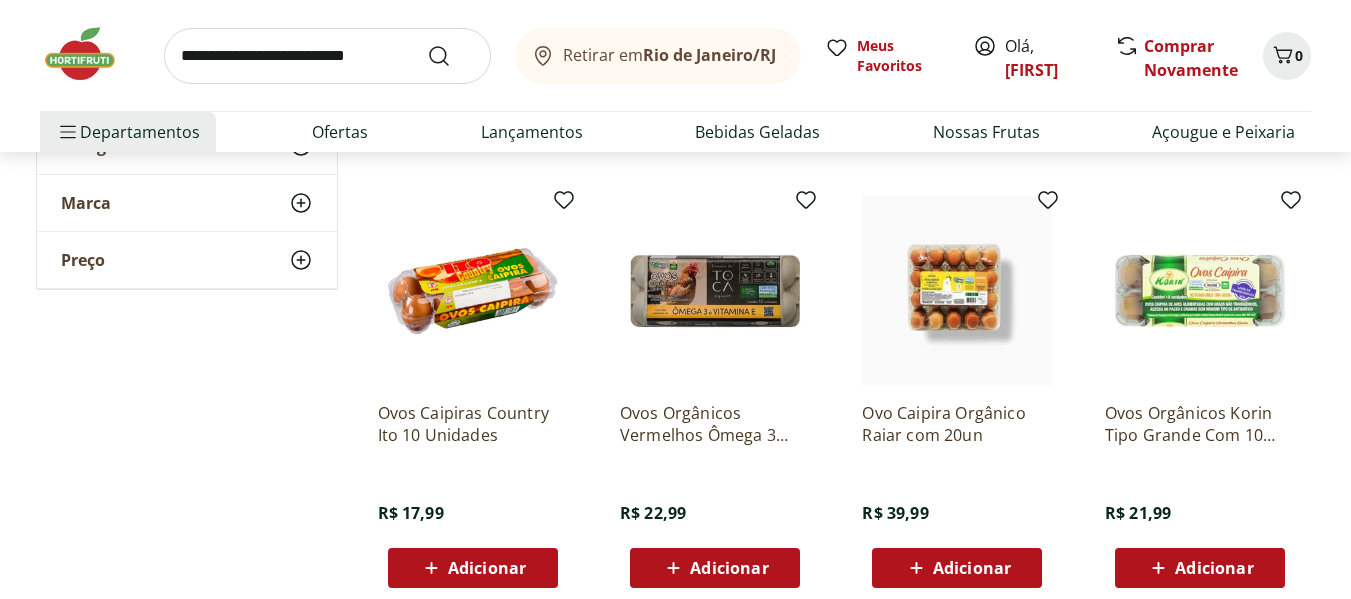 scroll, scrollTop: 2000, scrollLeft: 0, axis: vertical 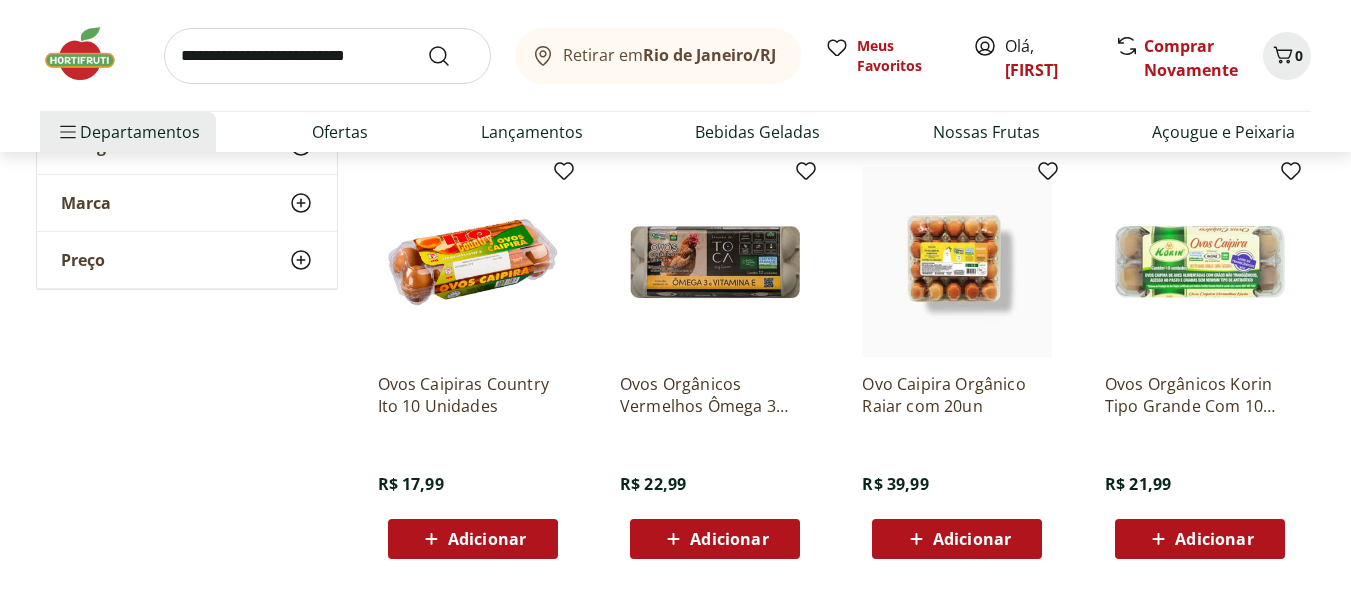 click on "Adicionar" at bounding box center [487, 539] 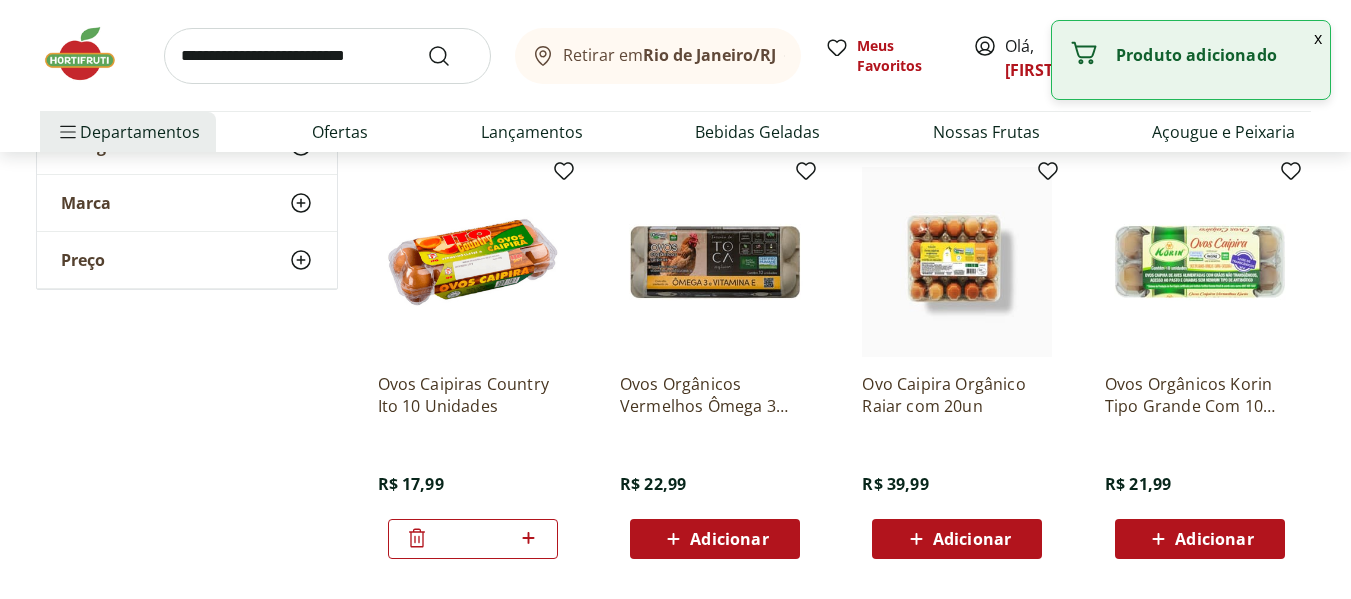 click on "*" at bounding box center [473, 539] 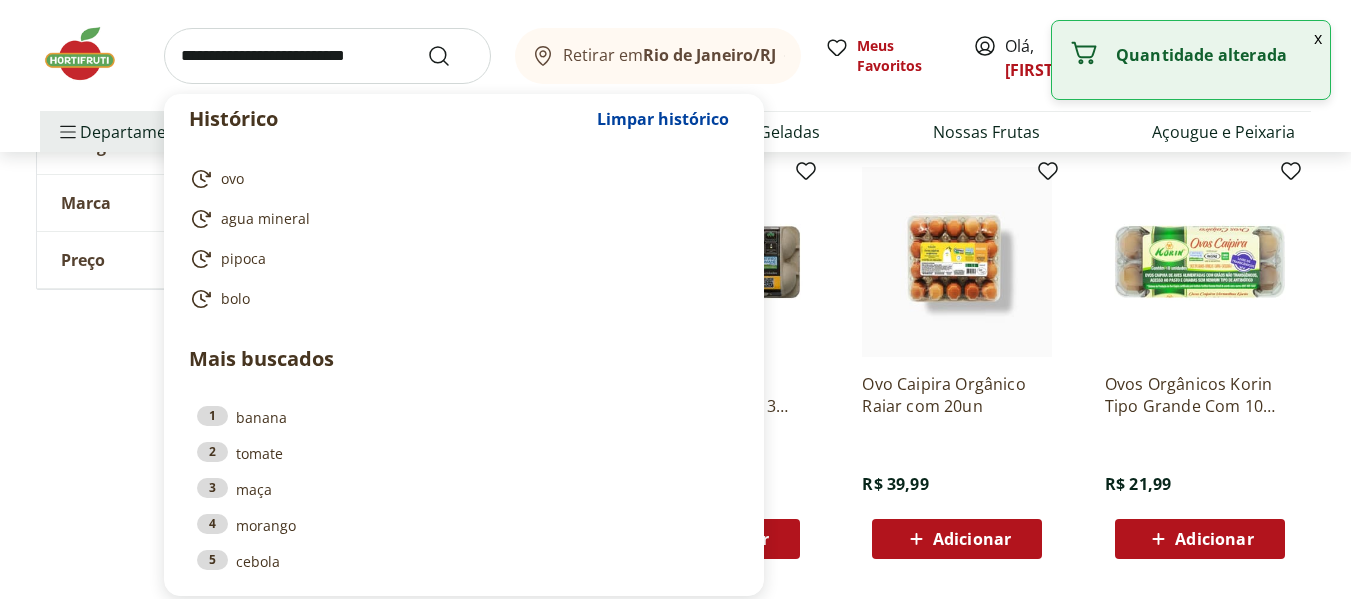 click at bounding box center (327, 56) 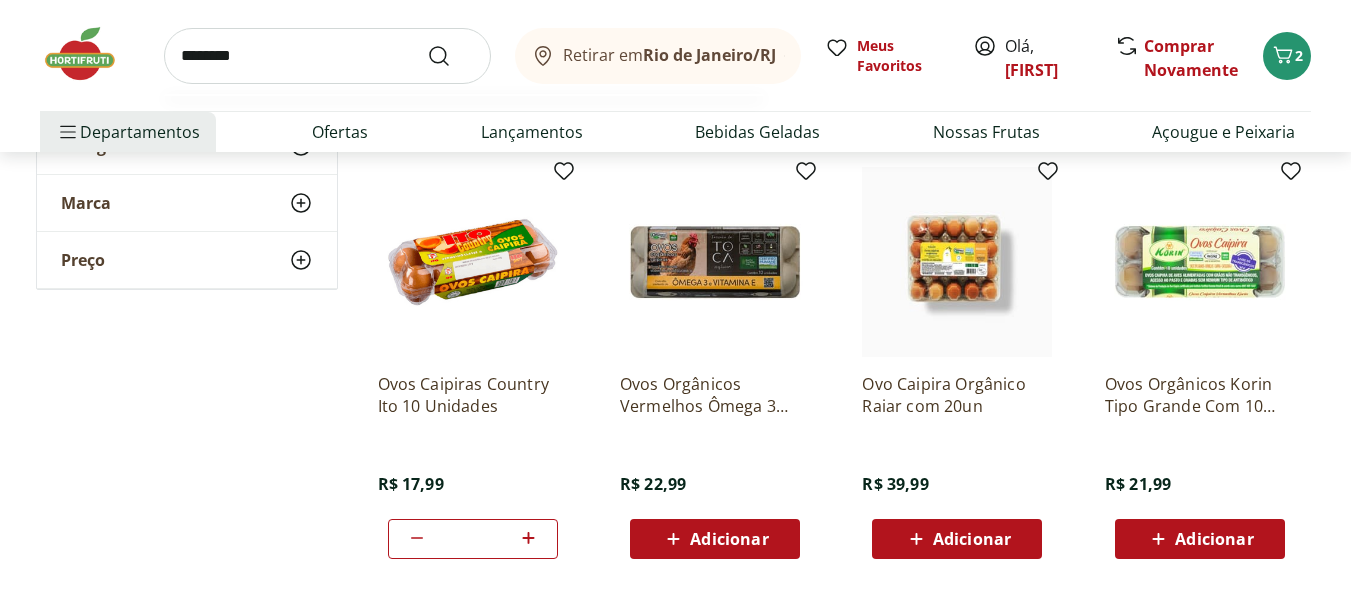 type on "********" 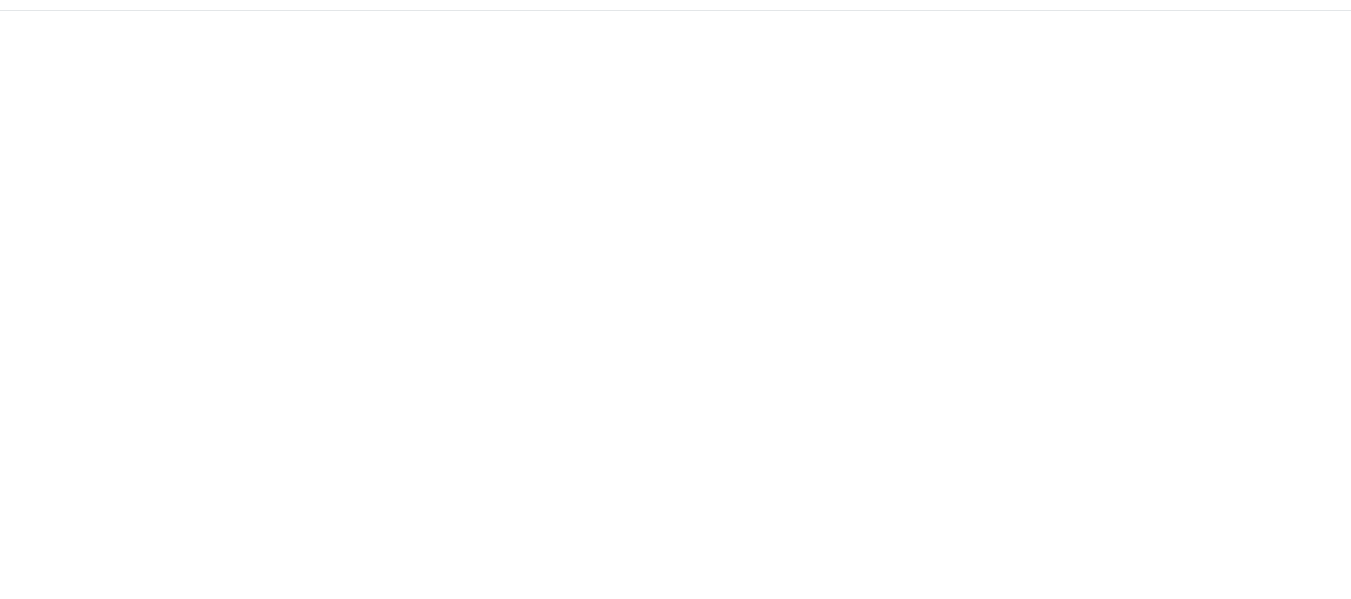 scroll, scrollTop: 0, scrollLeft: 0, axis: both 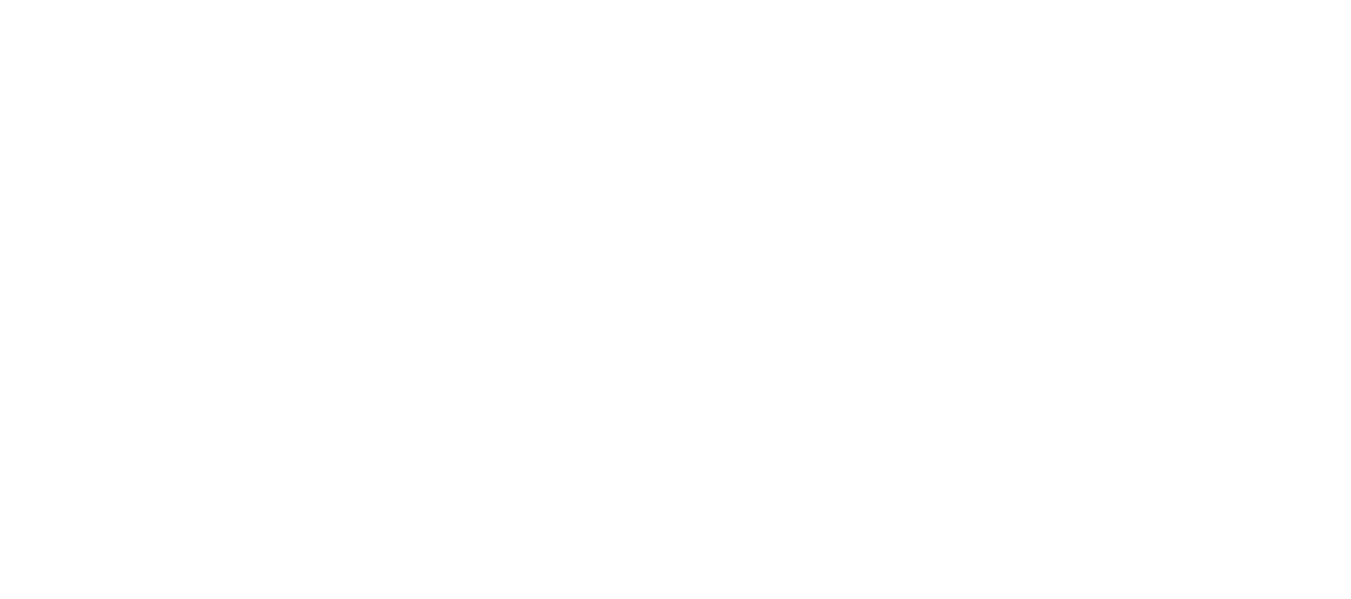 select on "**********" 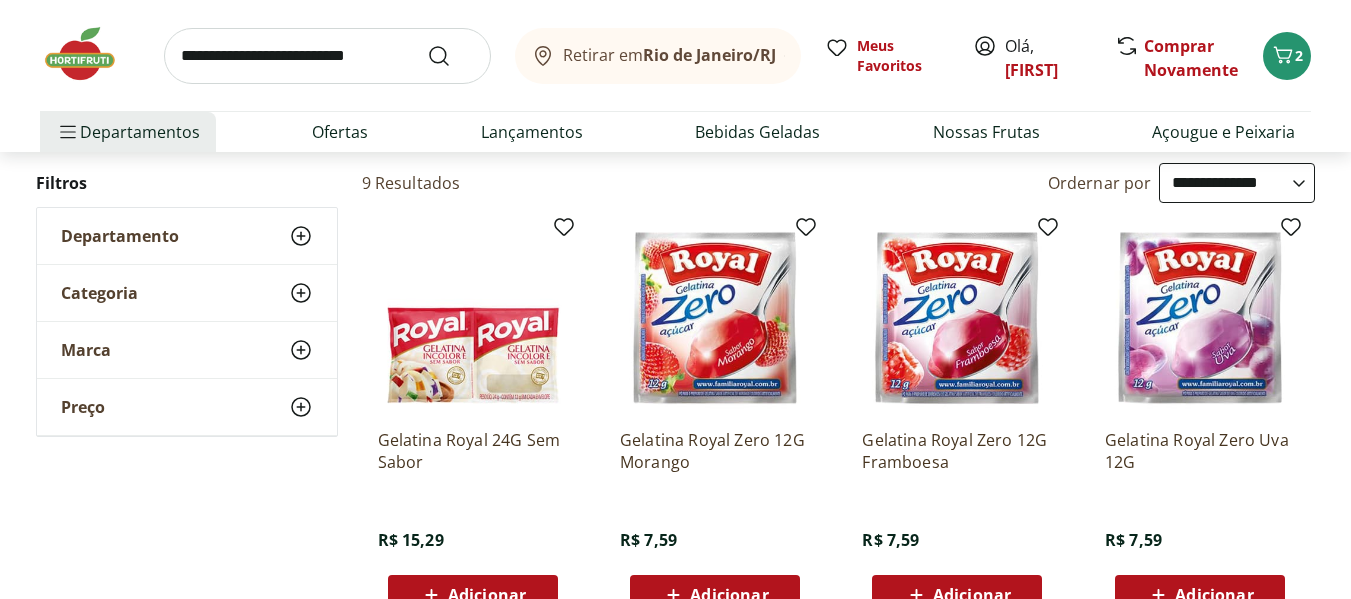scroll, scrollTop: 300, scrollLeft: 0, axis: vertical 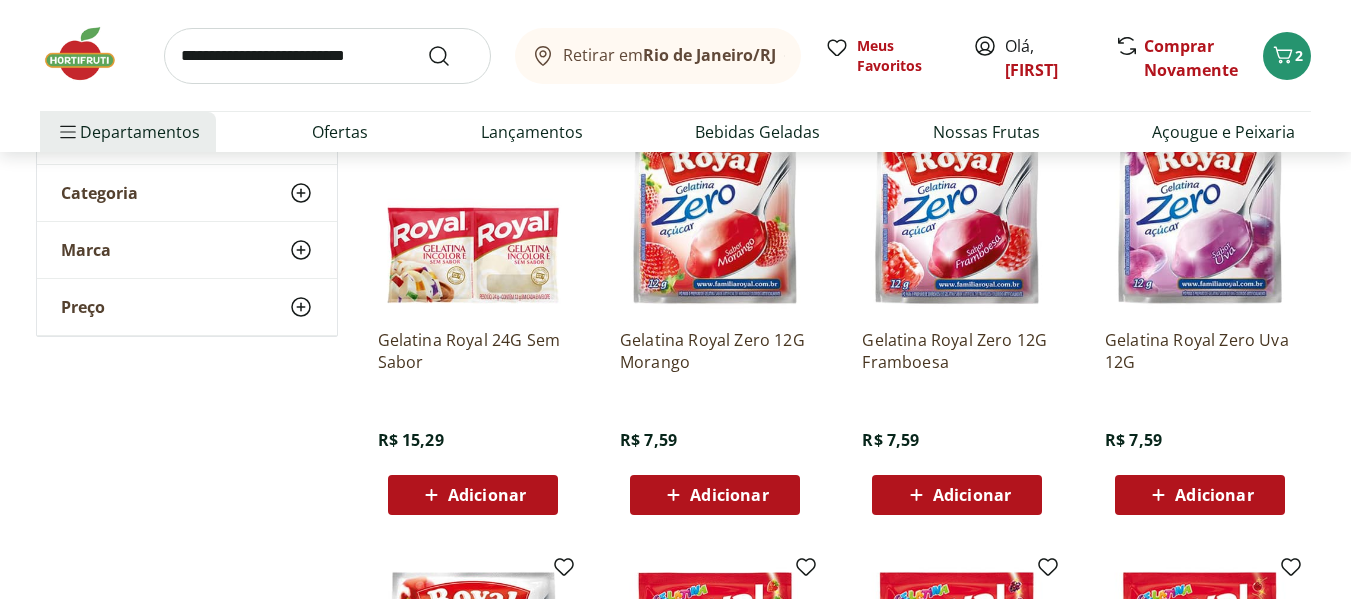 click on "Adicionar" at bounding box center [729, 495] 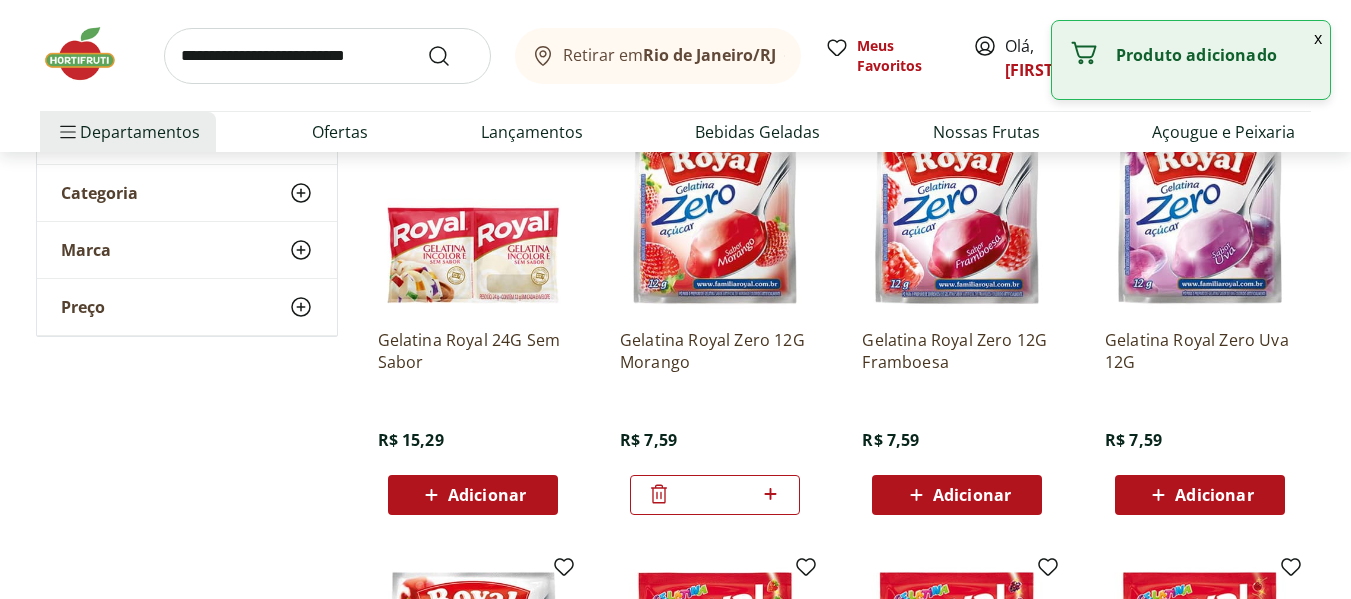 click 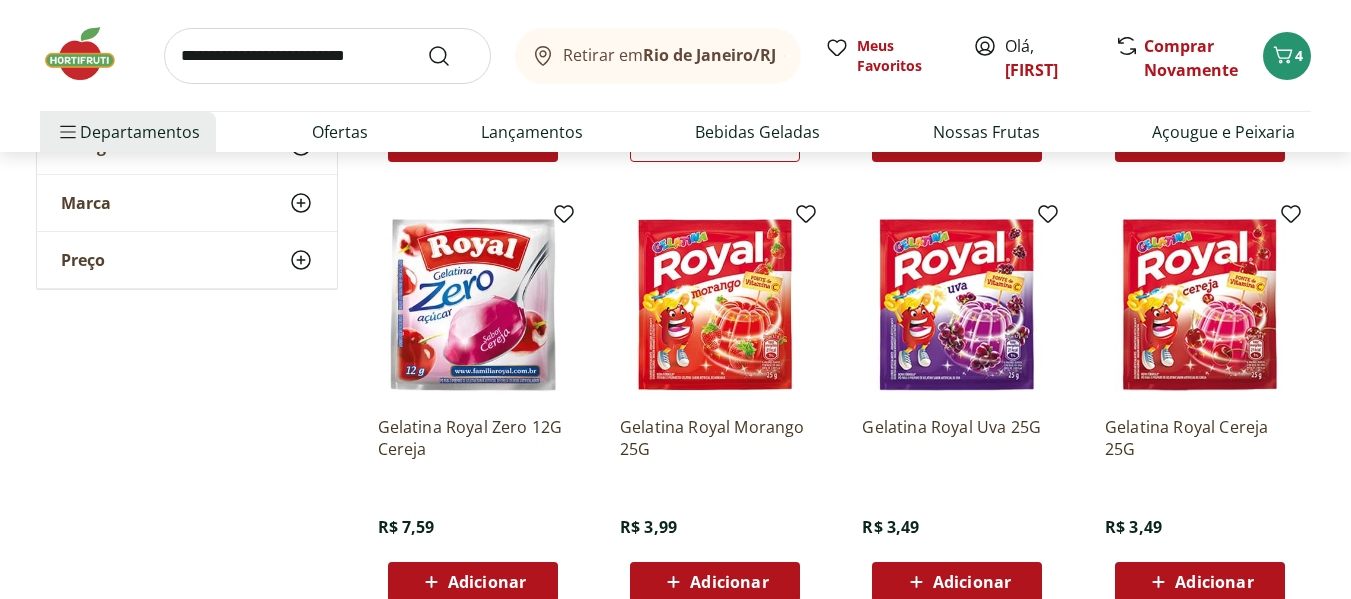 scroll, scrollTop: 700, scrollLeft: 0, axis: vertical 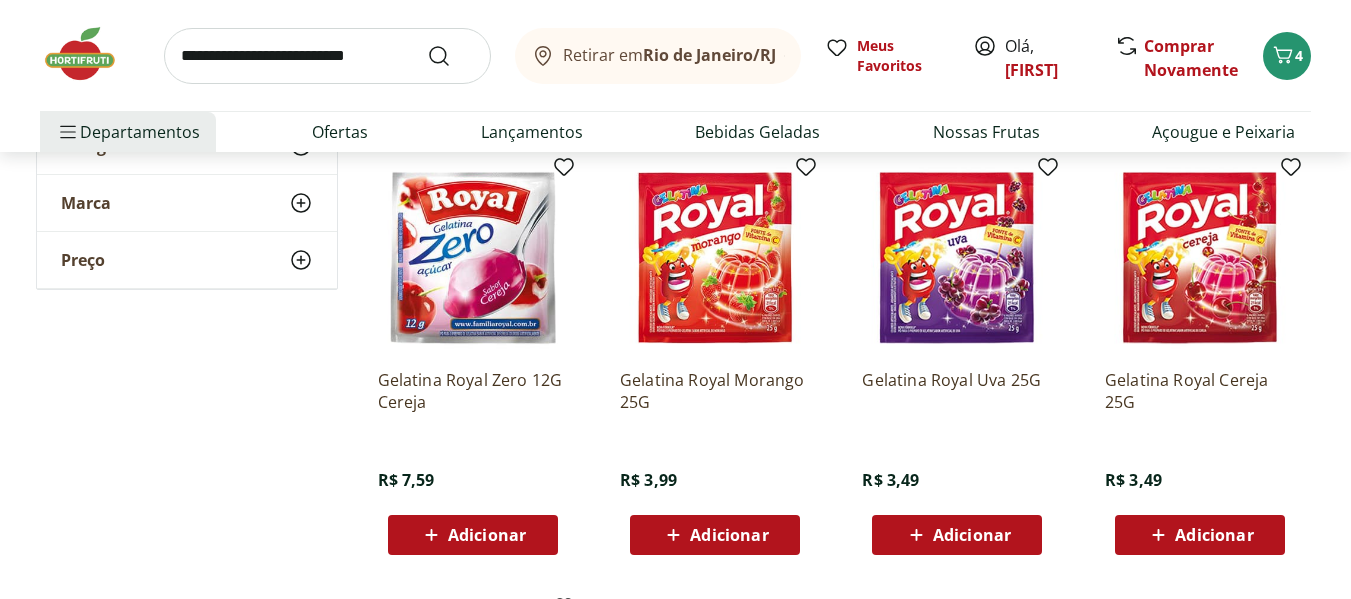 click on "Adicionar" at bounding box center (487, 535) 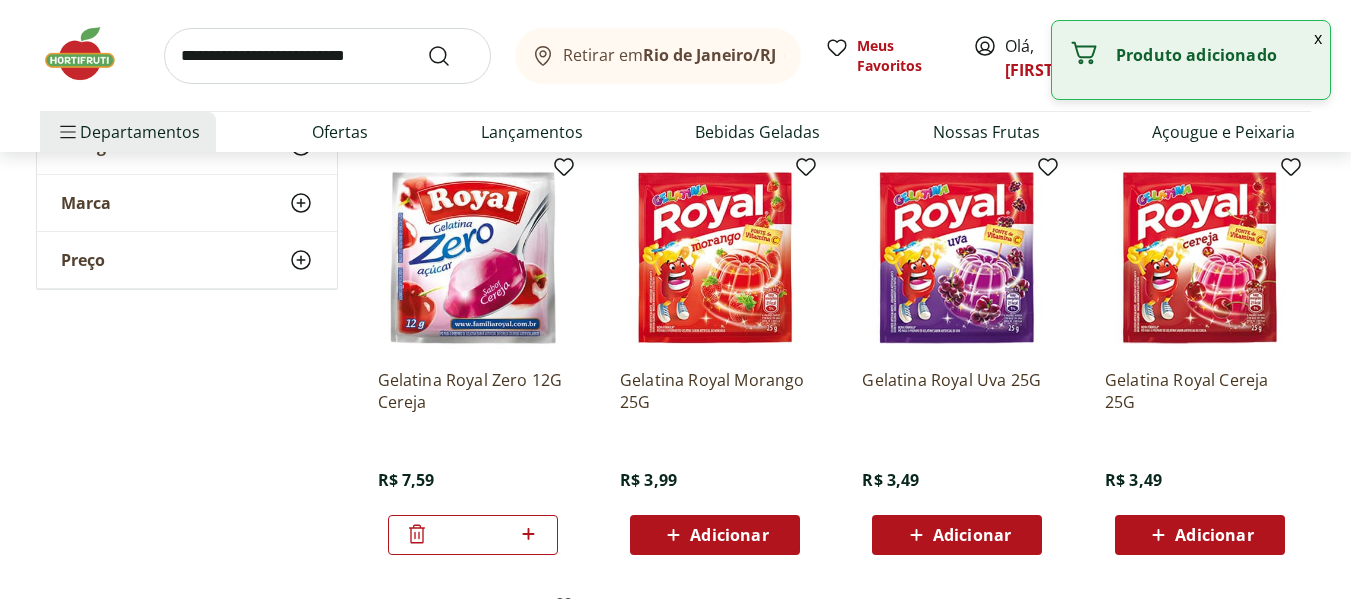 click on "*" at bounding box center [473, 535] 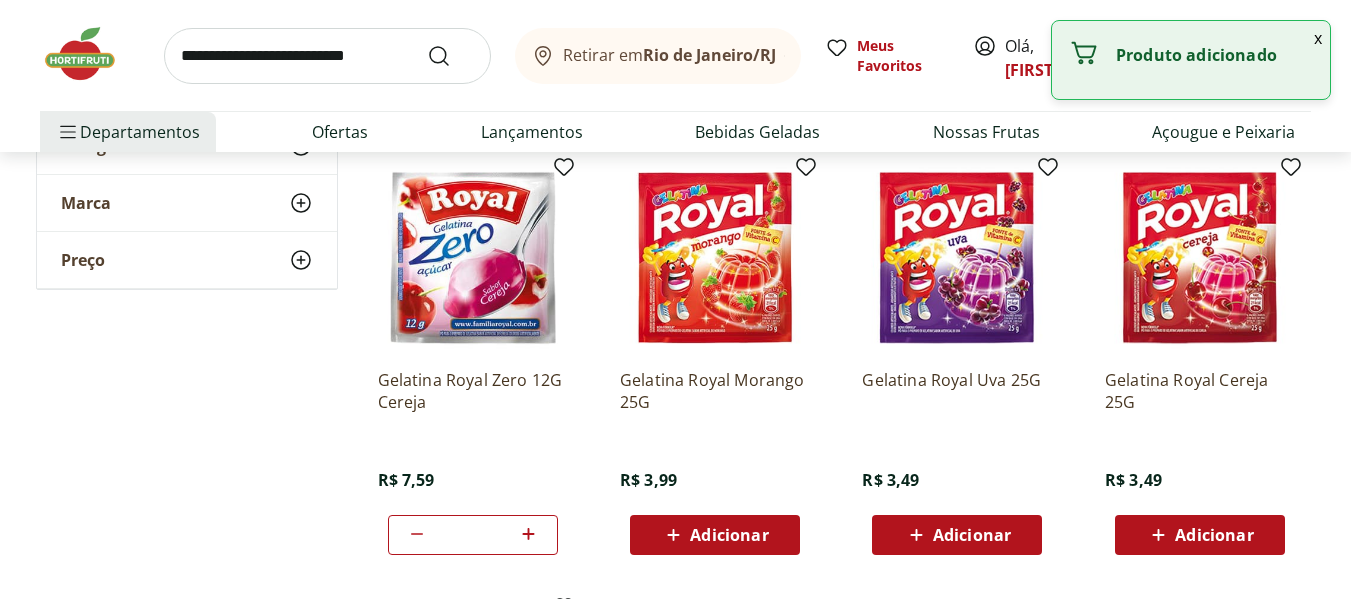 type on "*" 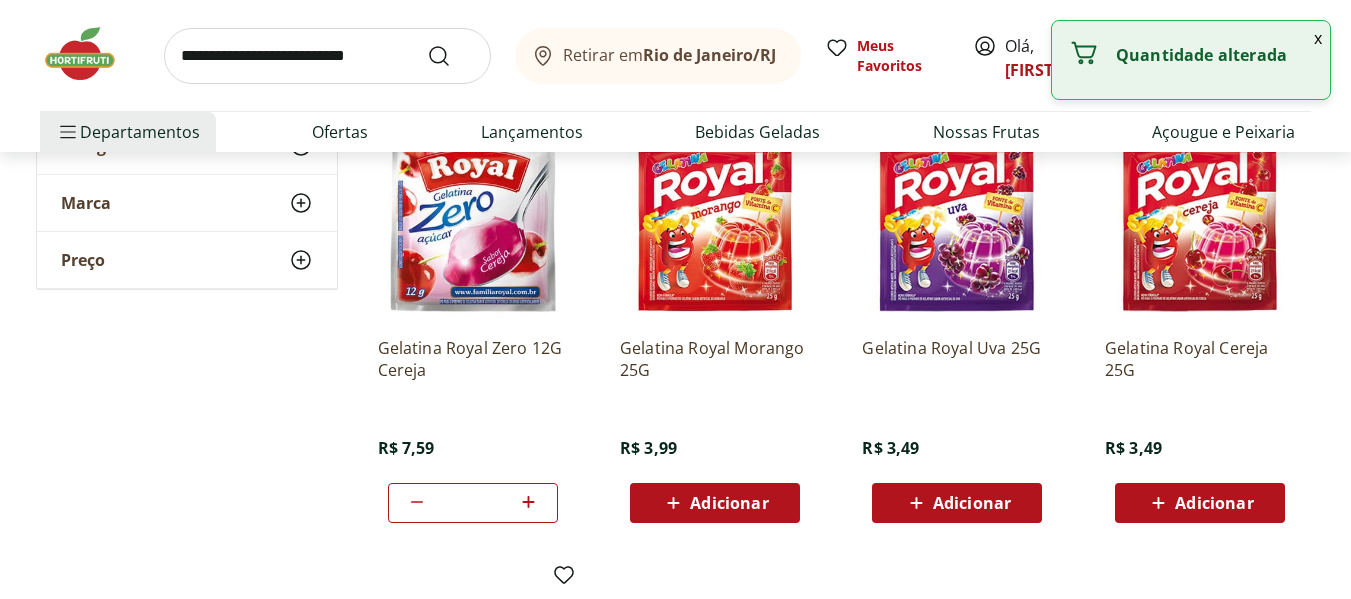 scroll, scrollTop: 1000, scrollLeft: 0, axis: vertical 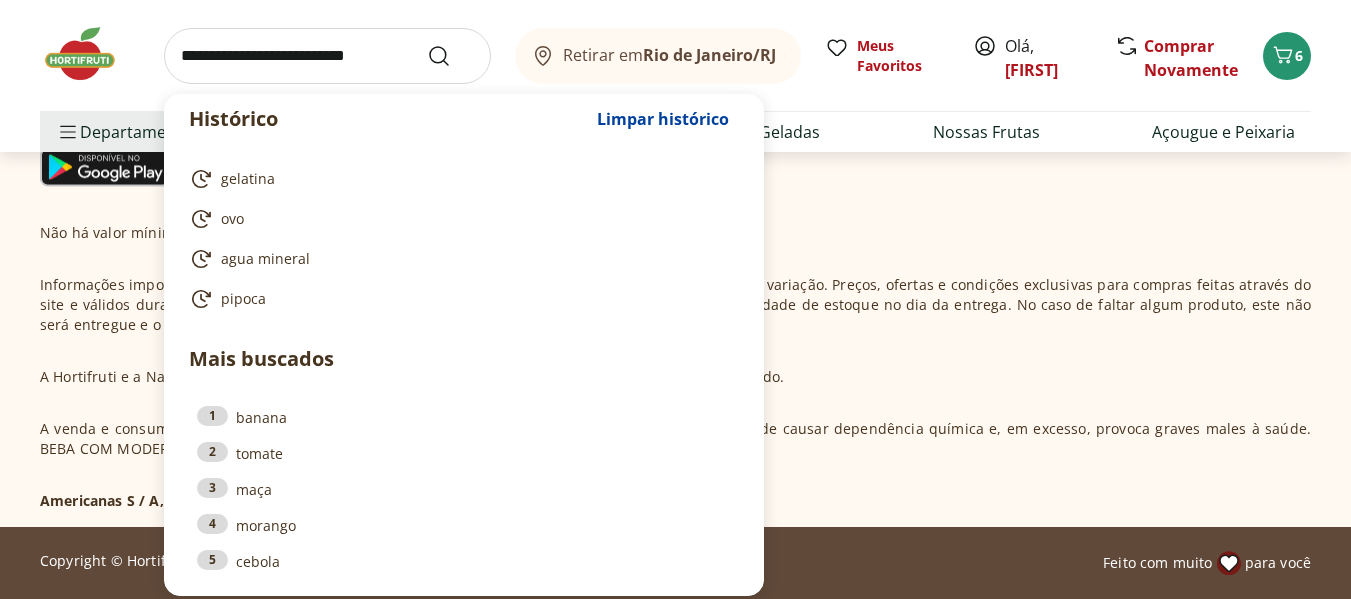 click at bounding box center (327, 56) 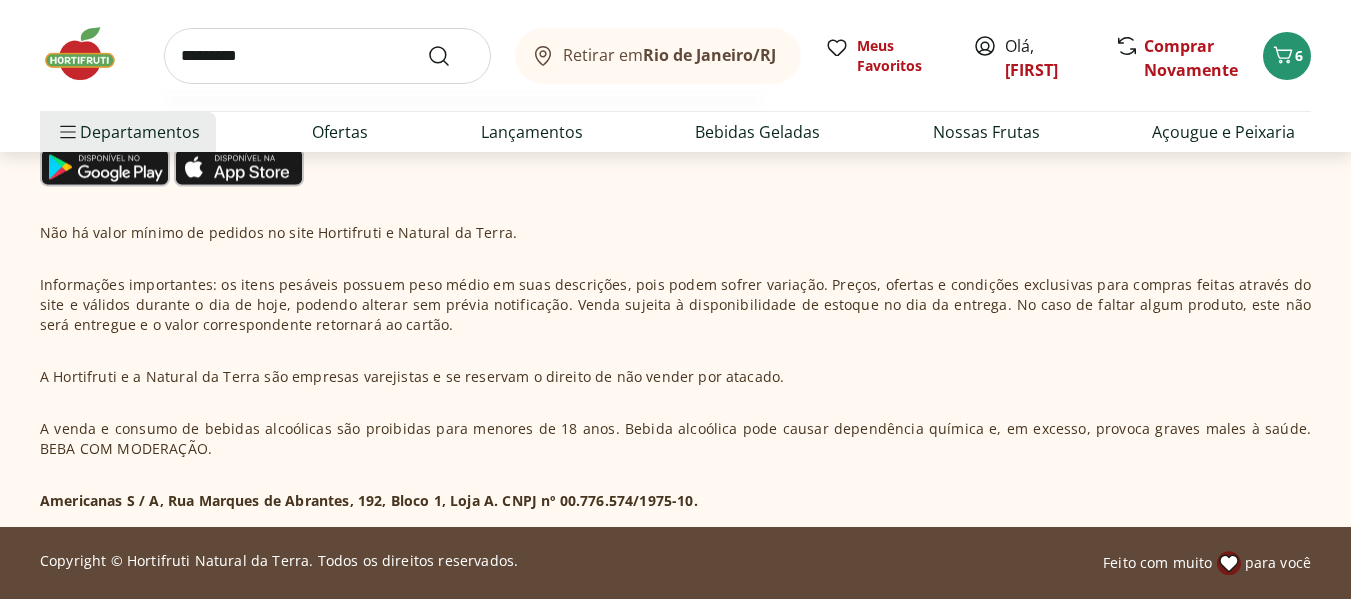 type on "*********" 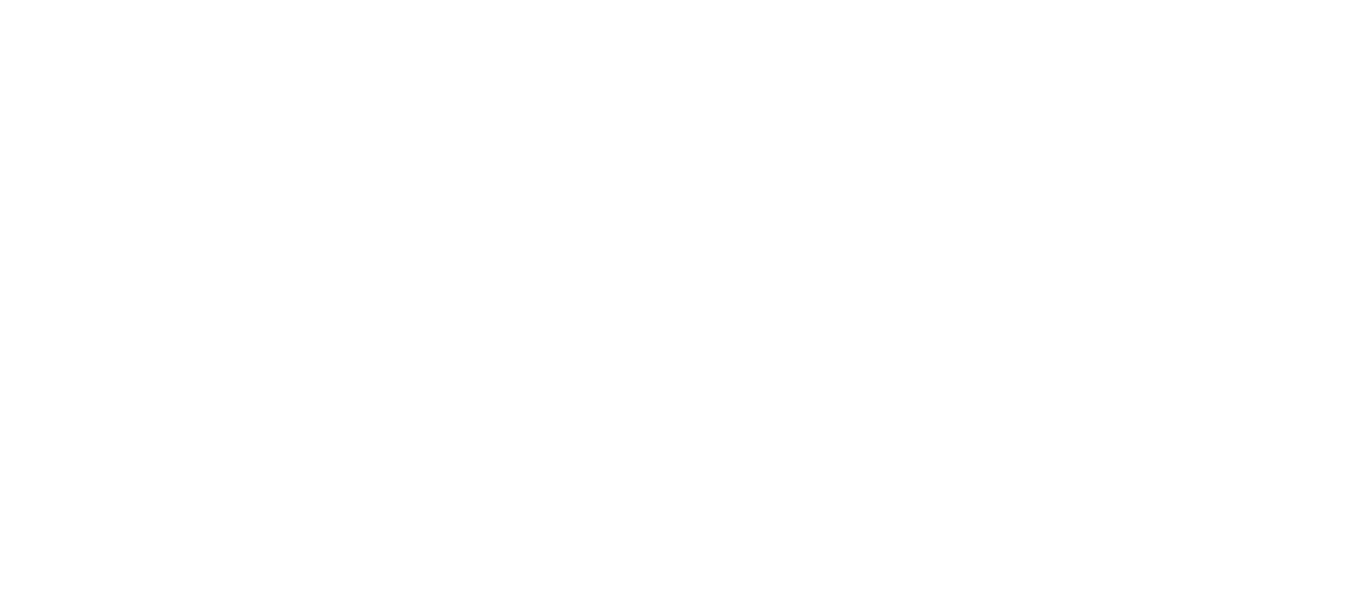 scroll, scrollTop: 0, scrollLeft: 0, axis: both 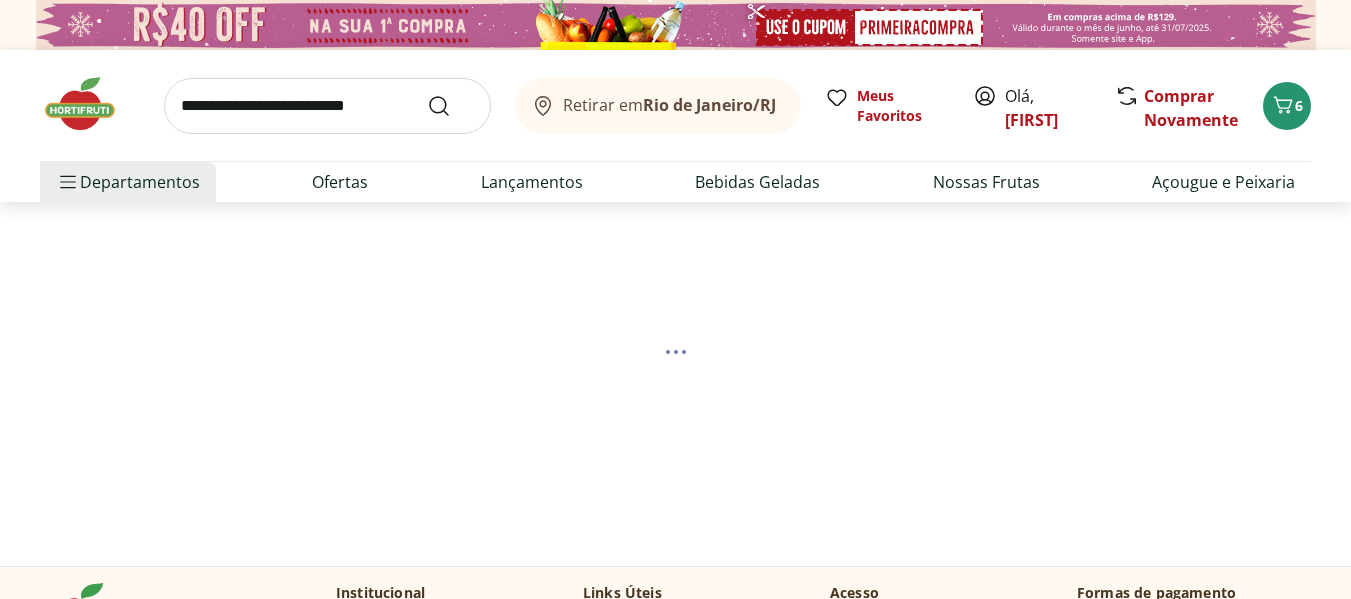 select on "**********" 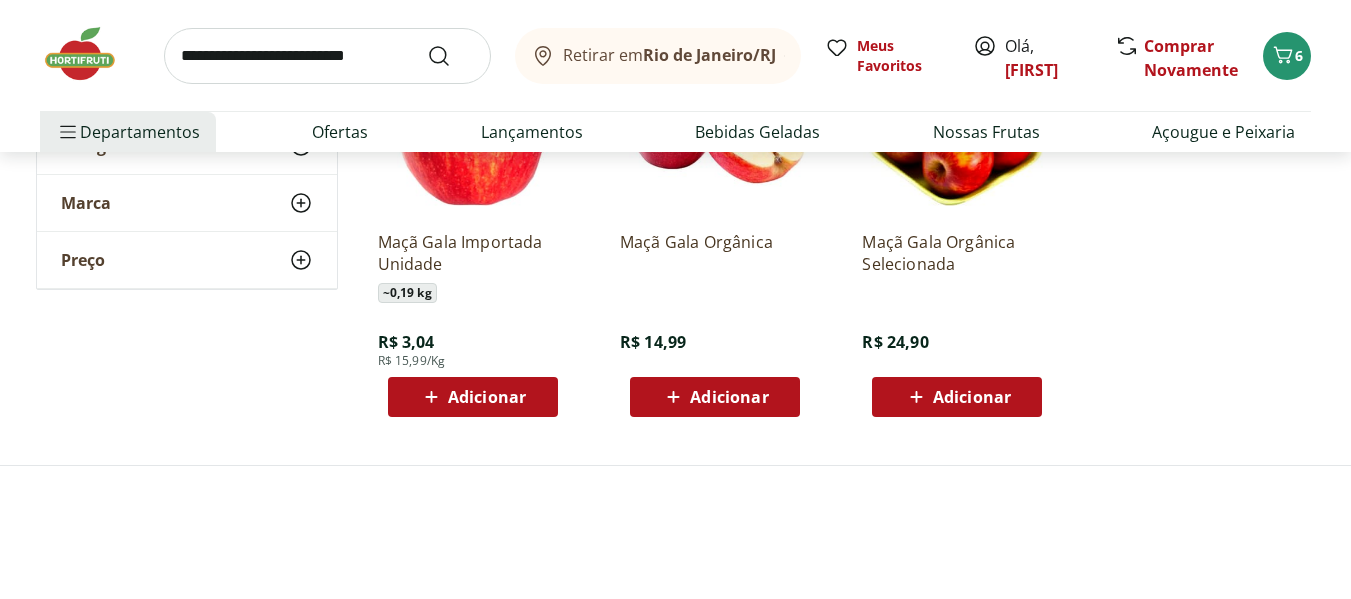 scroll, scrollTop: 400, scrollLeft: 0, axis: vertical 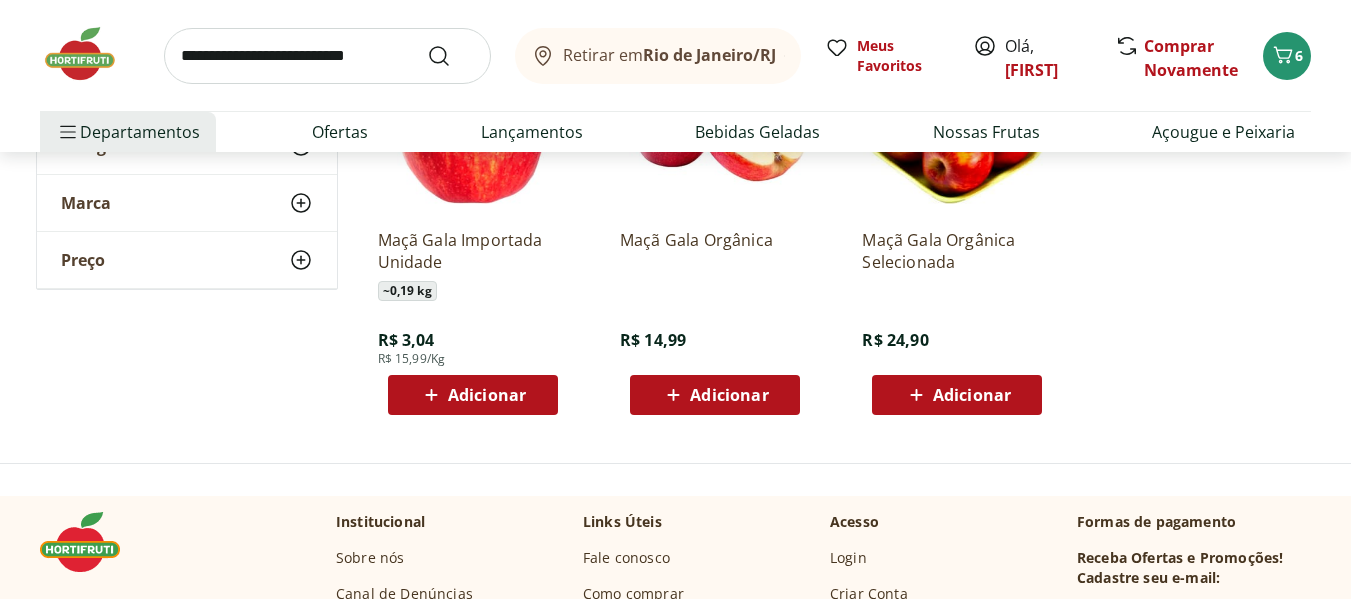 click on "Adicionar" at bounding box center [487, 395] 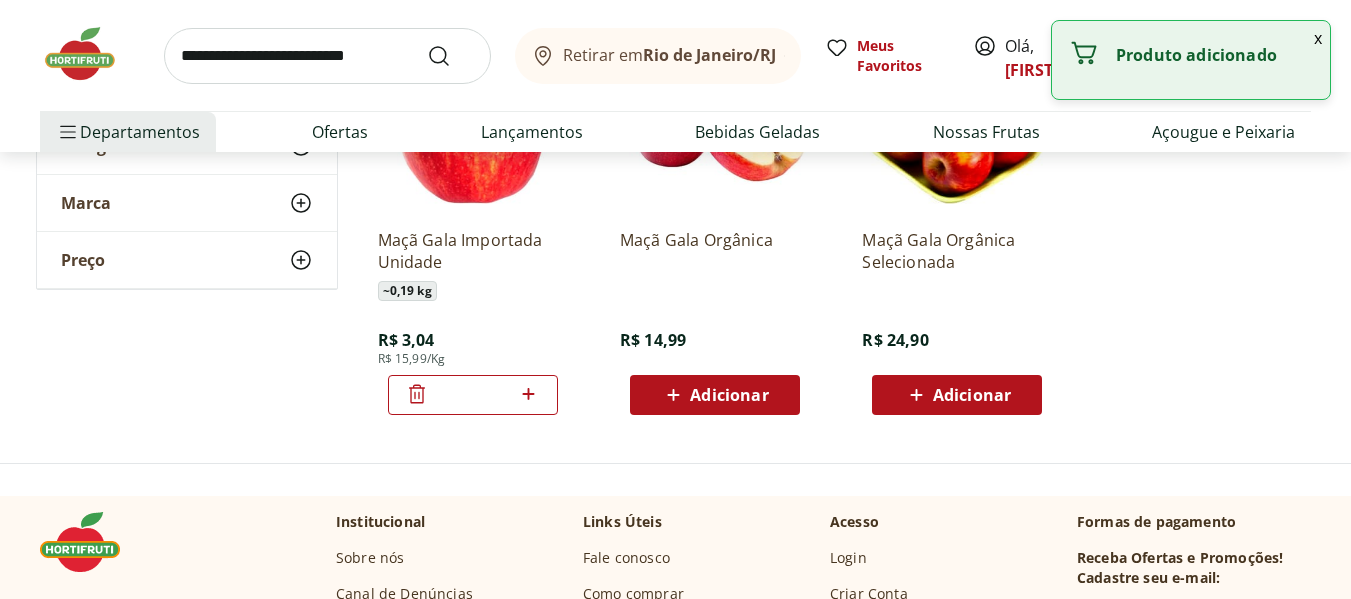 click 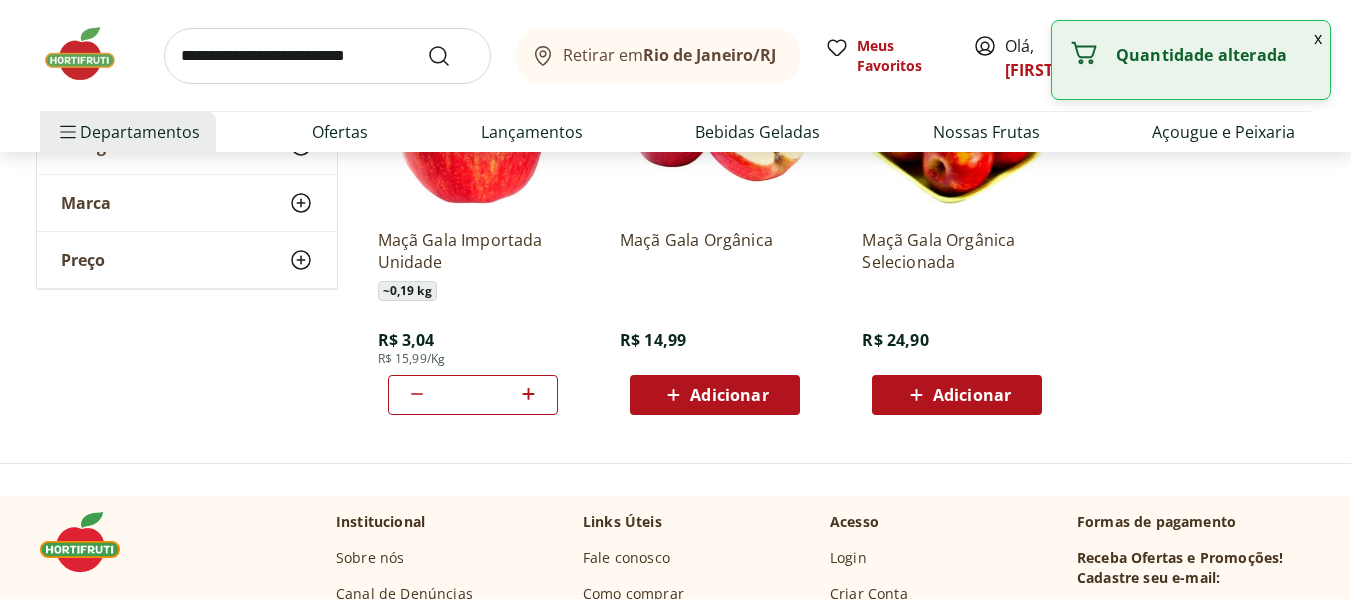 click 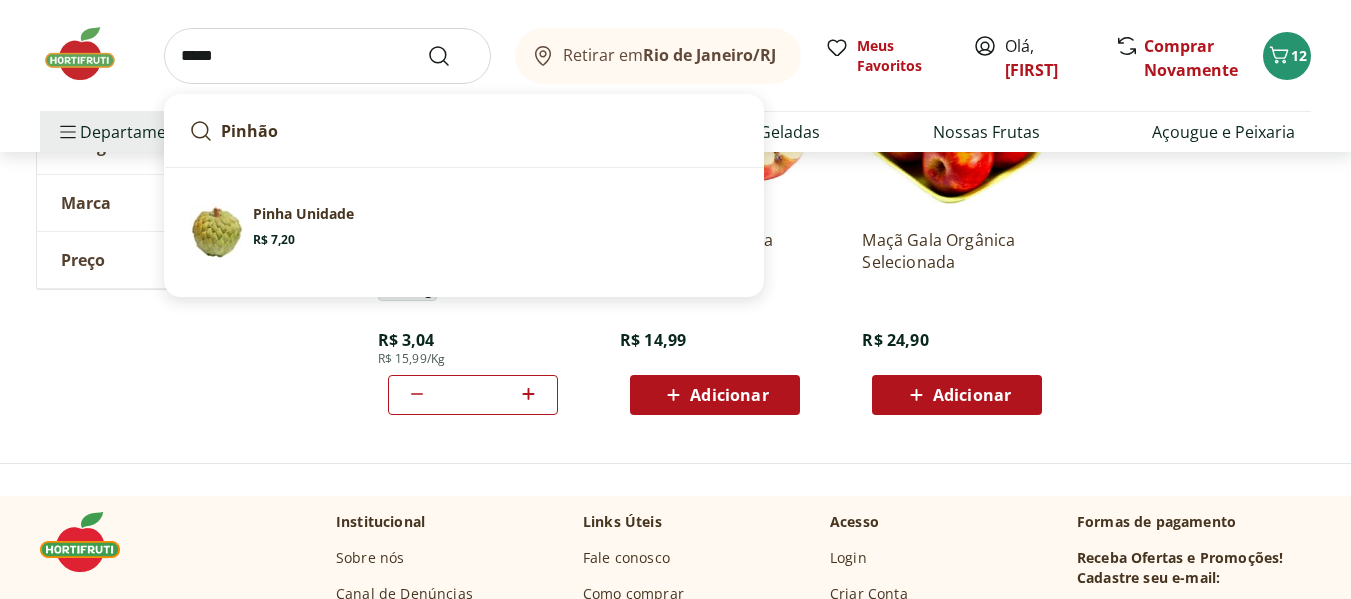 type on "*****" 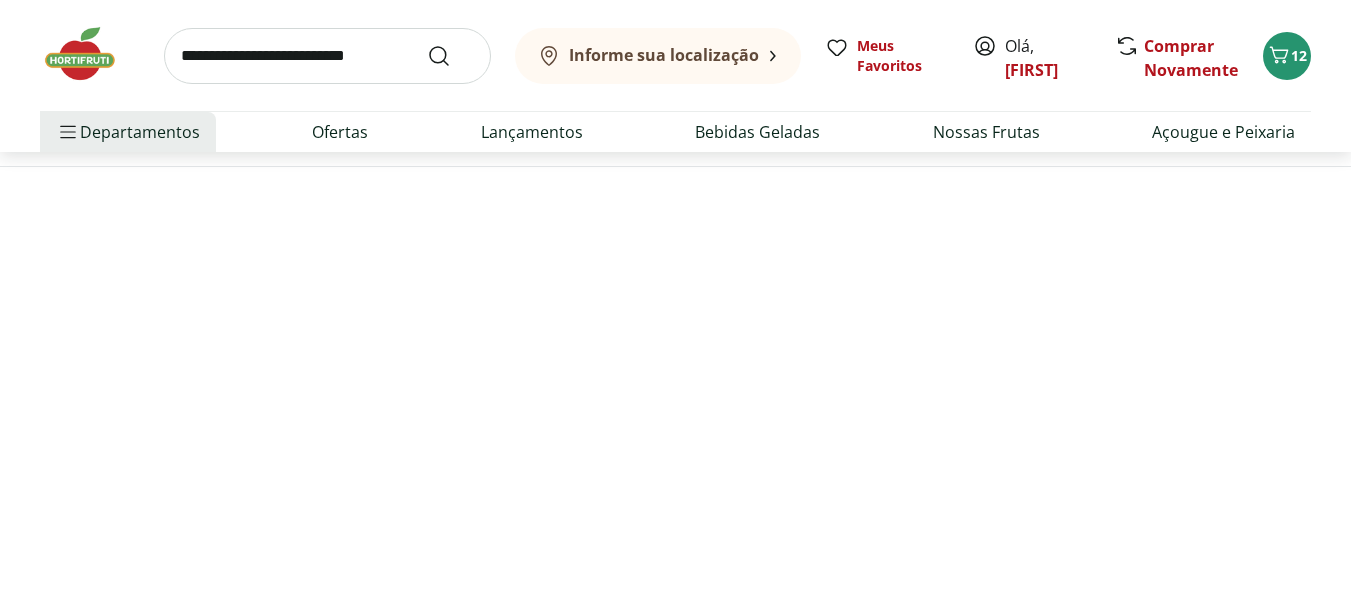 scroll, scrollTop: 0, scrollLeft: 0, axis: both 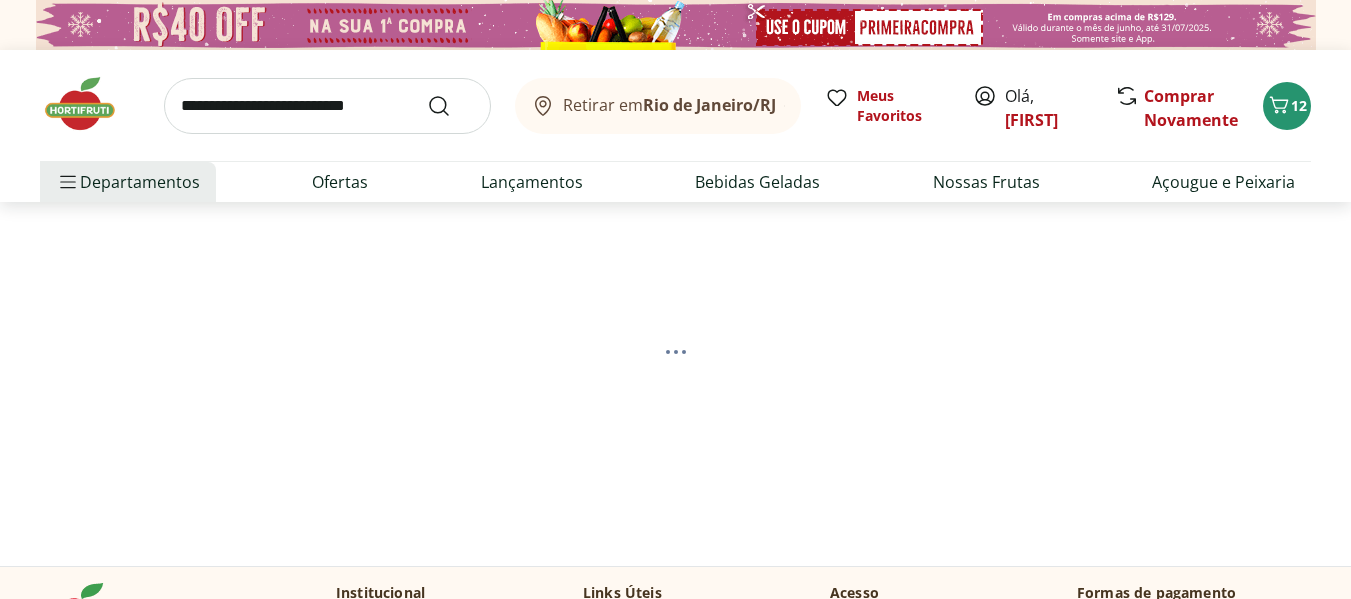 select on "**********" 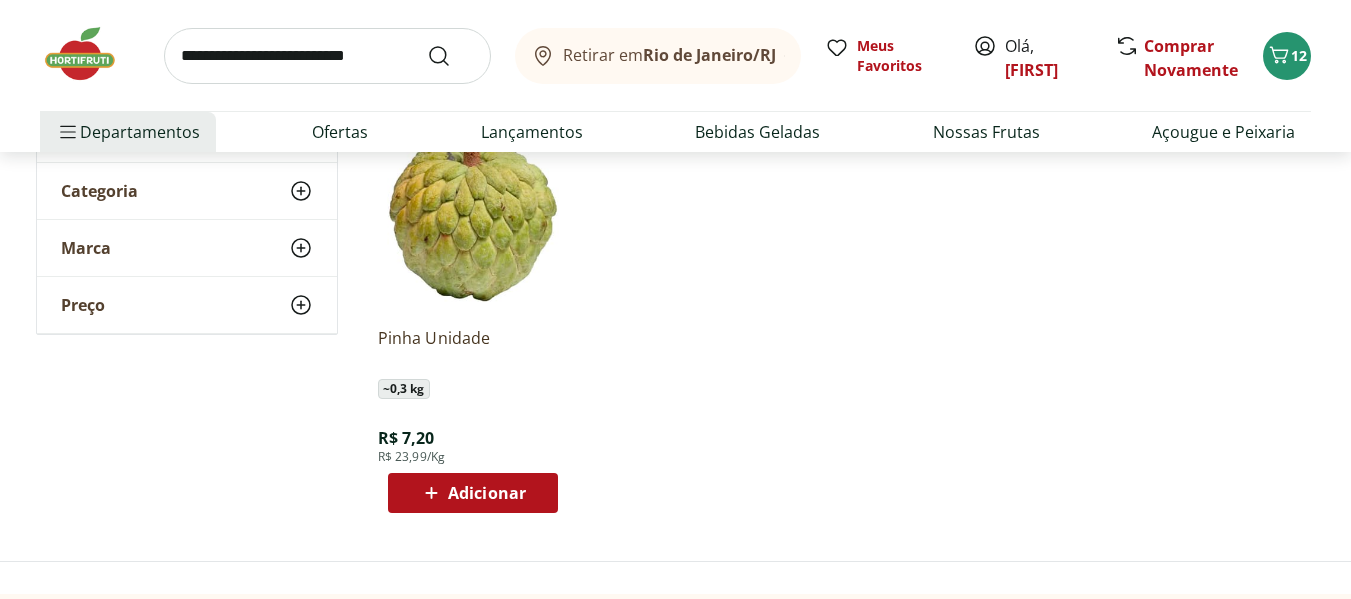 scroll, scrollTop: 400, scrollLeft: 0, axis: vertical 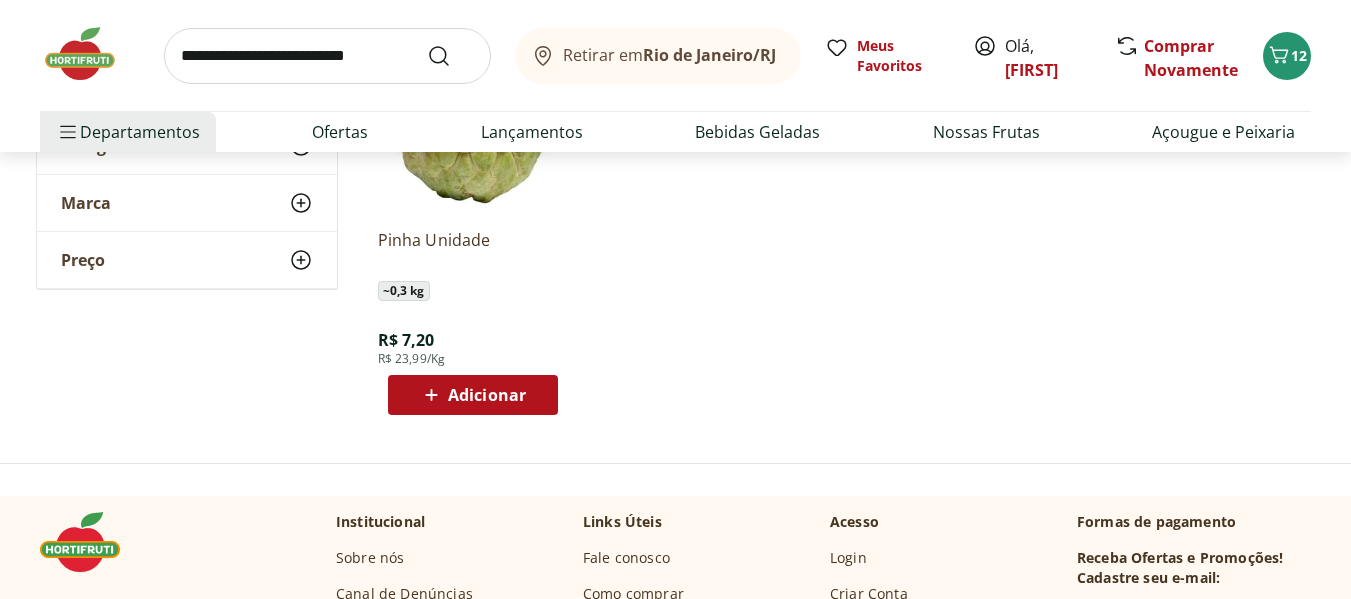 click on "Adicionar" at bounding box center (472, 395) 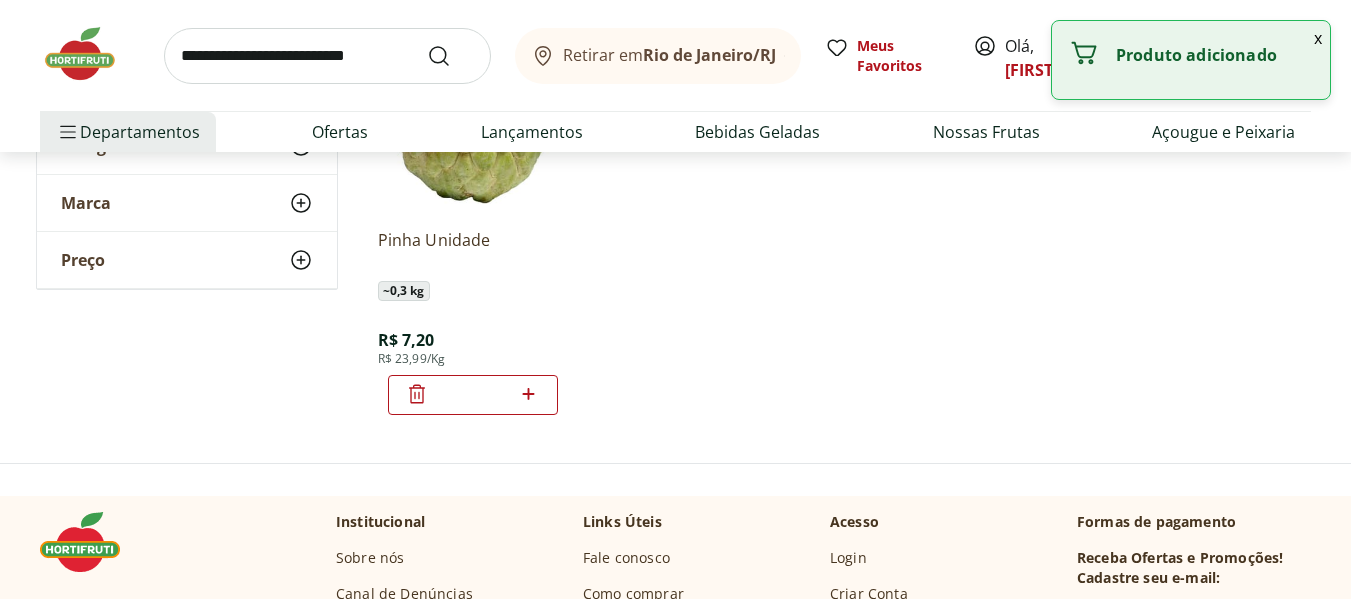 click 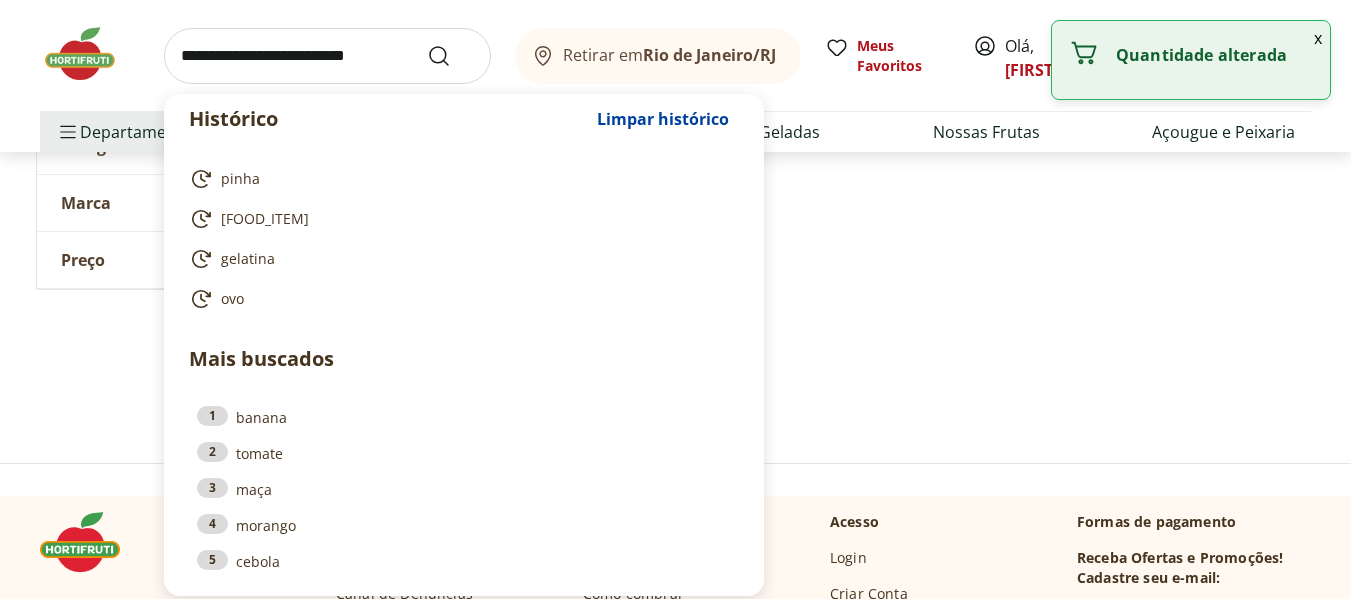 click at bounding box center (327, 56) 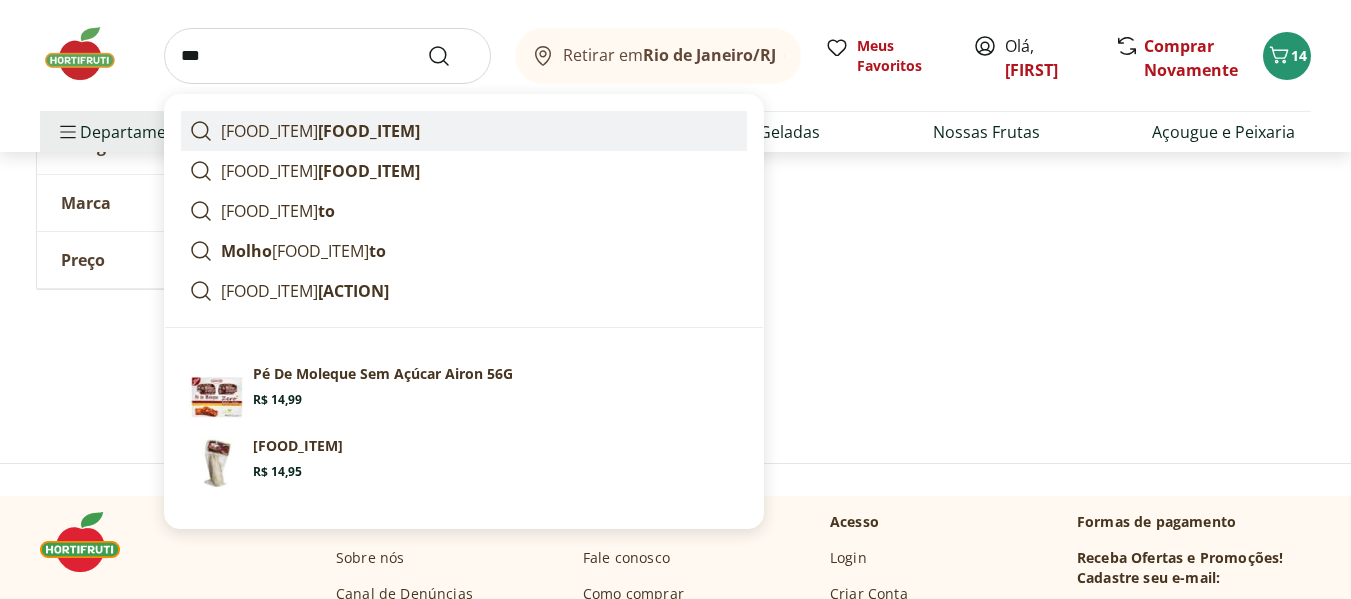 click on "sego" at bounding box center [369, 131] 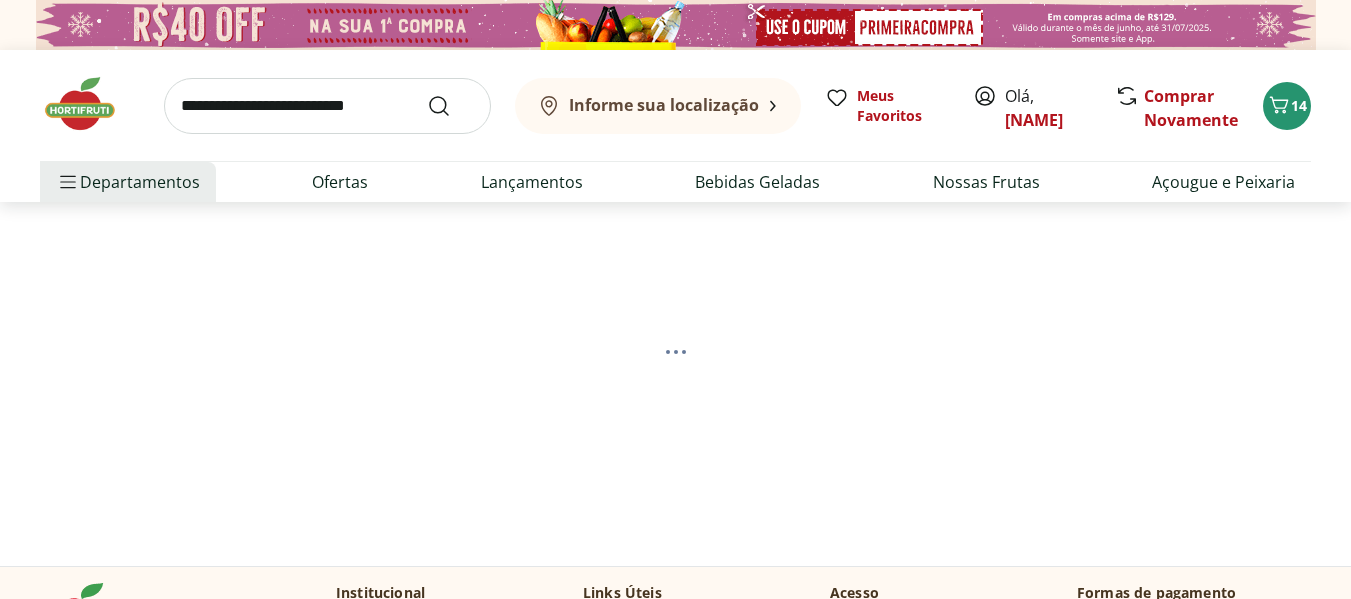 scroll, scrollTop: 0, scrollLeft: 0, axis: both 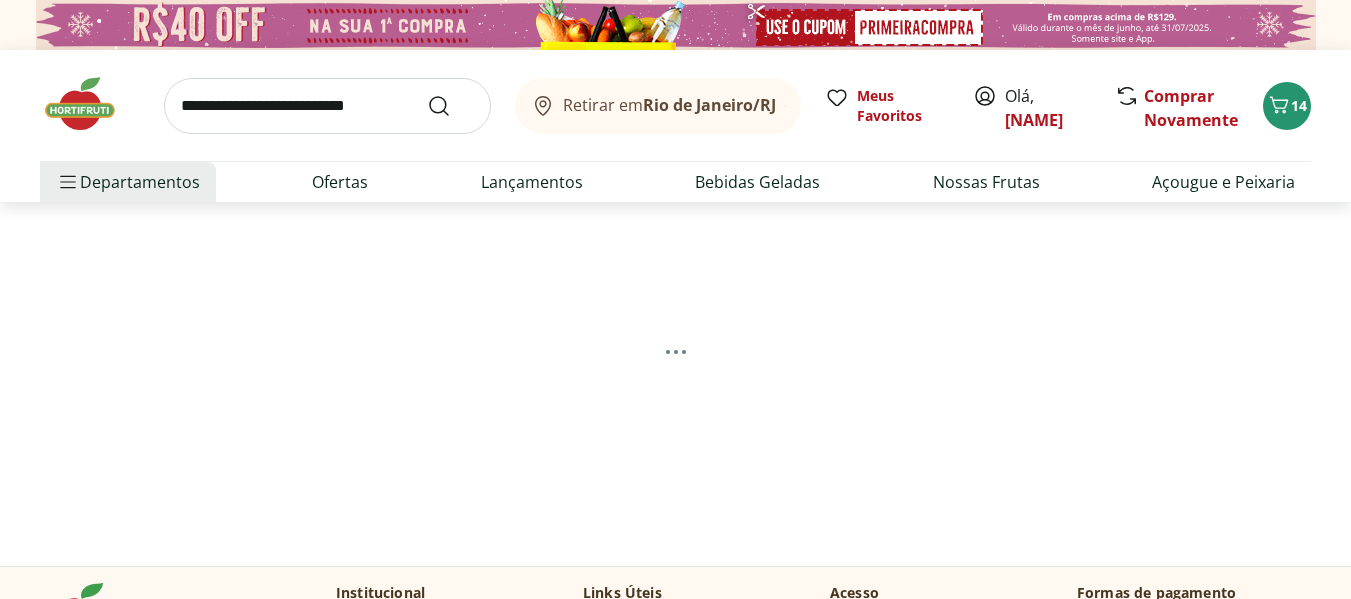 select on "**********" 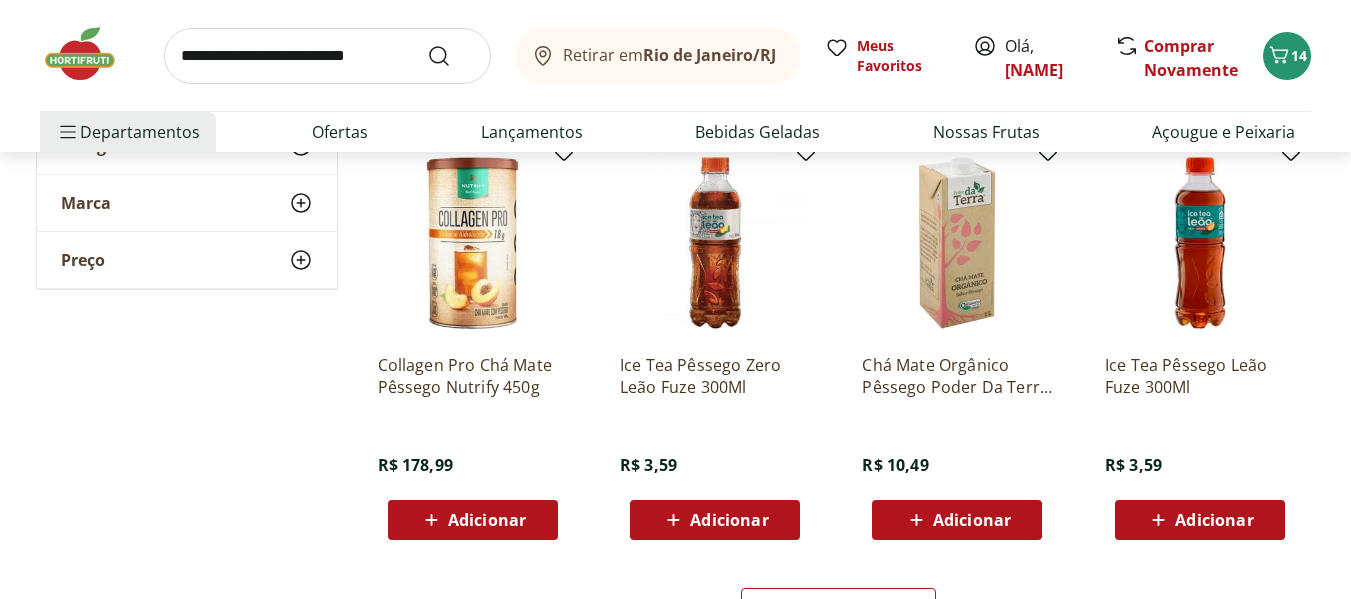 scroll, scrollTop: 1300, scrollLeft: 0, axis: vertical 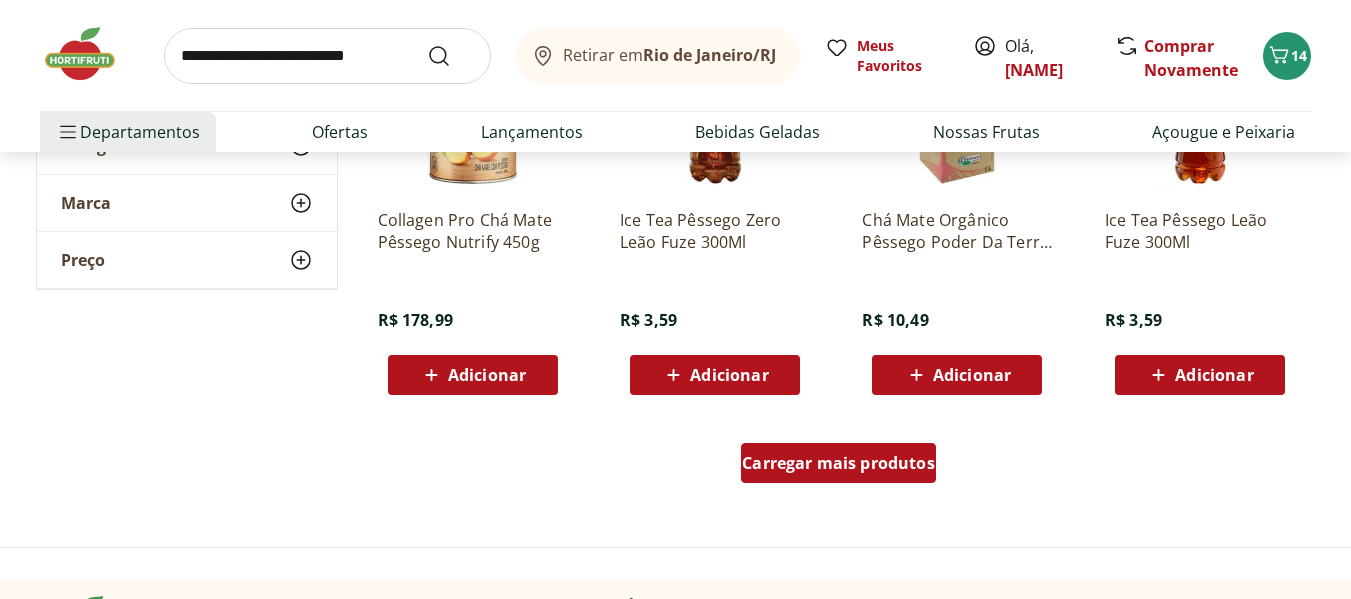 click on "Carregar mais produtos" at bounding box center (838, 463) 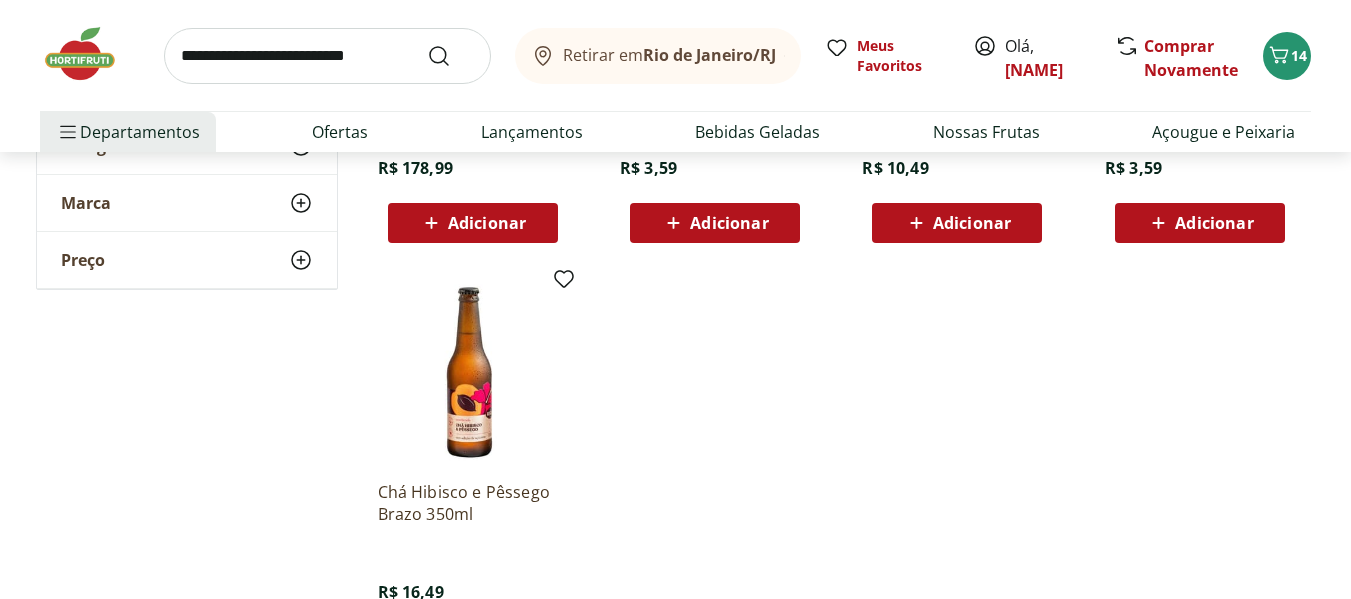 scroll, scrollTop: 1600, scrollLeft: 0, axis: vertical 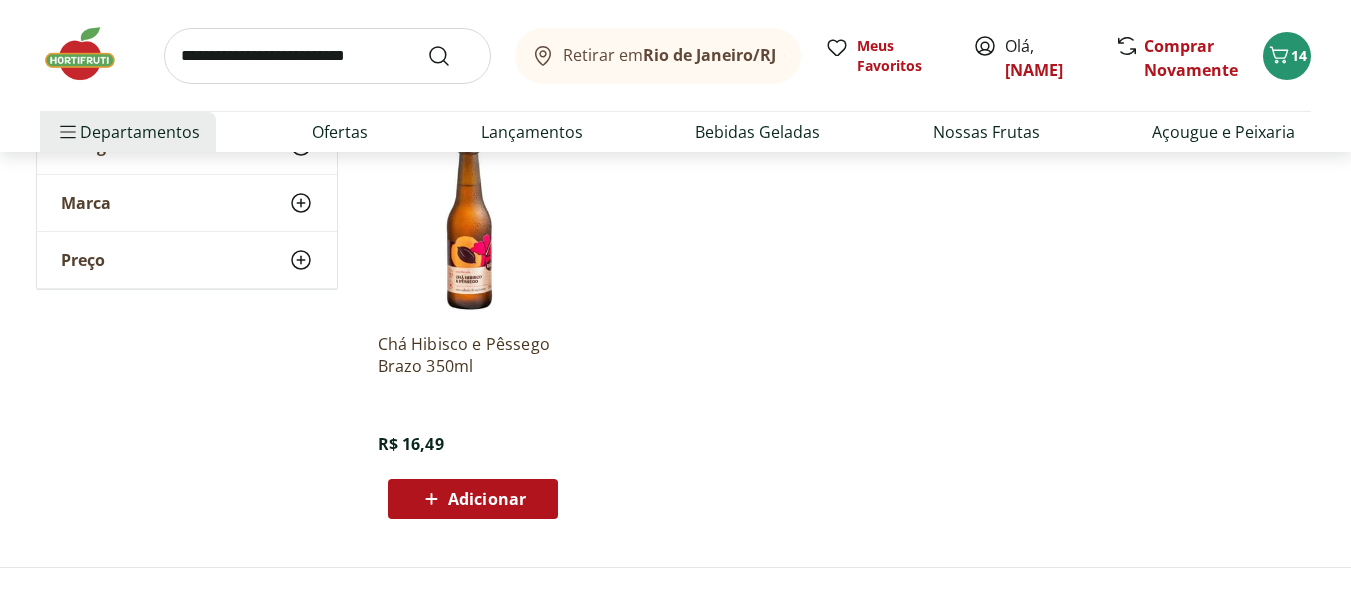 click at bounding box center [327, 56] 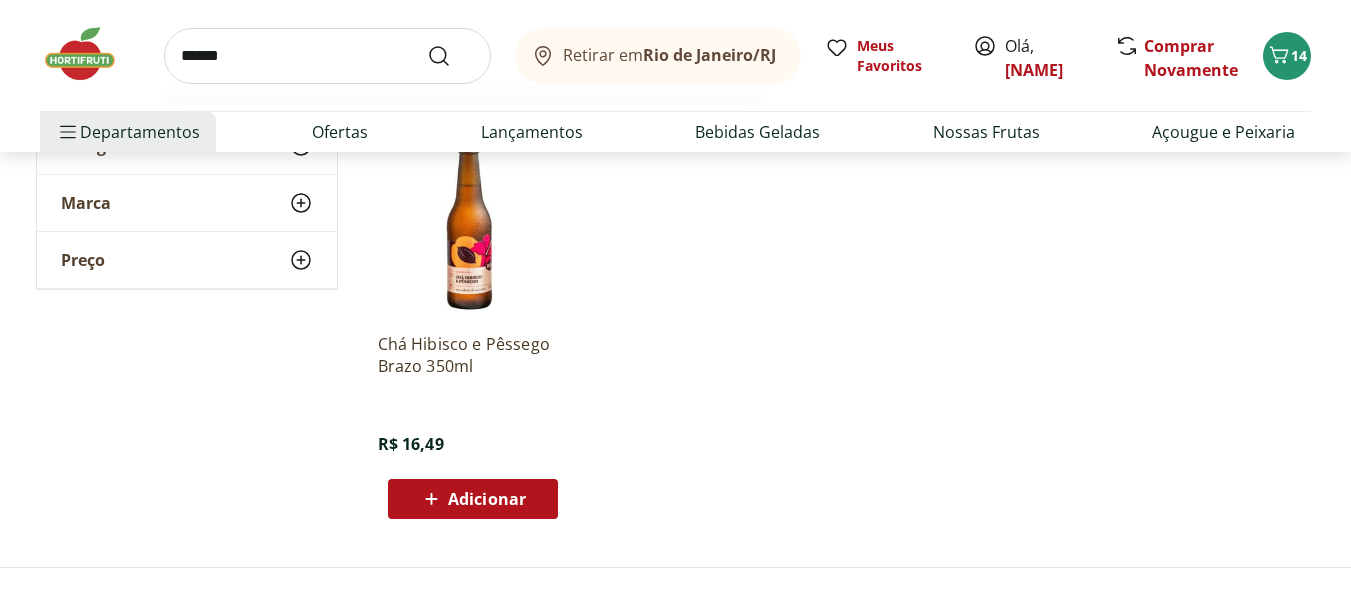 type on "******" 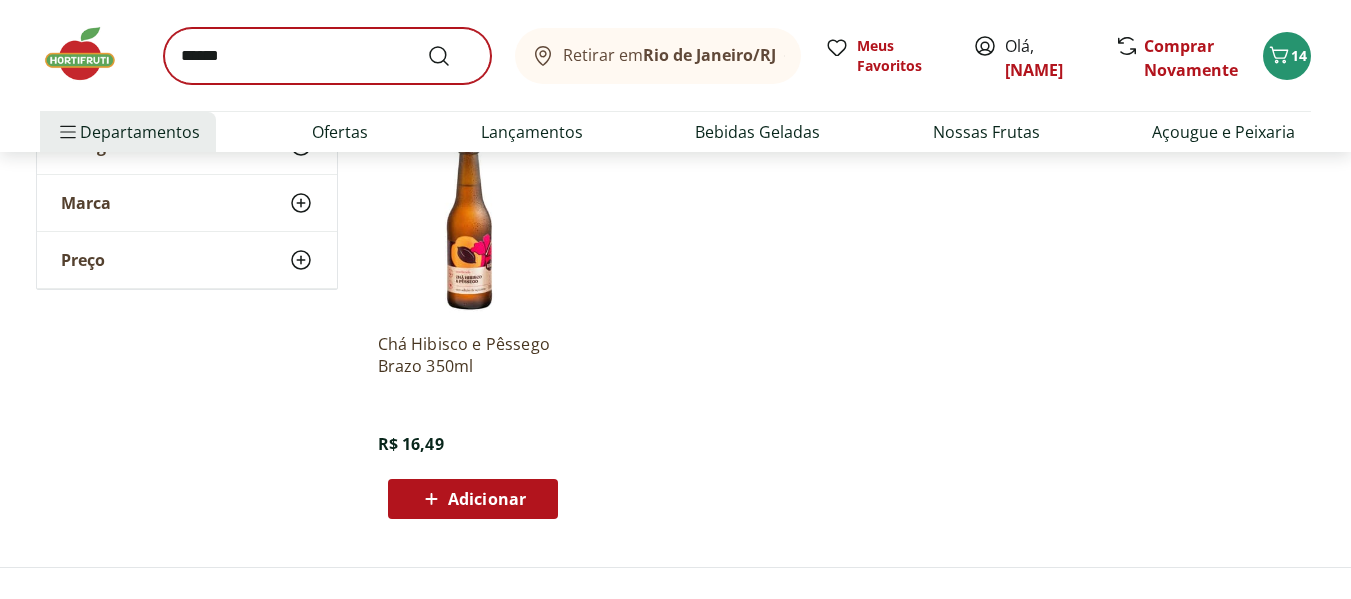 scroll, scrollTop: 0, scrollLeft: 0, axis: both 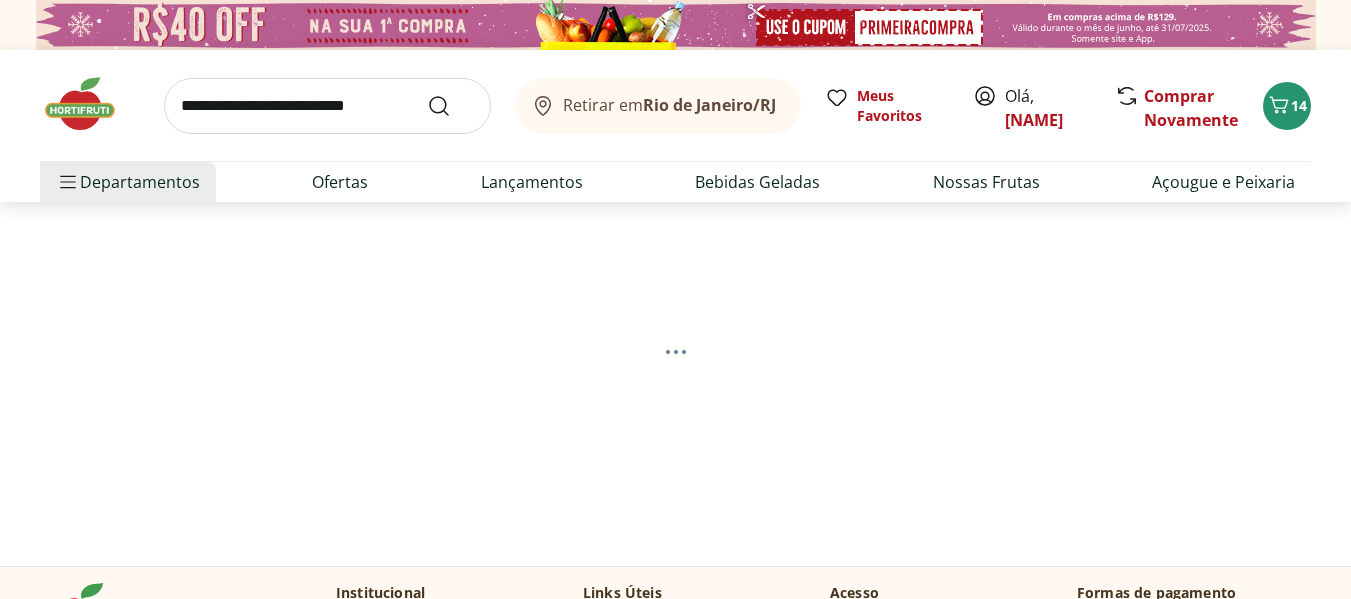 select on "**********" 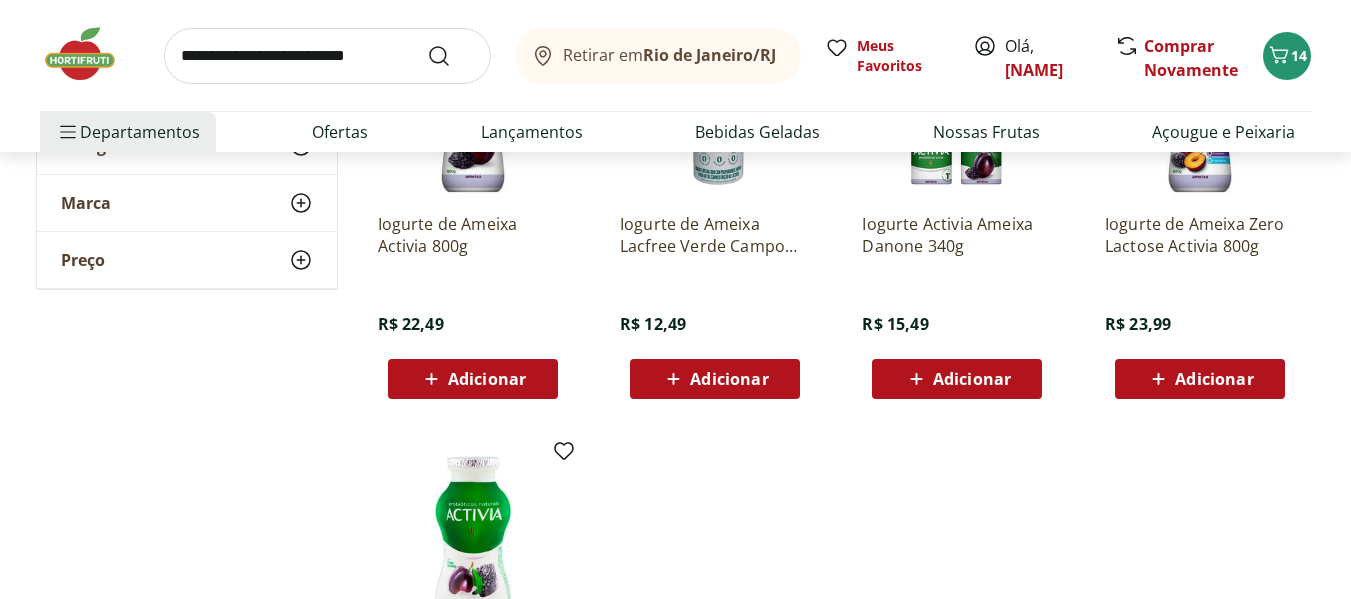scroll, scrollTop: 1000, scrollLeft: 0, axis: vertical 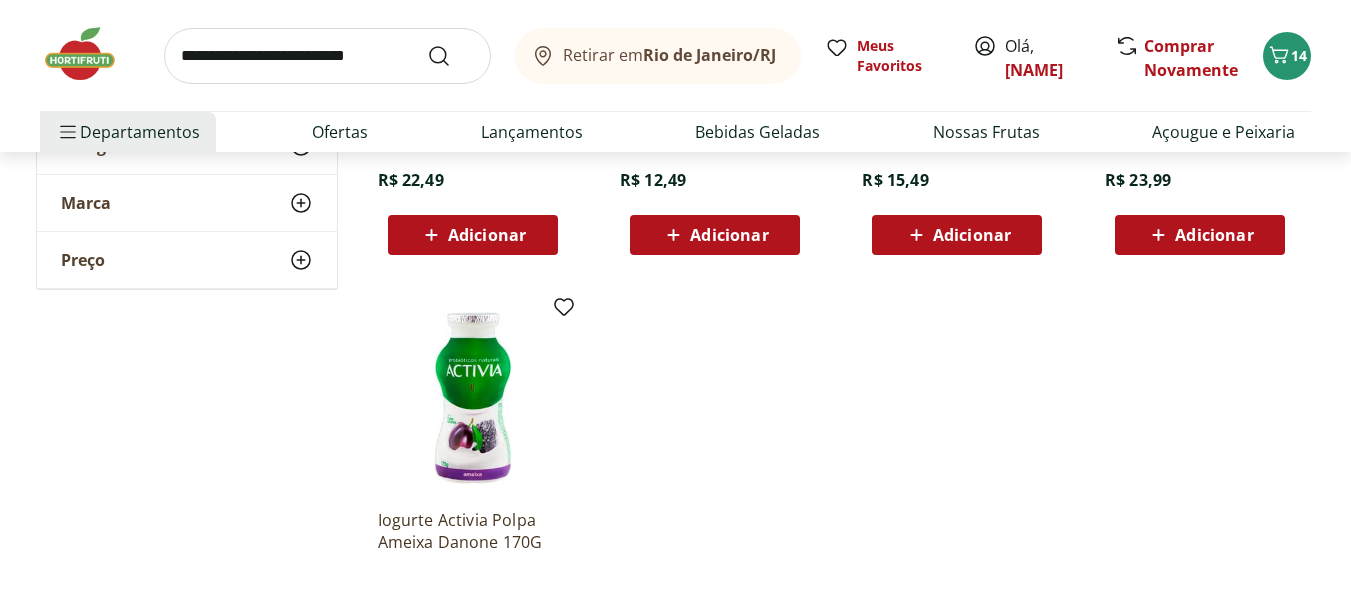 click at bounding box center [327, 56] 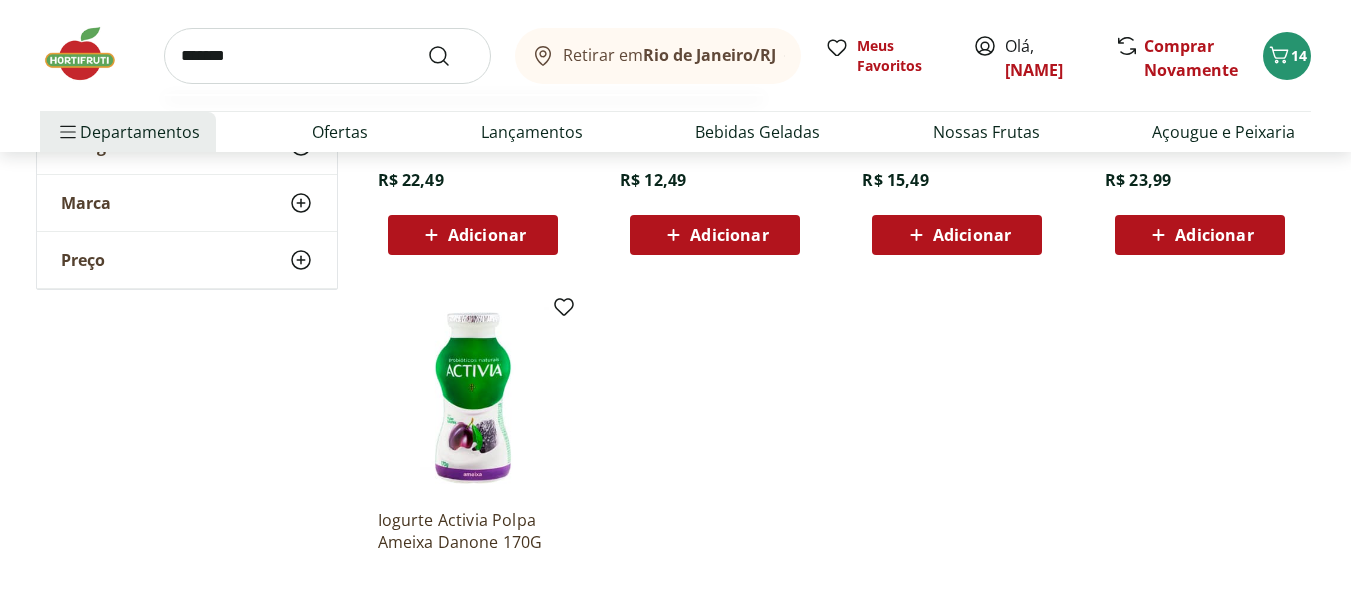 type on "*******" 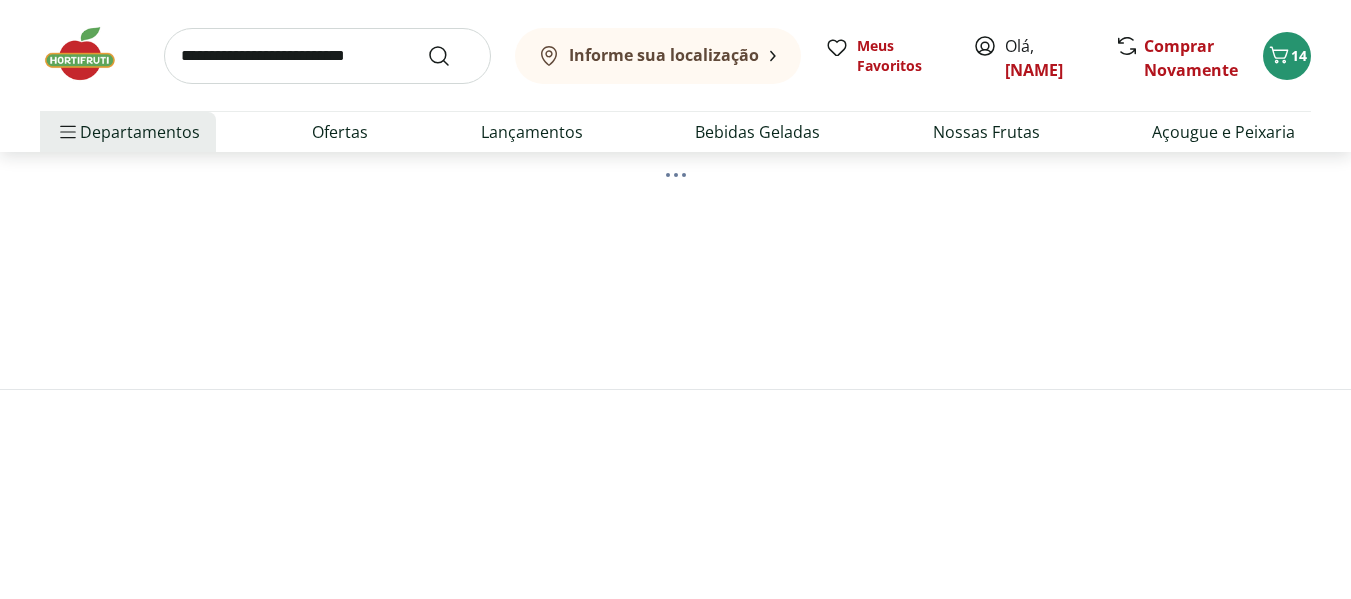 scroll, scrollTop: 0, scrollLeft: 0, axis: both 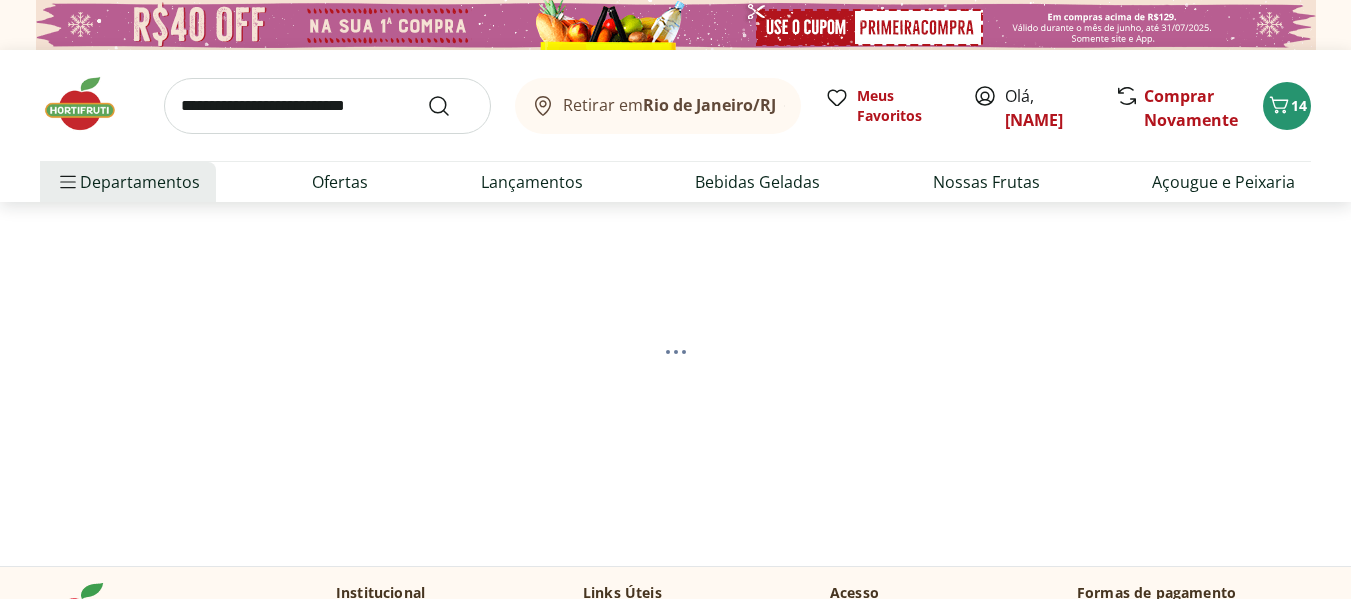 select on "**********" 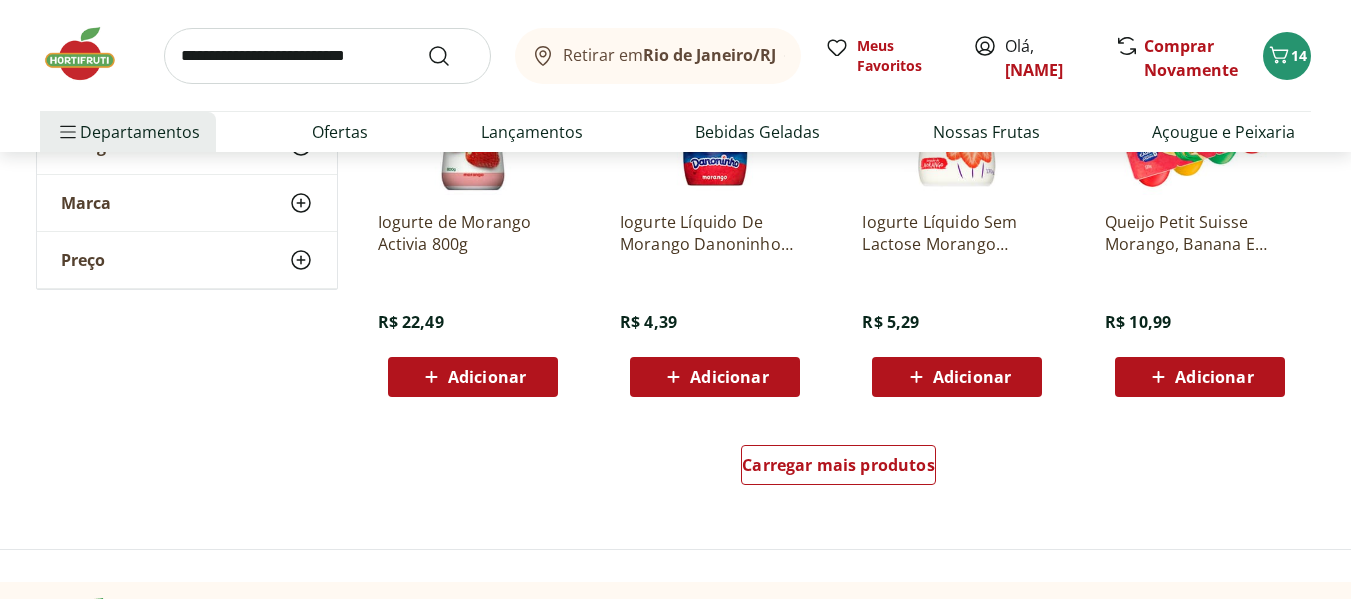 scroll, scrollTop: 1500, scrollLeft: 0, axis: vertical 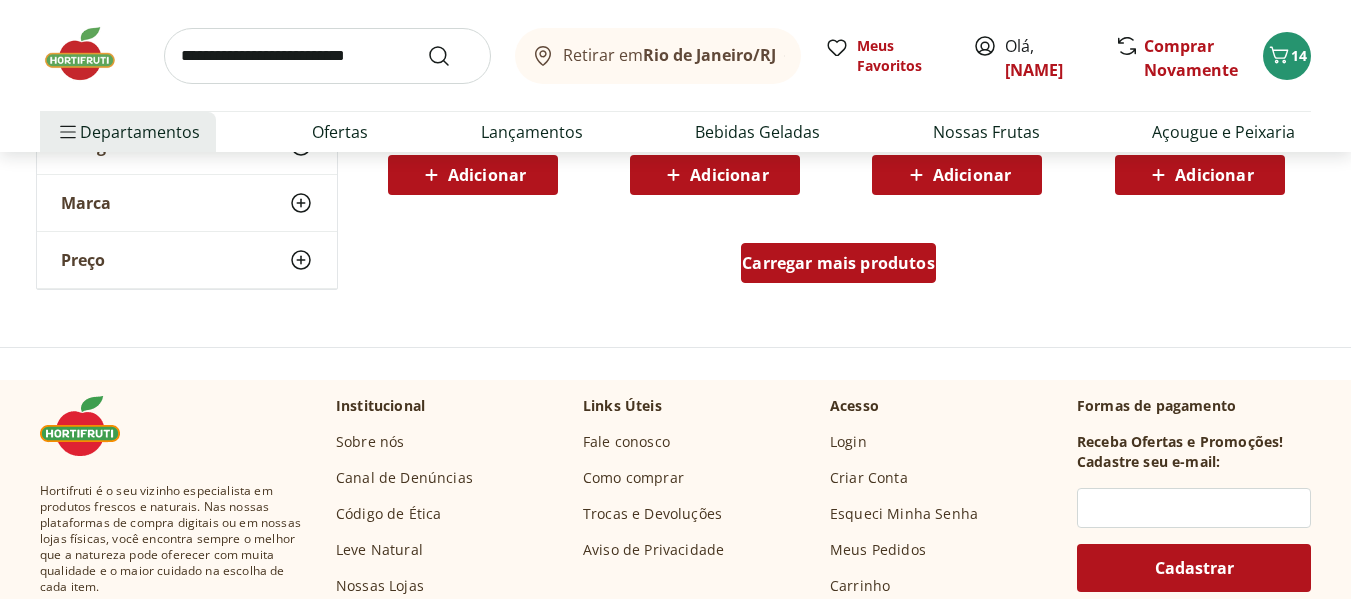 click on "Carregar mais produtos" at bounding box center [838, 263] 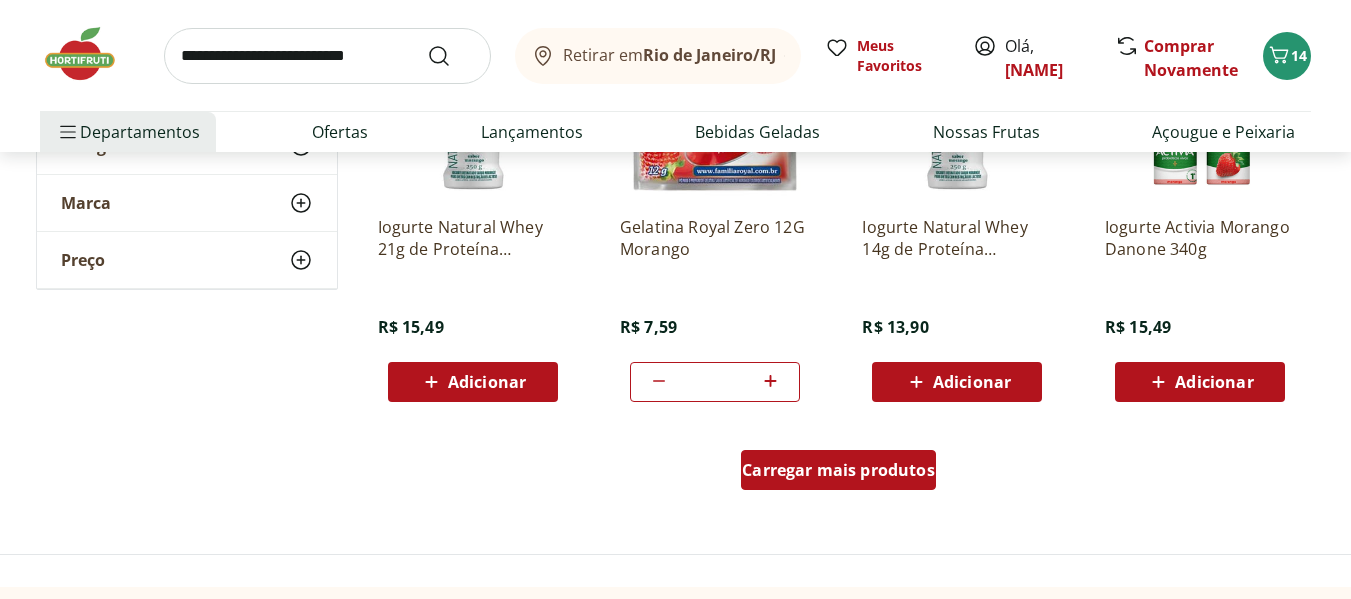 scroll, scrollTop: 2600, scrollLeft: 0, axis: vertical 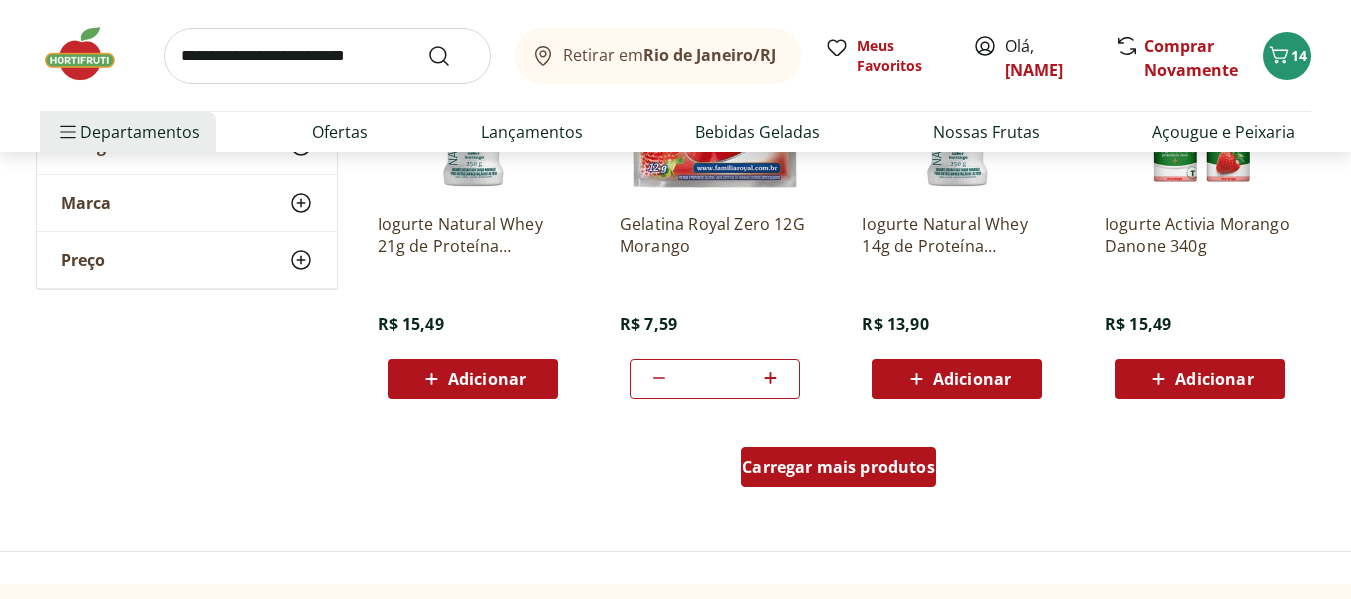 click on "Carregar mais produtos" at bounding box center (838, 467) 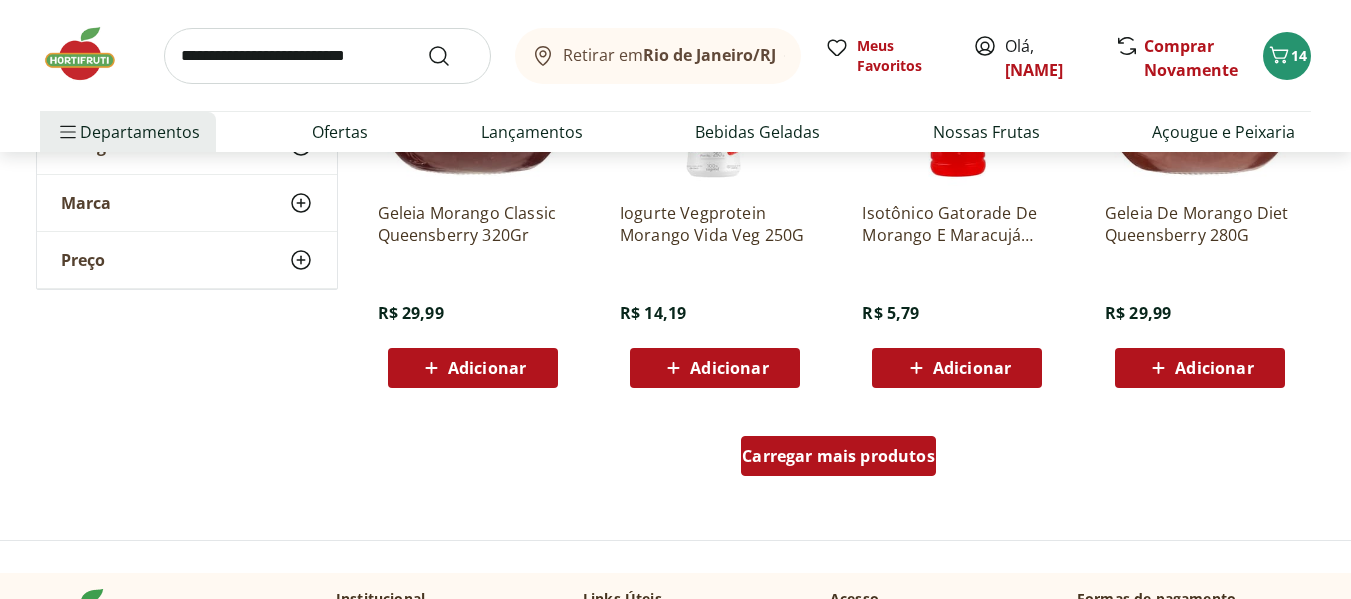 scroll, scrollTop: 4100, scrollLeft: 0, axis: vertical 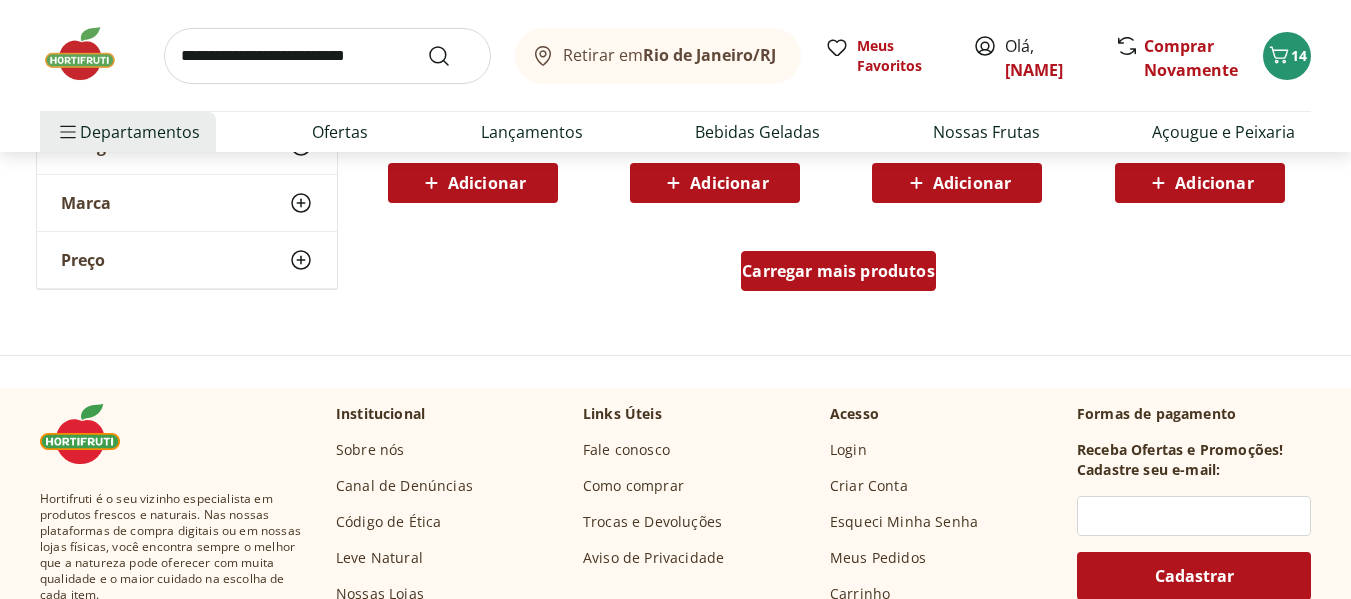 click on "Carregar mais produtos" at bounding box center [838, 271] 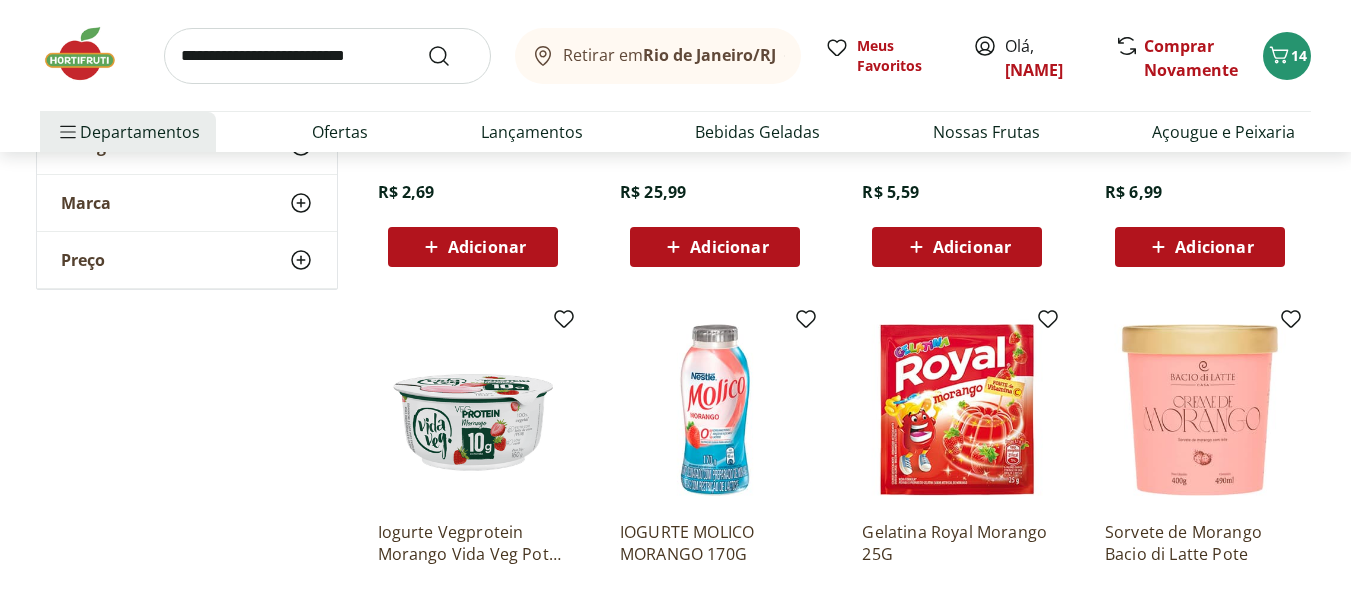 scroll, scrollTop: 5300, scrollLeft: 0, axis: vertical 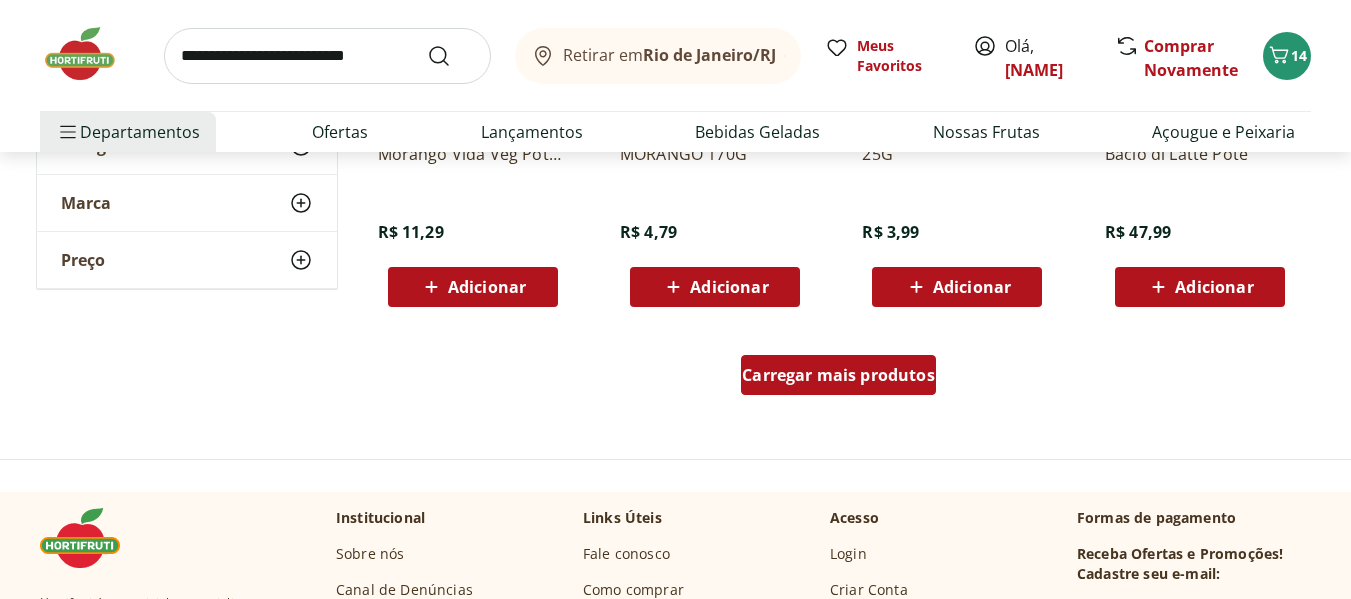 click on "Carregar mais produtos" at bounding box center [838, 375] 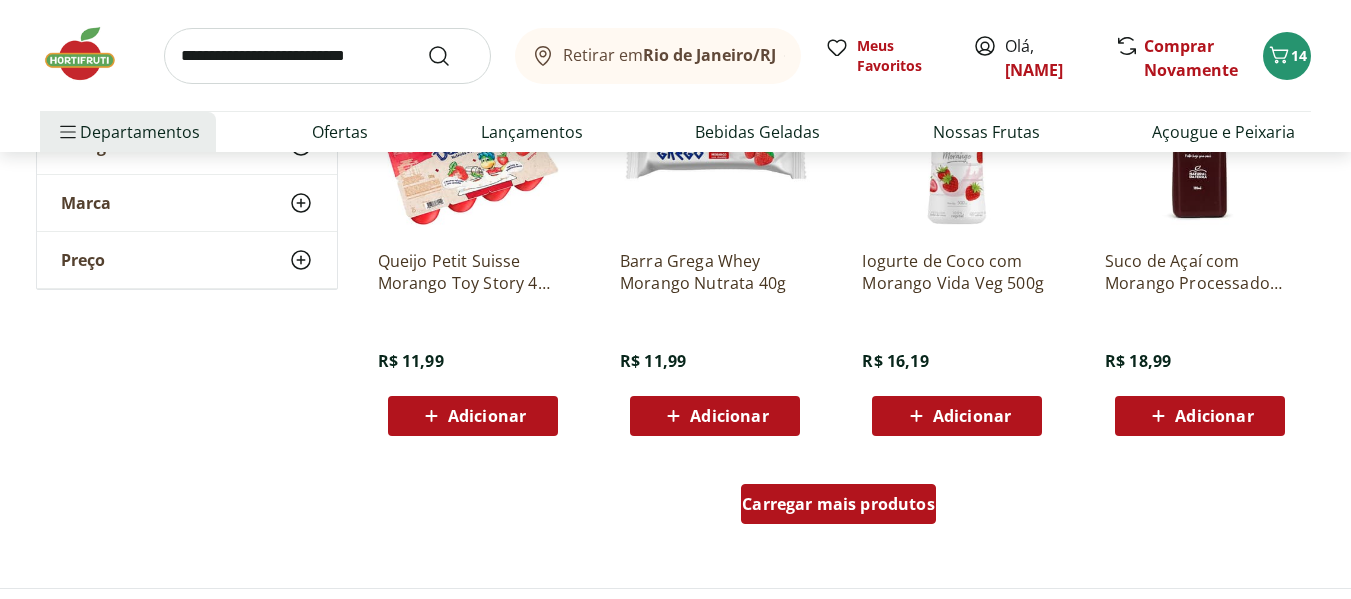 scroll, scrollTop: 6700, scrollLeft: 0, axis: vertical 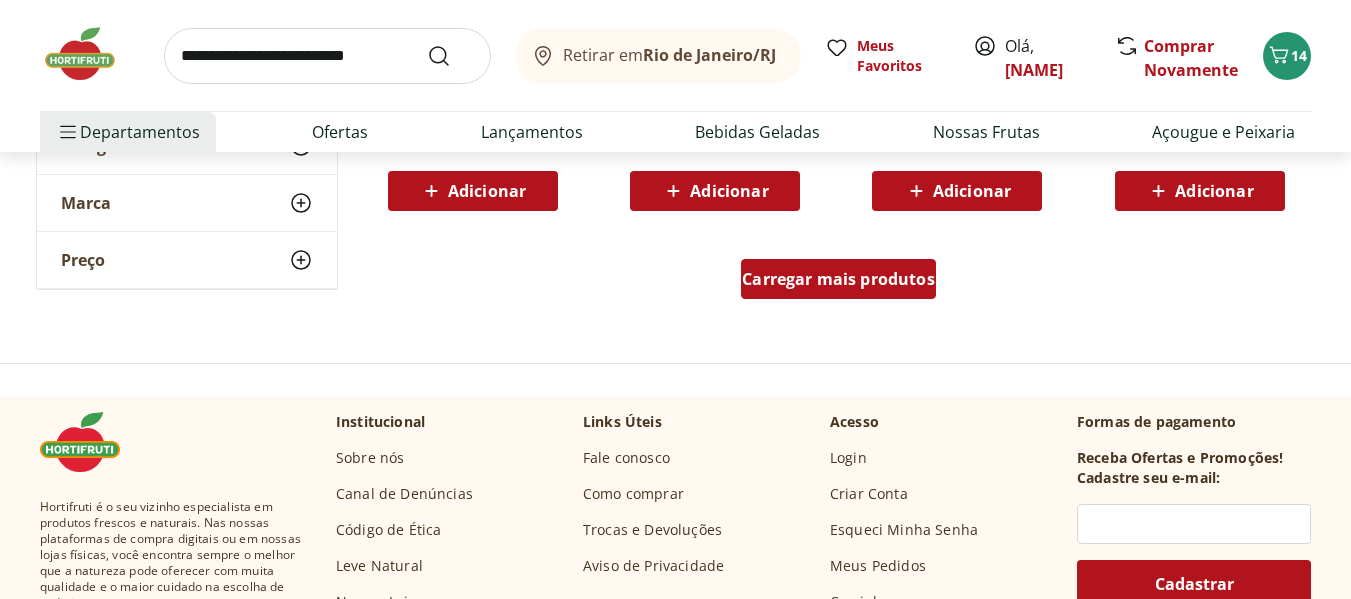 click on "Carregar mais produtos" at bounding box center [838, 279] 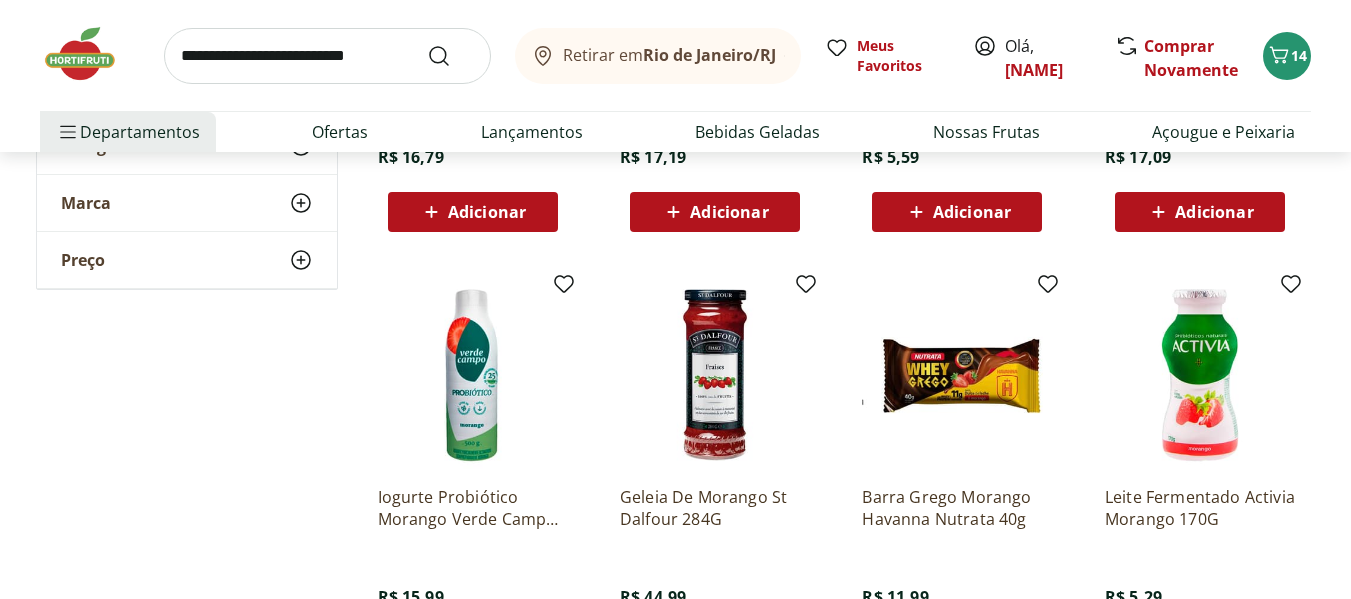 scroll, scrollTop: 7100, scrollLeft: 0, axis: vertical 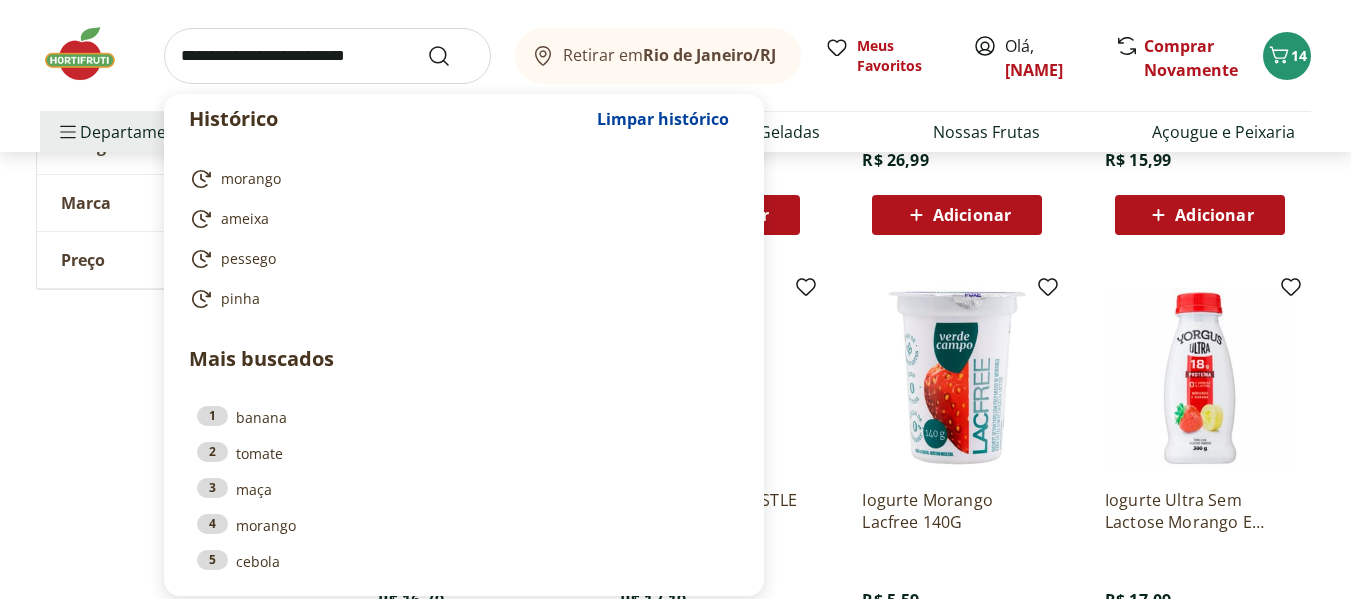 click at bounding box center [327, 56] 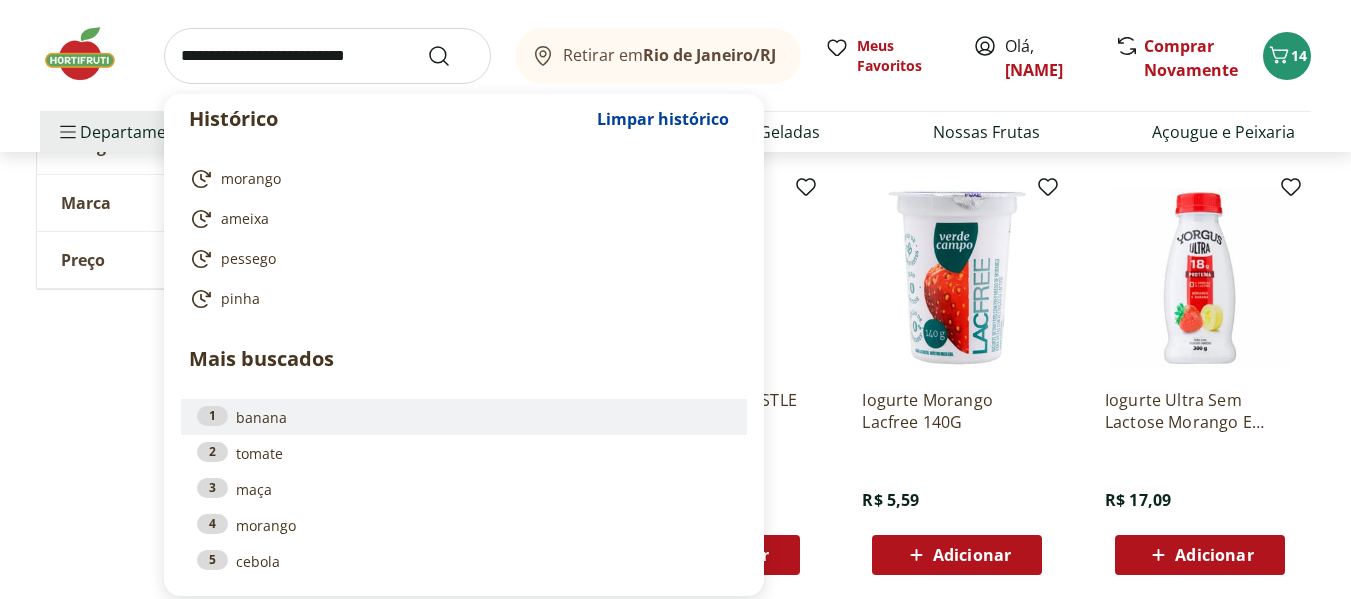 scroll, scrollTop: 7400, scrollLeft: 0, axis: vertical 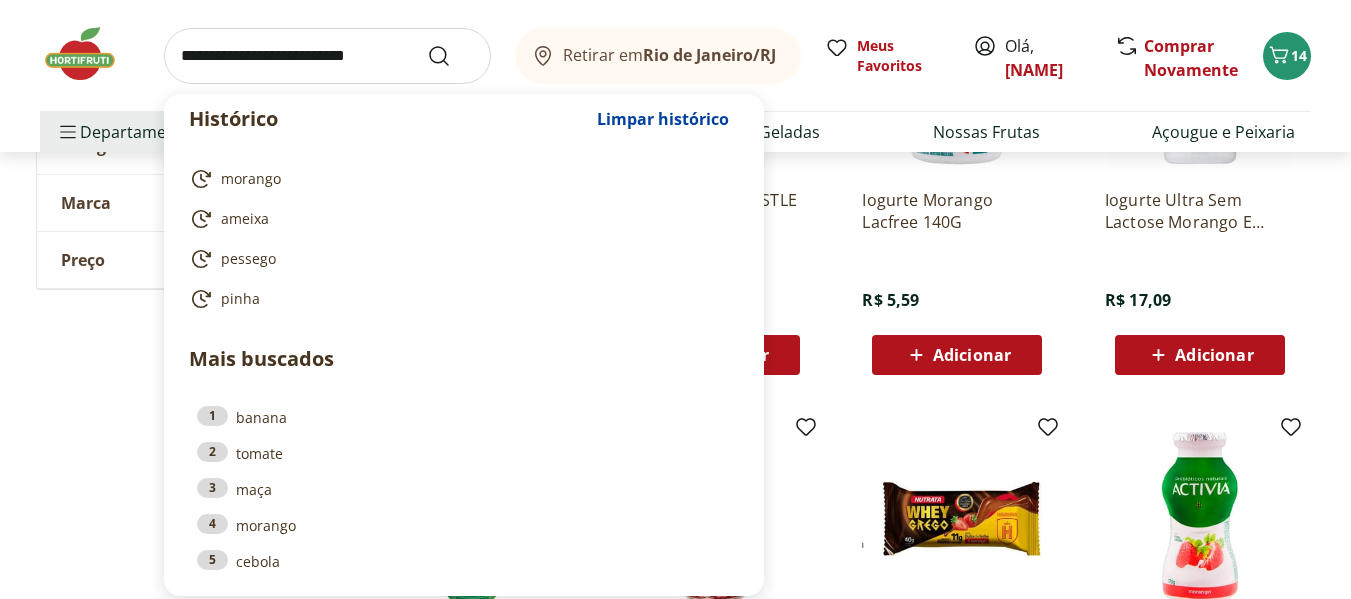 click at bounding box center (327, 56) 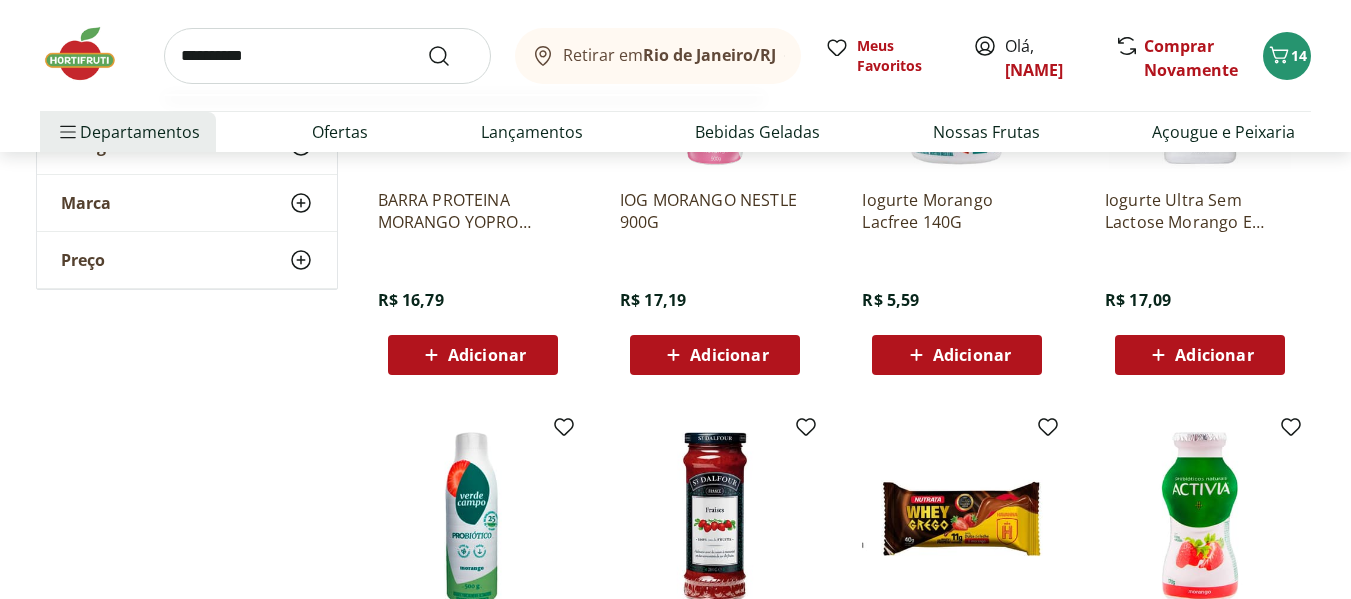 type on "**********" 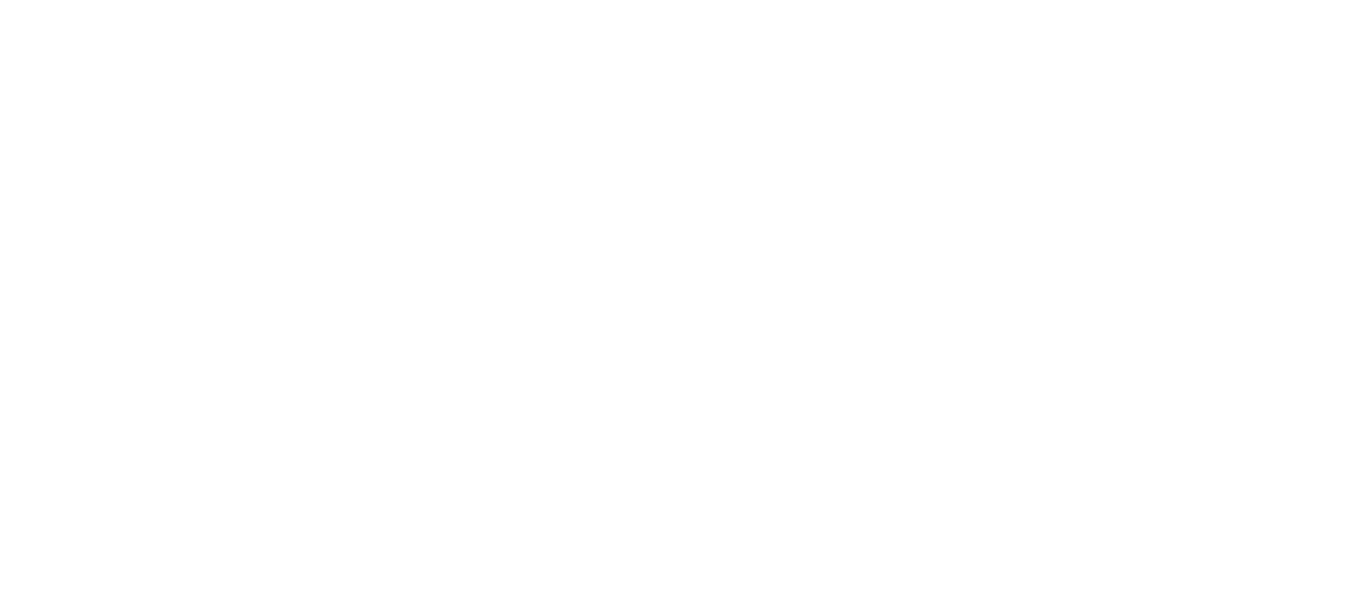 scroll, scrollTop: 0, scrollLeft: 0, axis: both 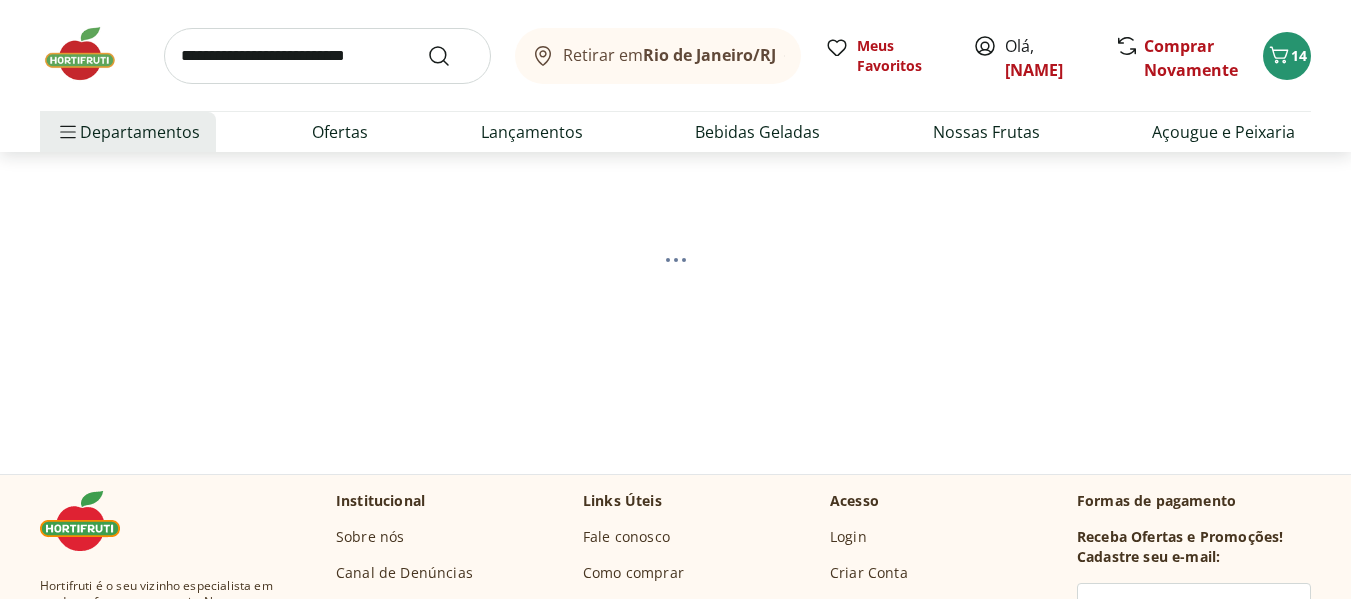 select on "**********" 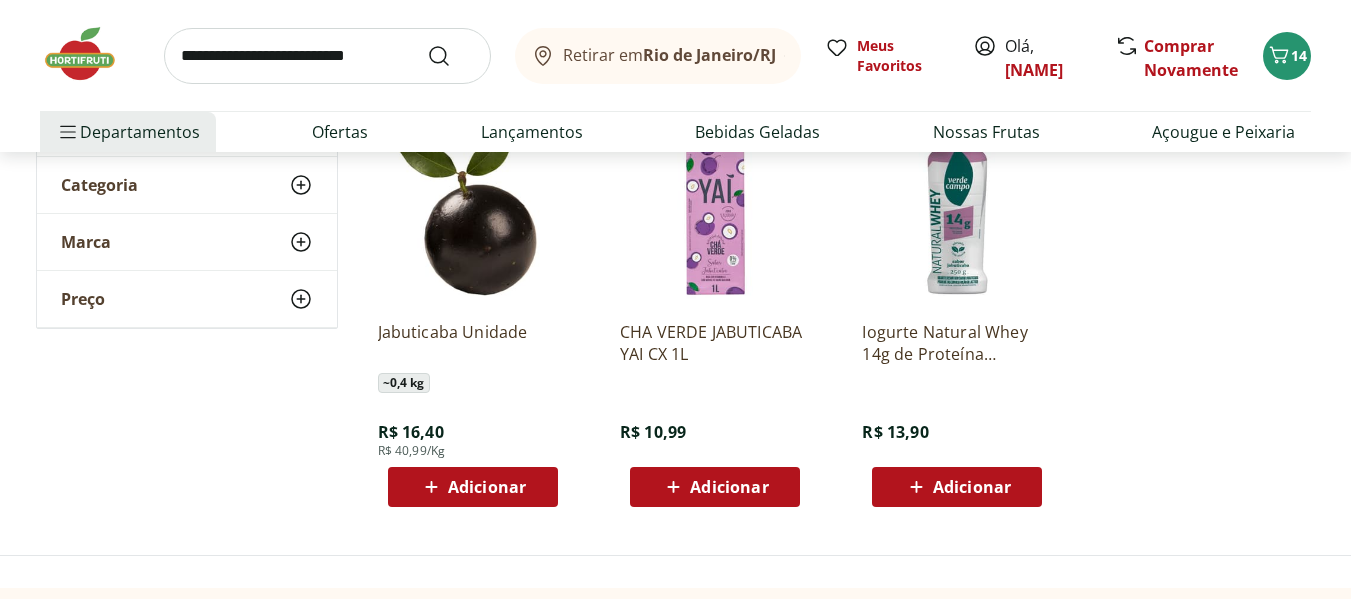 scroll, scrollTop: 300, scrollLeft: 0, axis: vertical 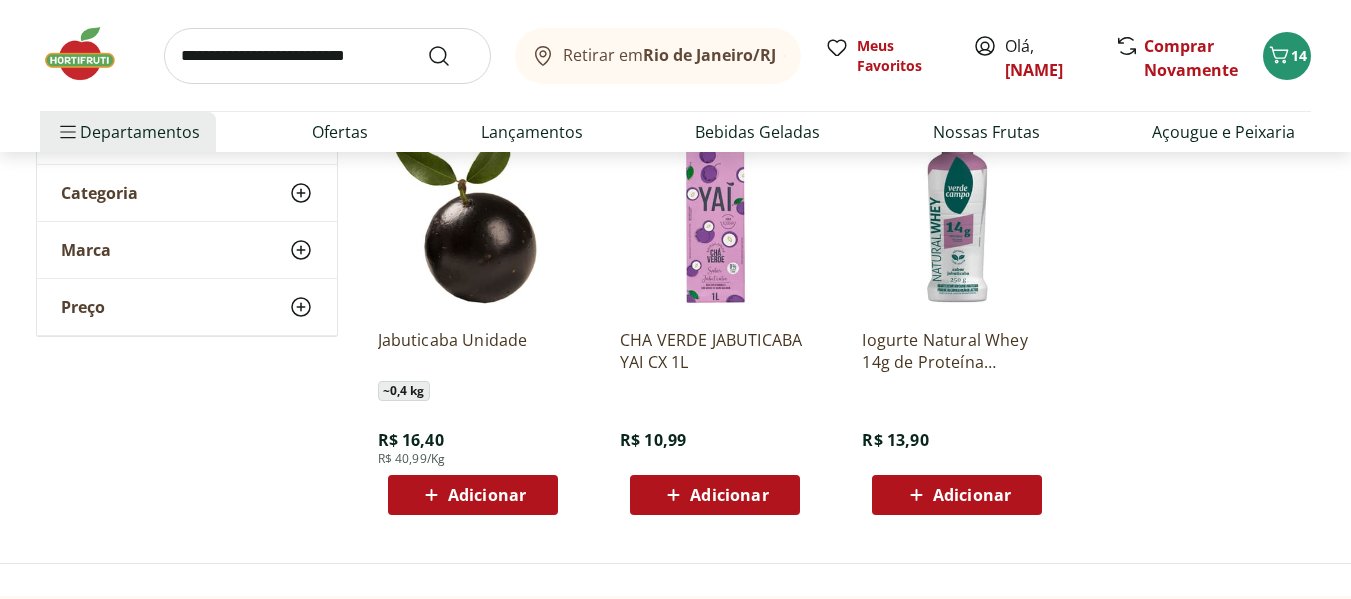 click on "Adicionar" at bounding box center (487, 495) 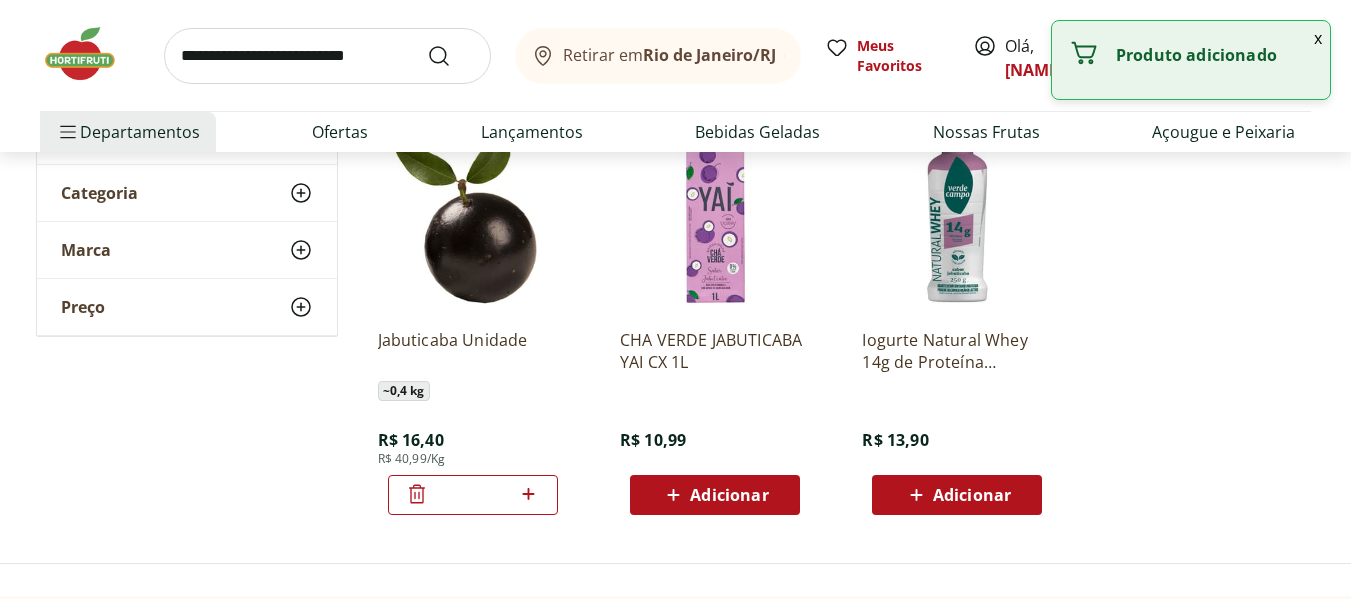 click 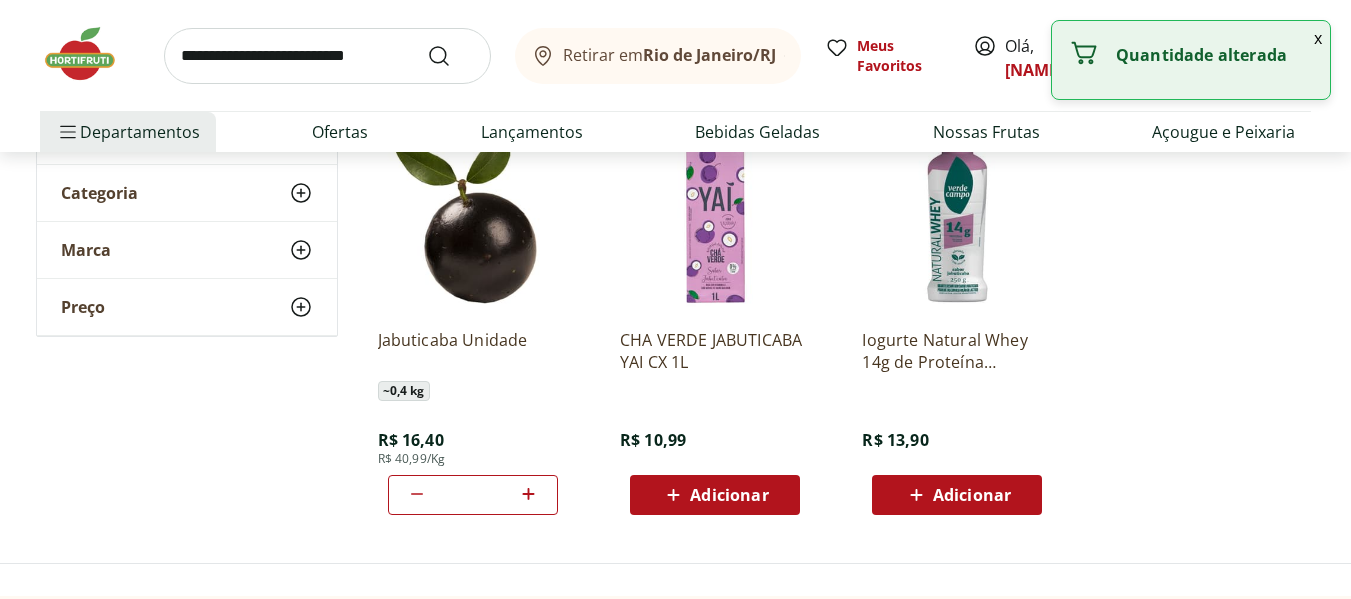 click 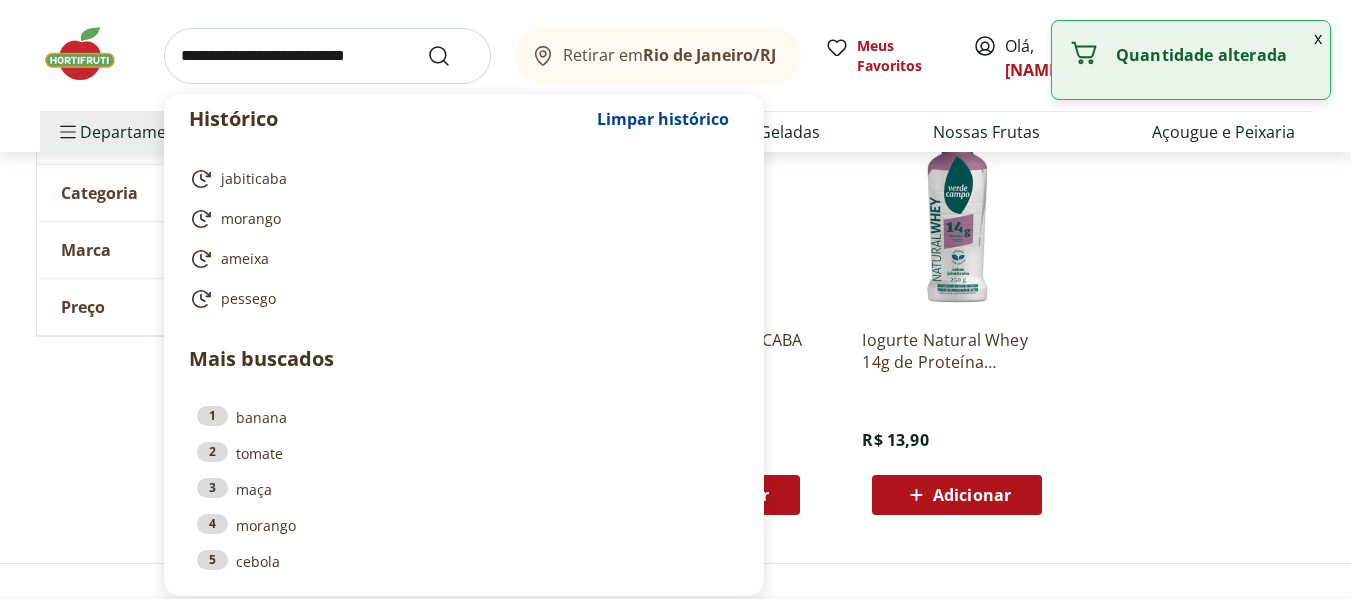 click at bounding box center (327, 56) 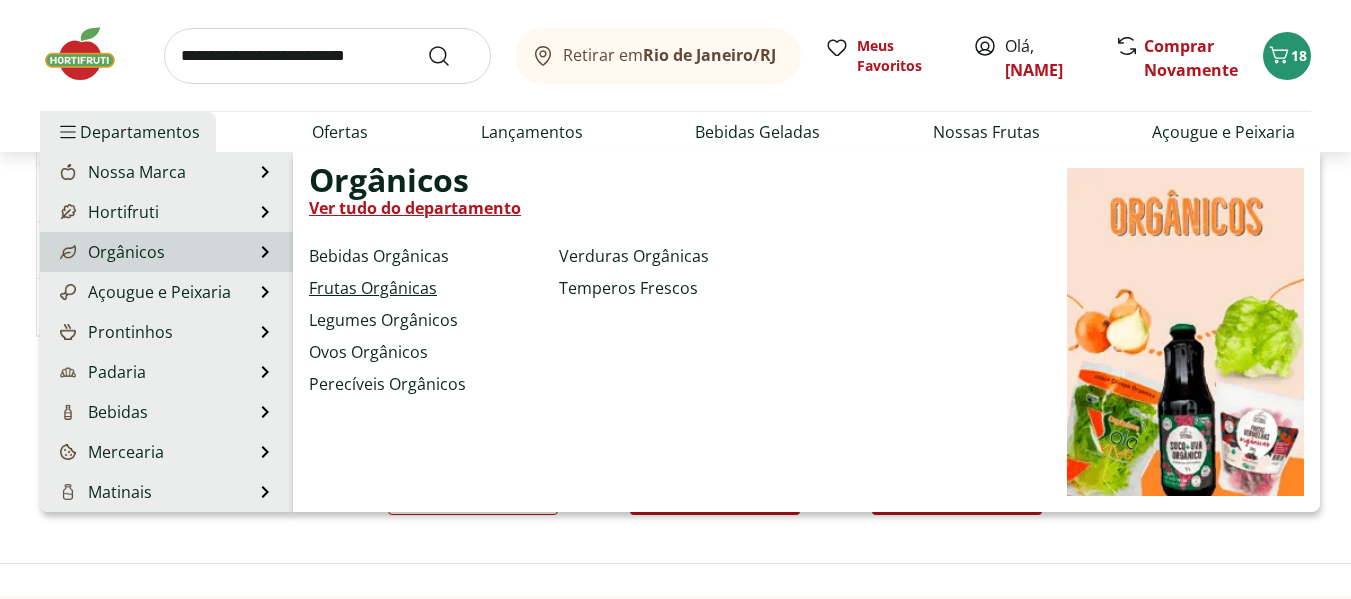 click on "Frutas Orgânicas" at bounding box center (373, 288) 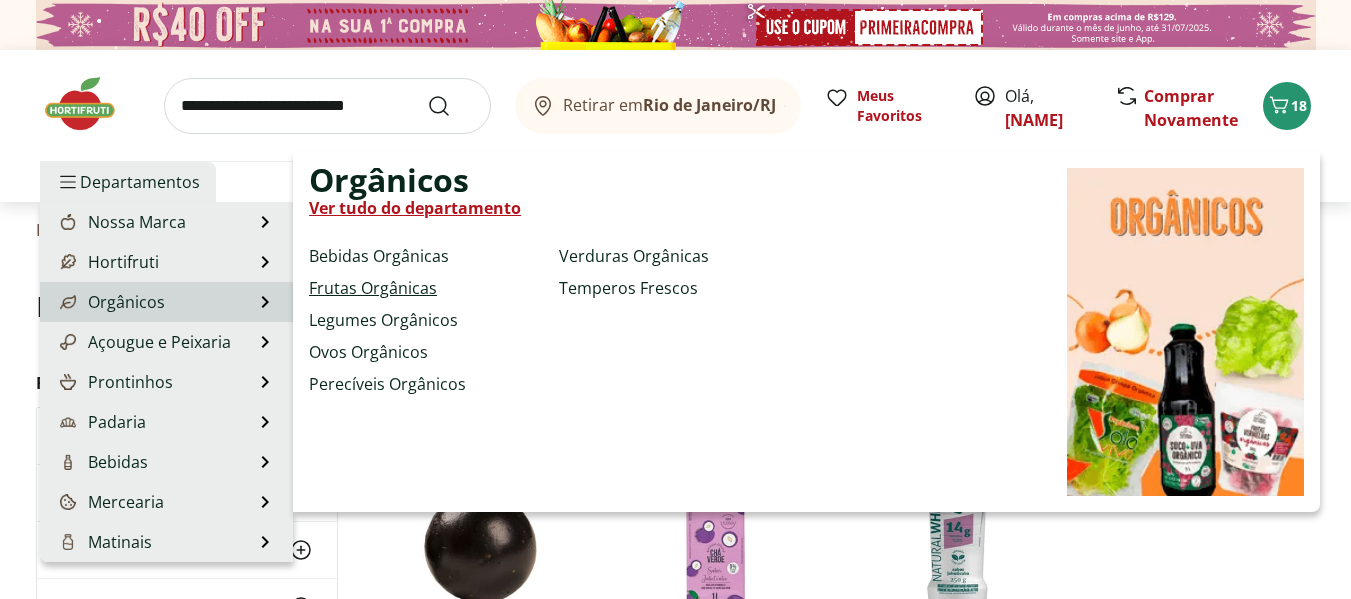 select on "**********" 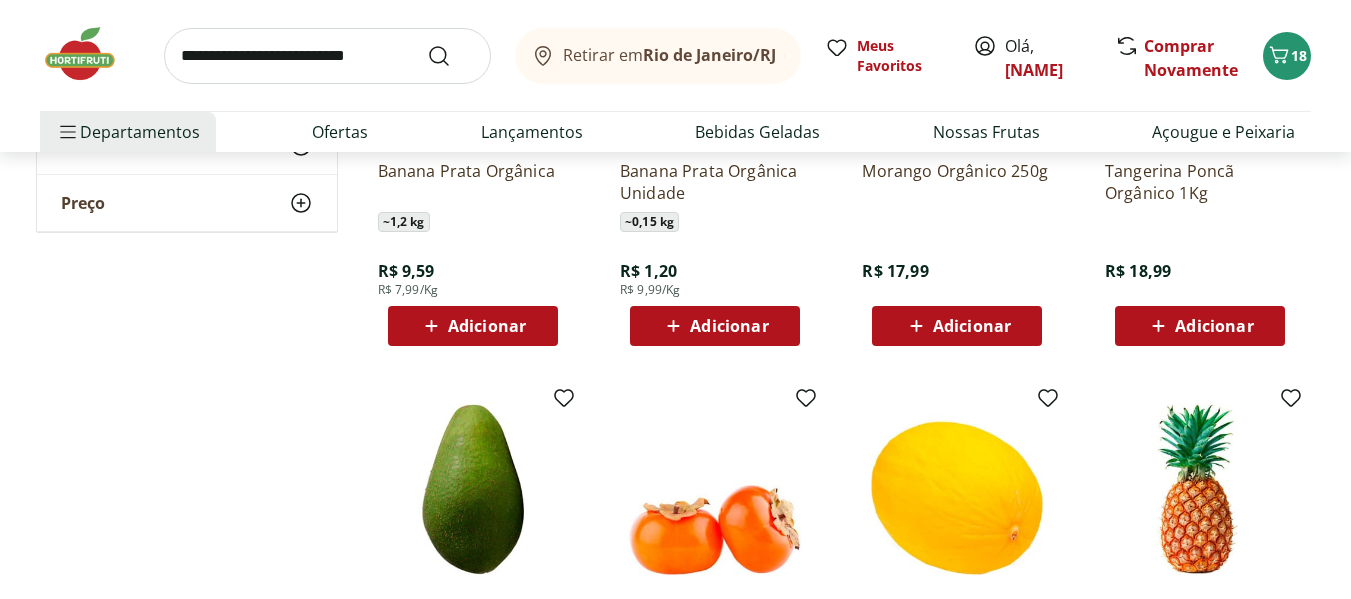 scroll, scrollTop: 600, scrollLeft: 0, axis: vertical 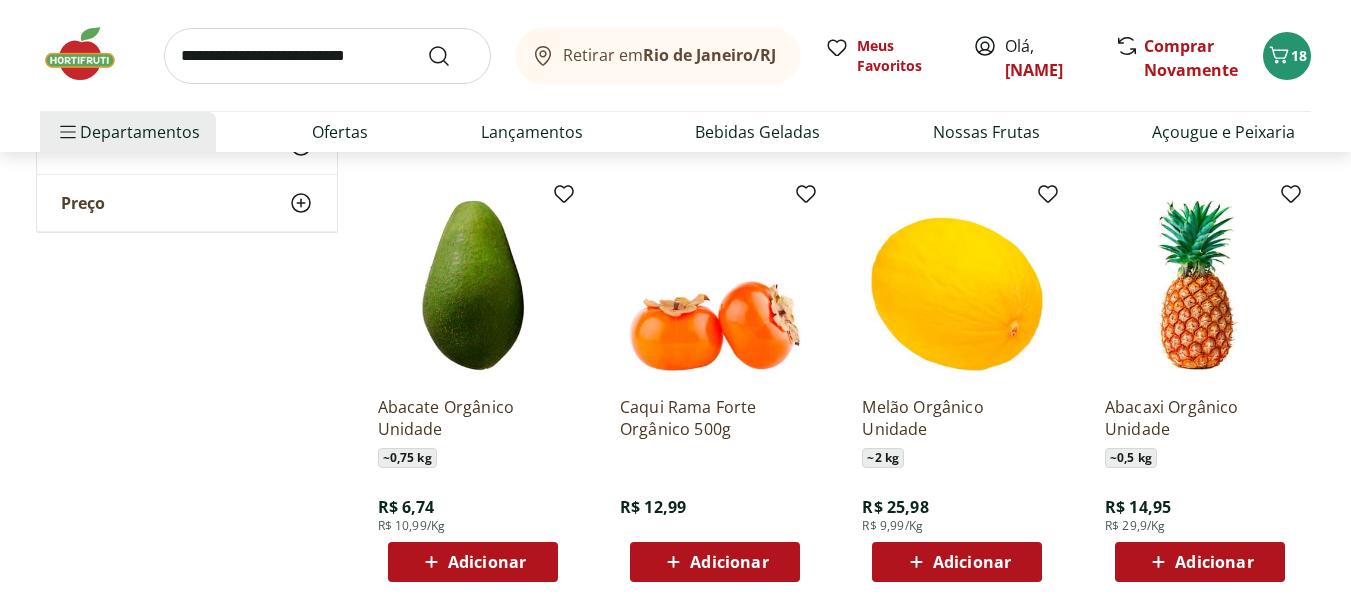 click on "Adicionar" at bounding box center (729, 562) 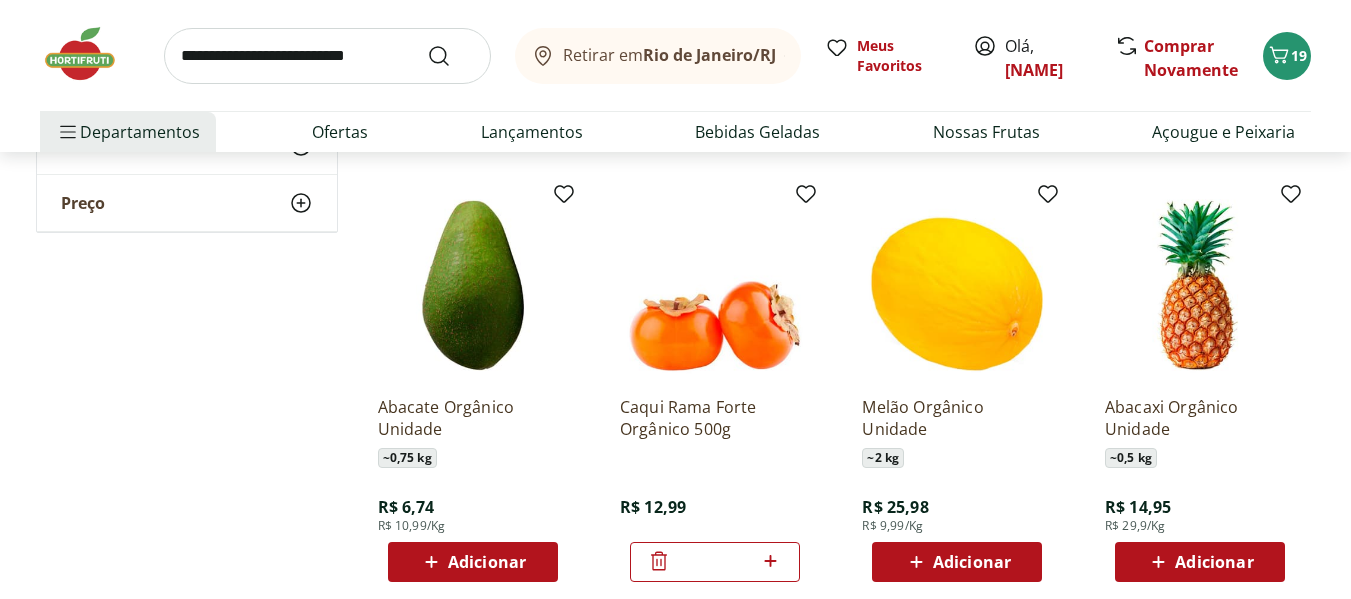 click 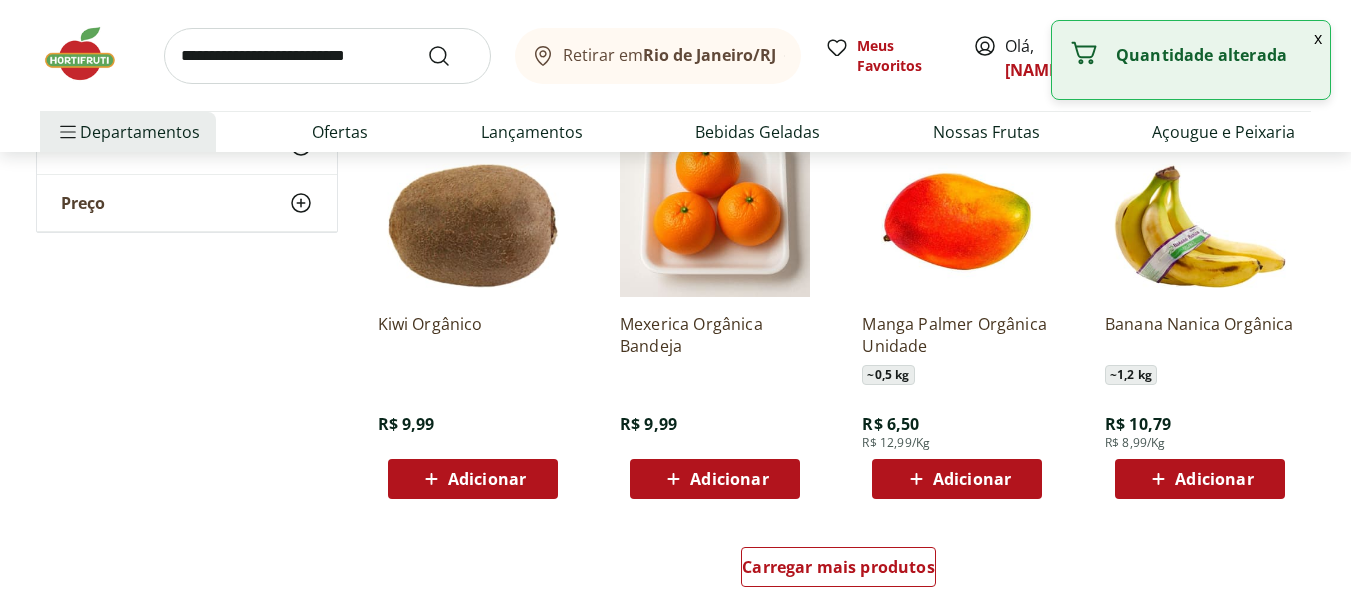 scroll, scrollTop: 1300, scrollLeft: 0, axis: vertical 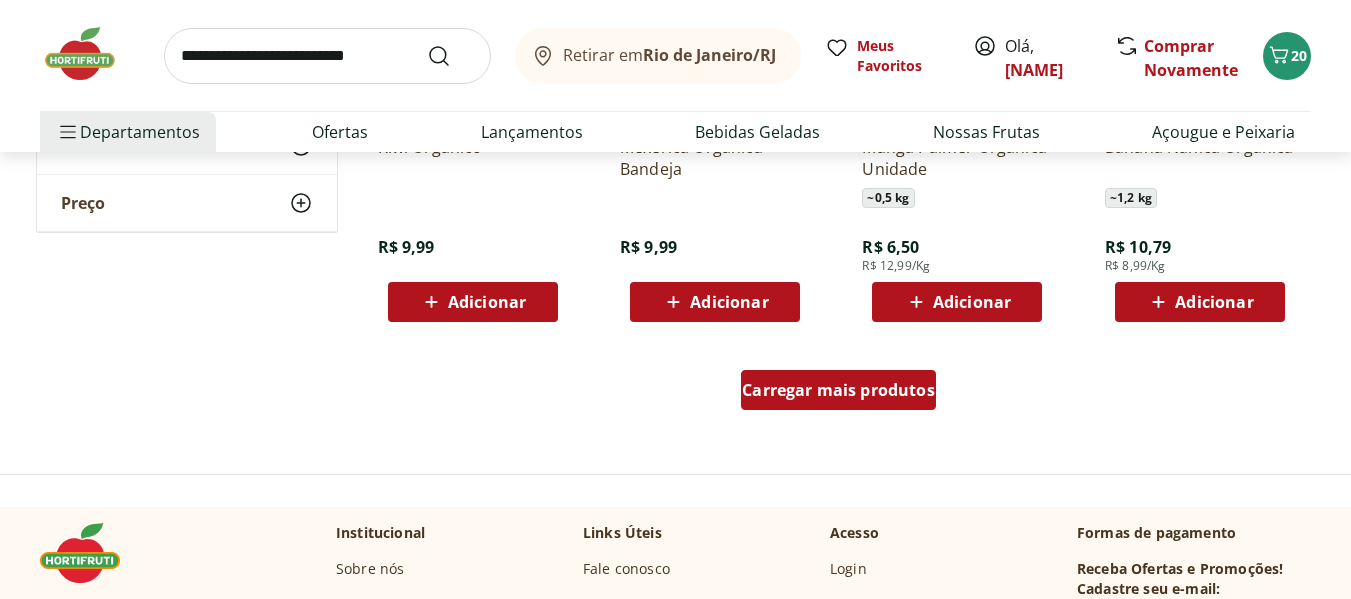 click on "Carregar mais produtos" at bounding box center [838, 390] 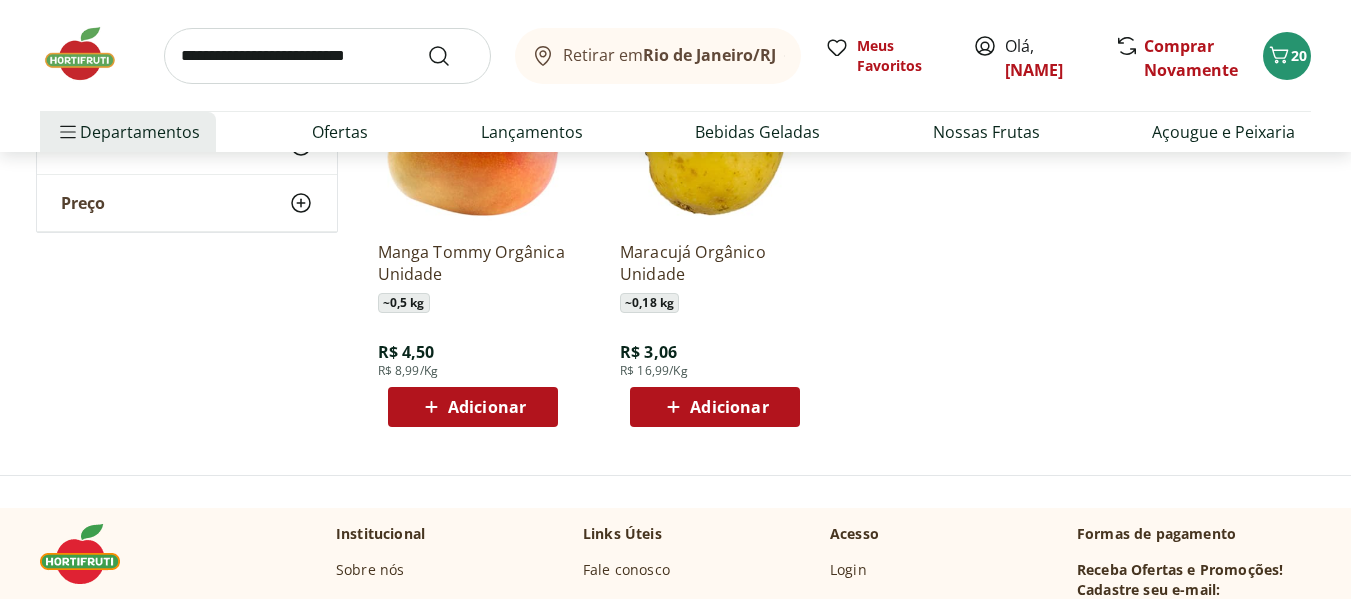 scroll, scrollTop: 2500, scrollLeft: 0, axis: vertical 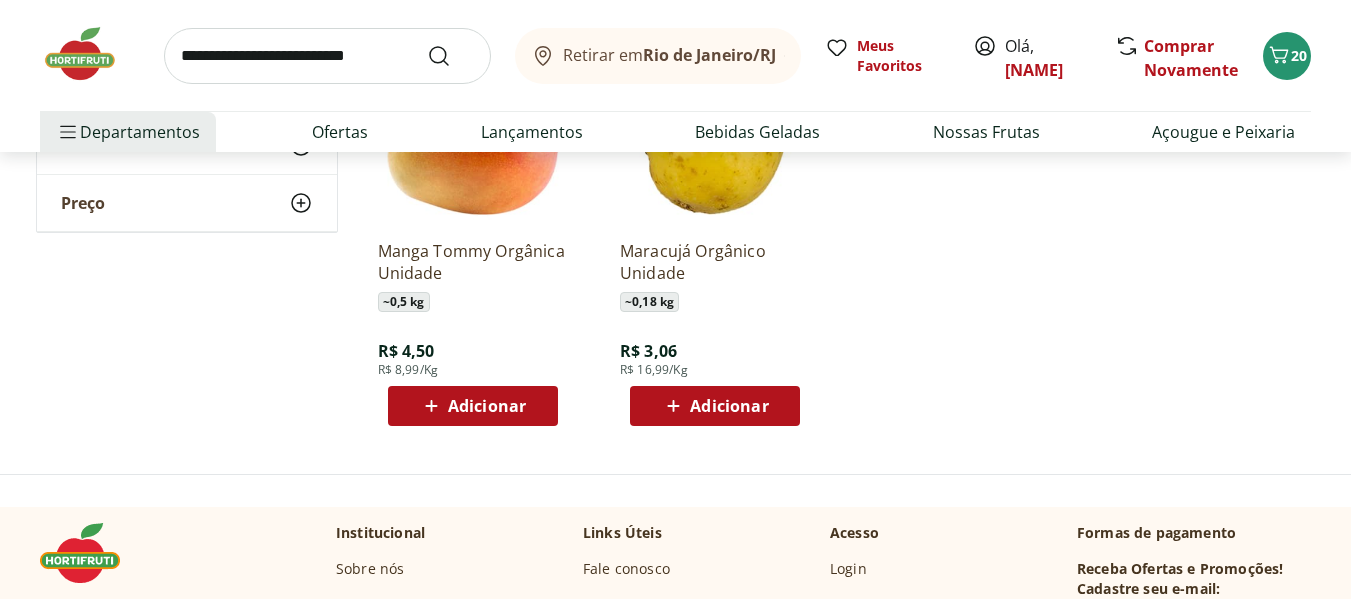 click on "Adicionar" at bounding box center (487, 406) 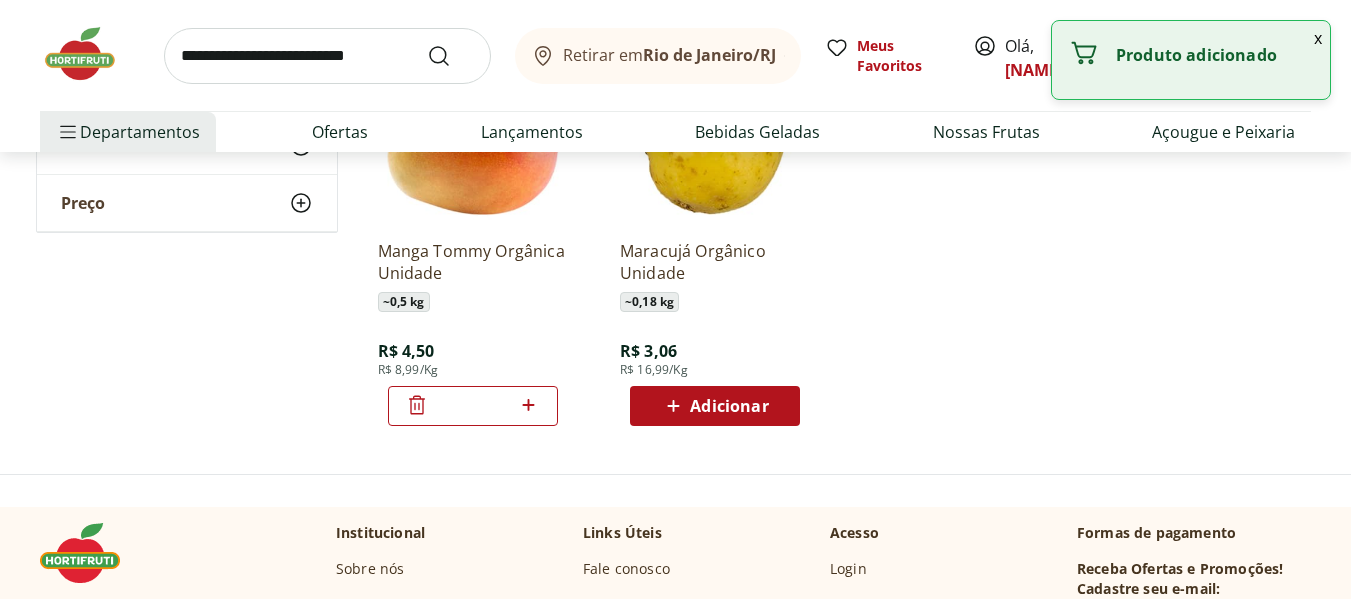 click 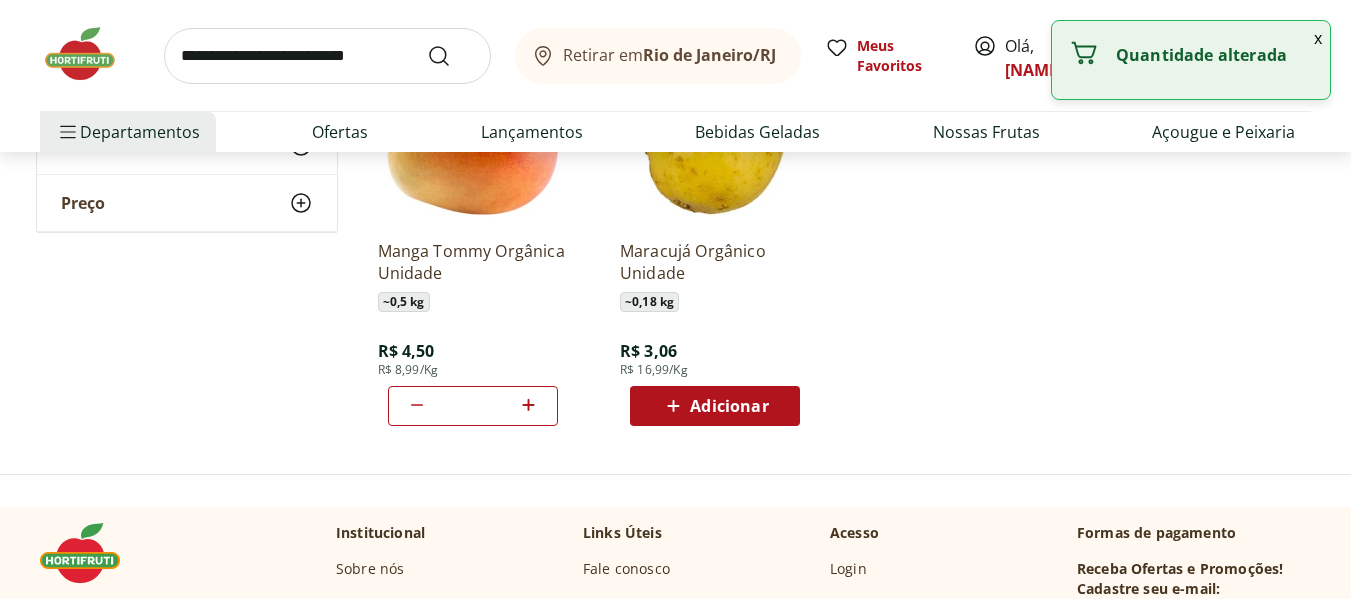 click 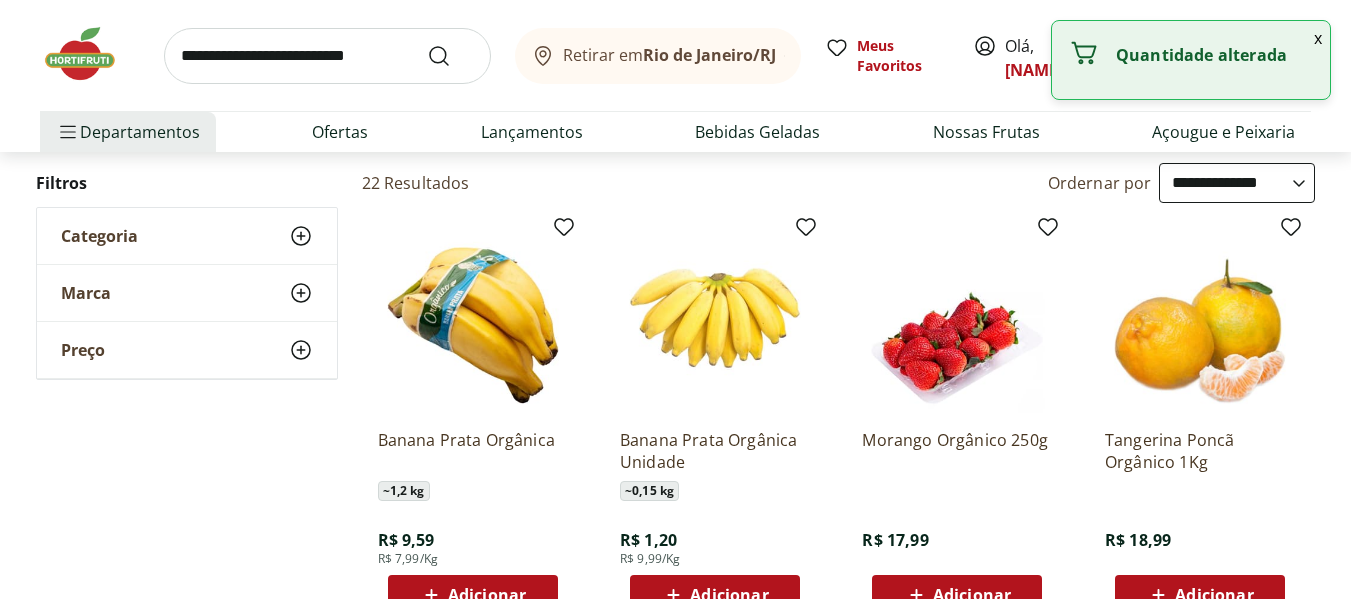 scroll, scrollTop: 0, scrollLeft: 0, axis: both 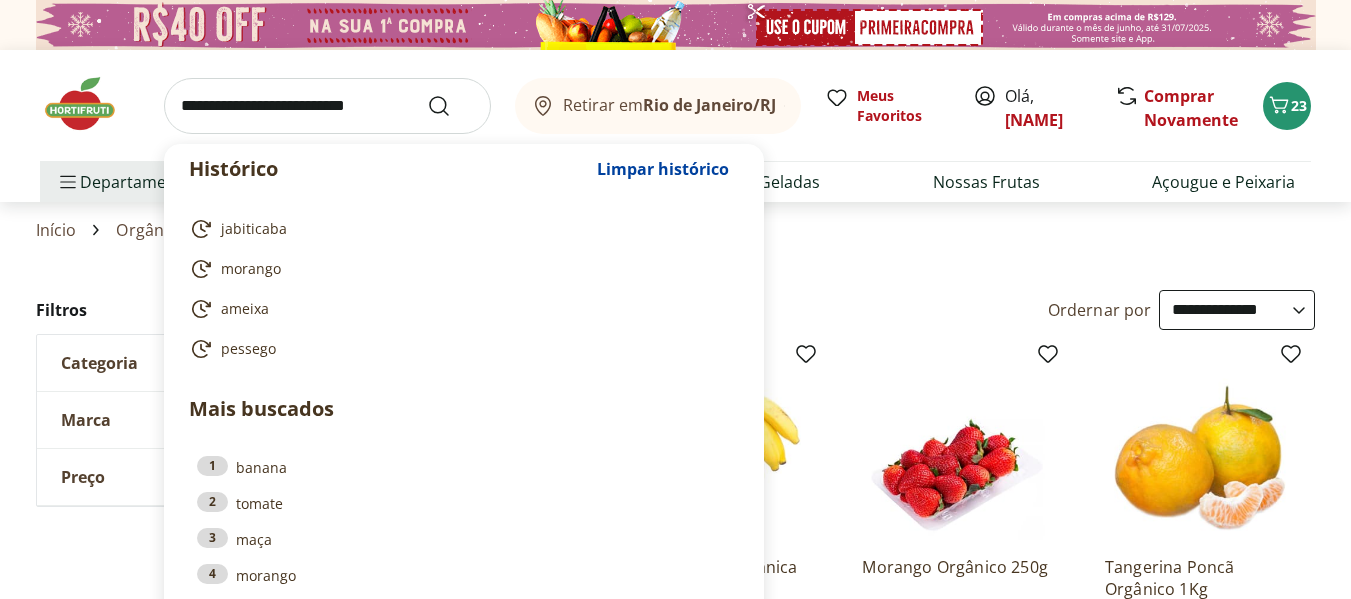 click at bounding box center (327, 106) 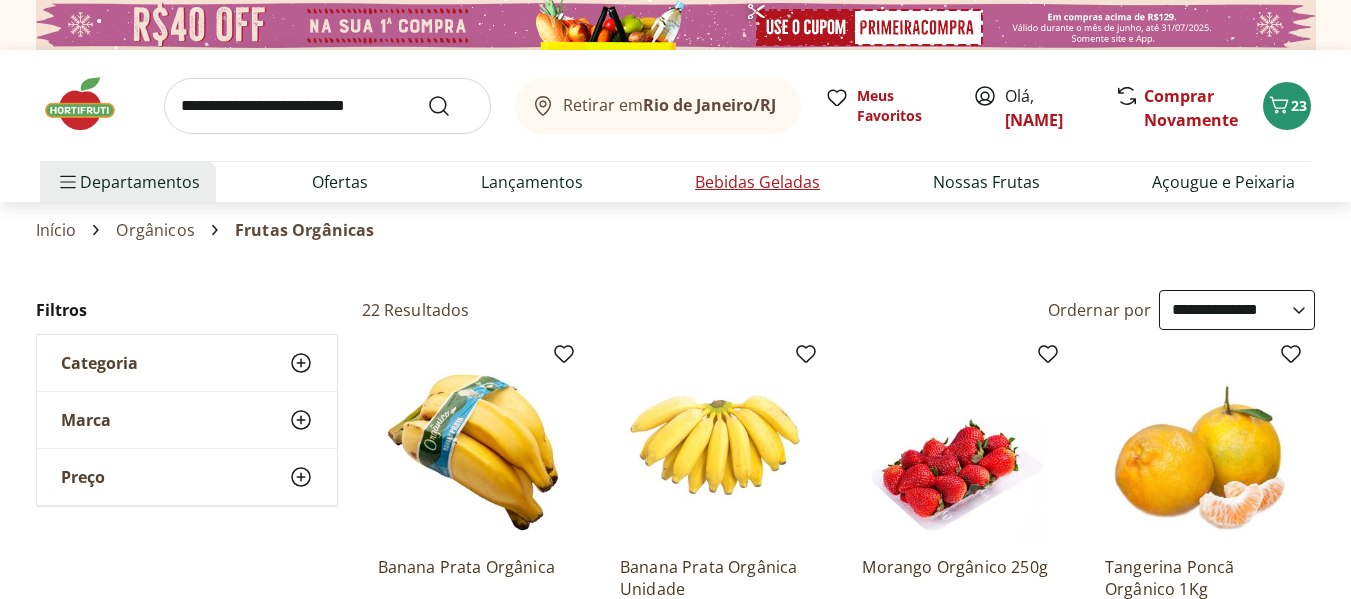 drag, startPoint x: 828, startPoint y: 188, endPoint x: 817, endPoint y: 188, distance: 11 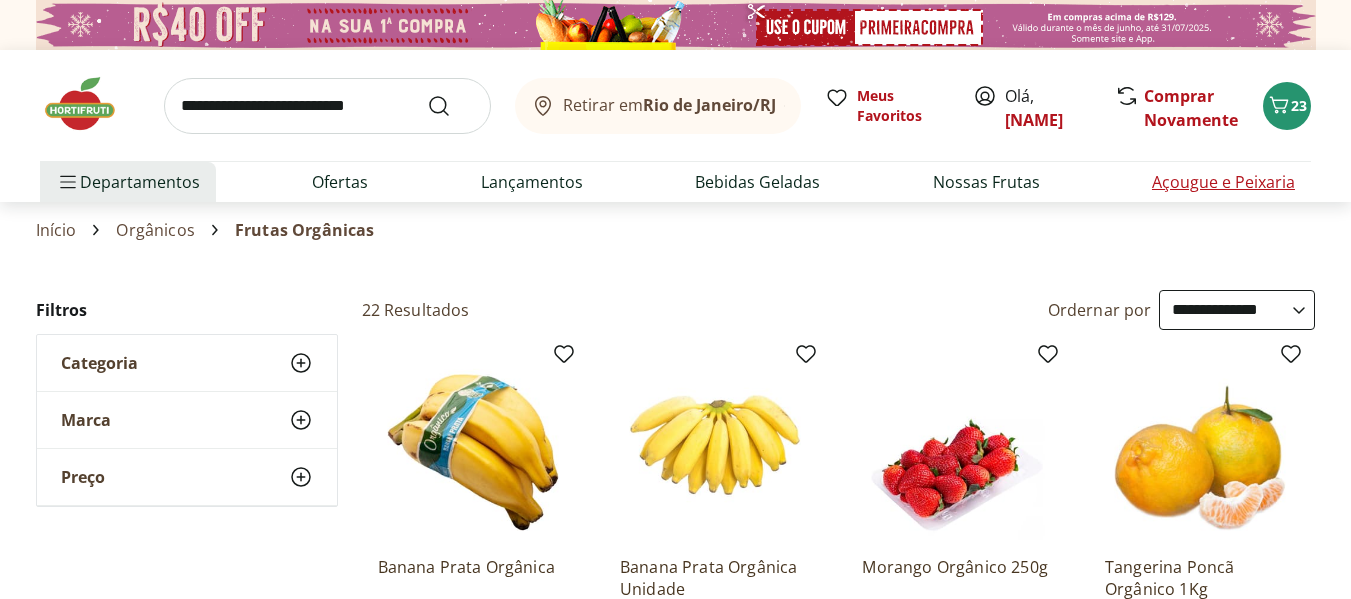 click on "Açougue e Peixaria" at bounding box center [1223, 182] 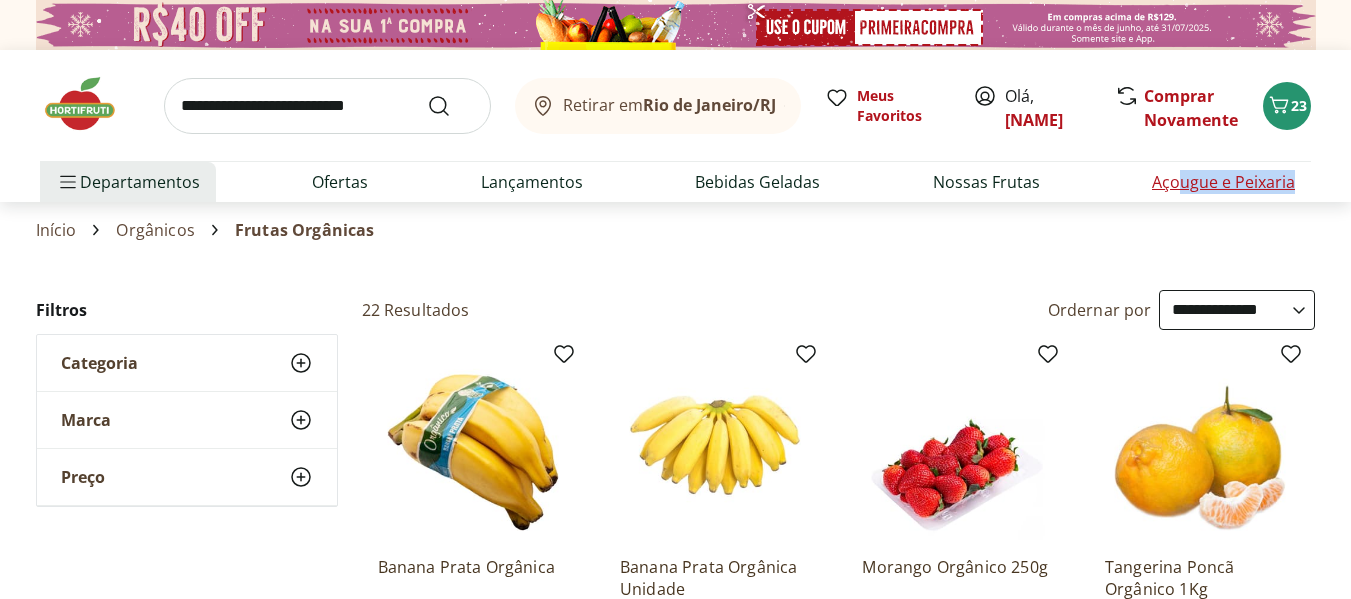 drag, startPoint x: 1261, startPoint y: 178, endPoint x: 1179, endPoint y: 198, distance: 84.40379 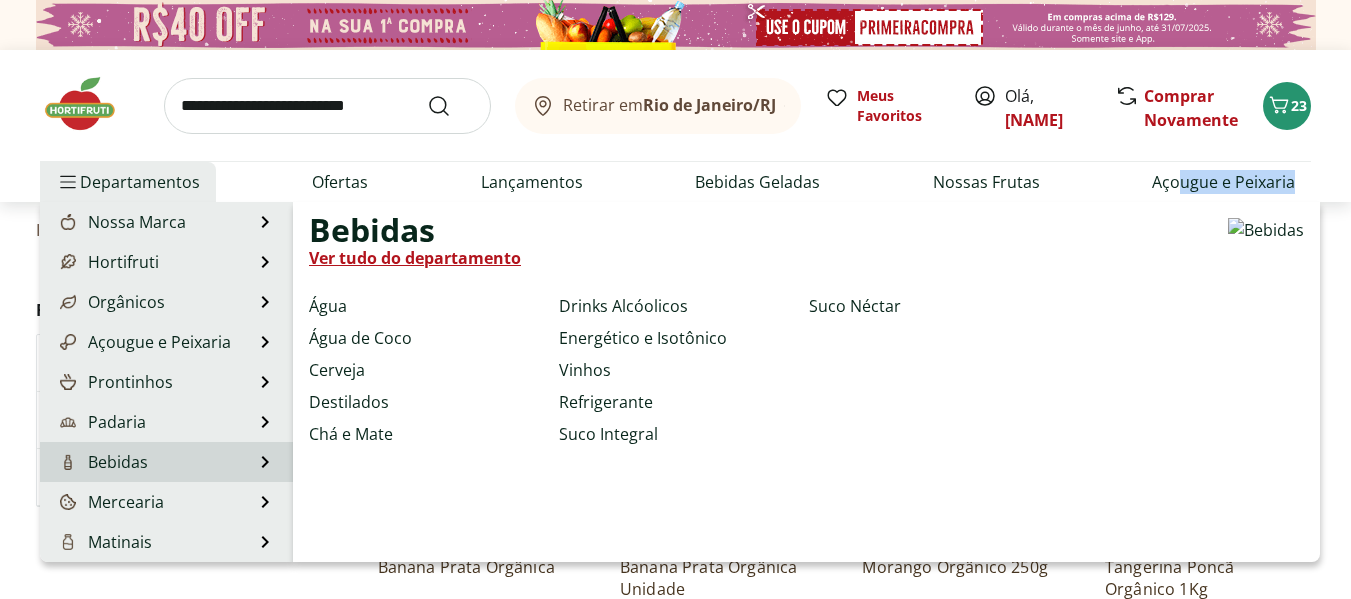 click on "Bebidas" at bounding box center [102, 462] 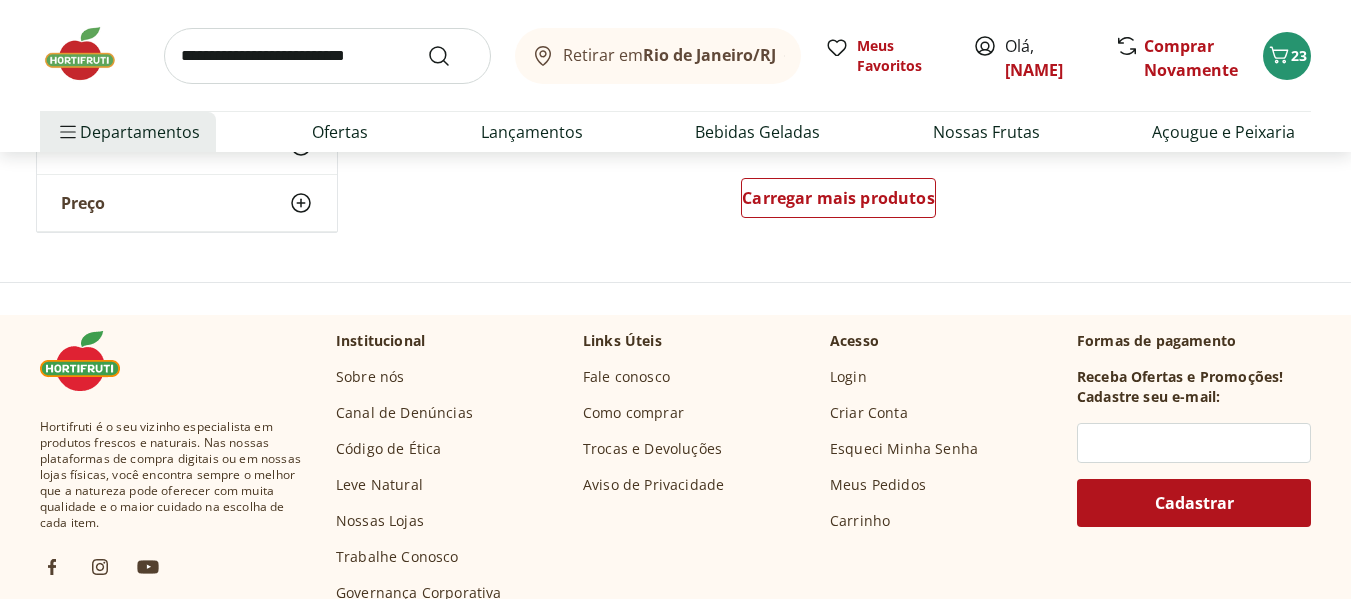 scroll, scrollTop: 1500, scrollLeft: 0, axis: vertical 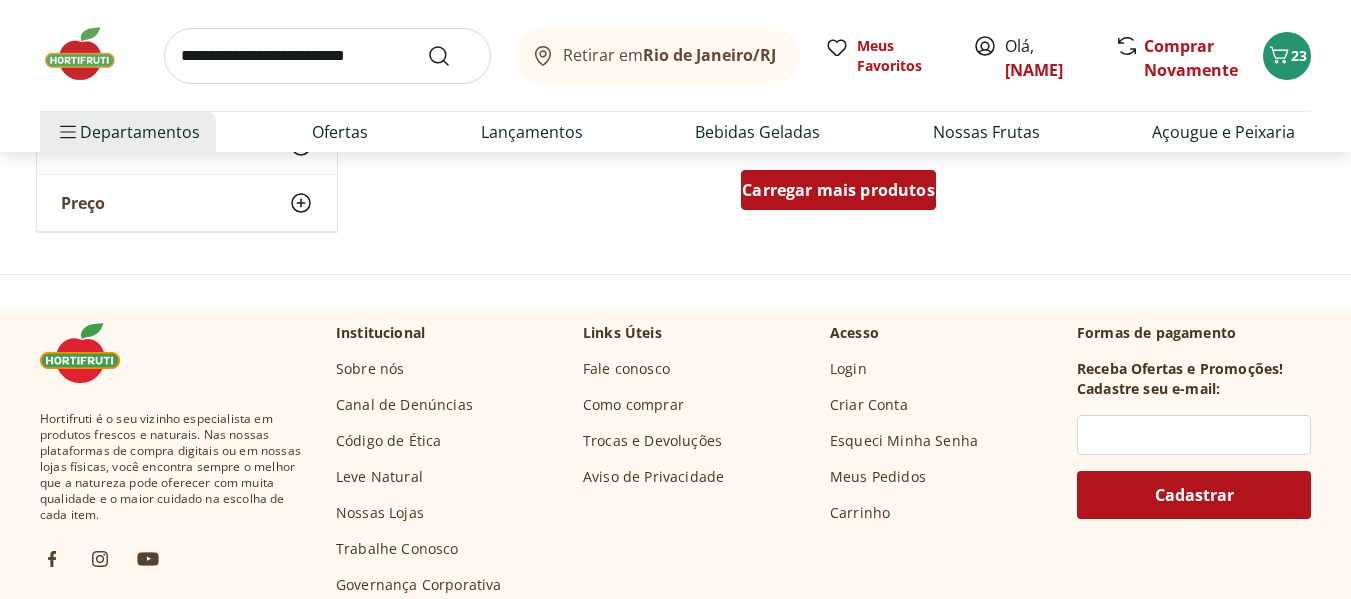 click on "Carregar mais produtos" at bounding box center (838, 190) 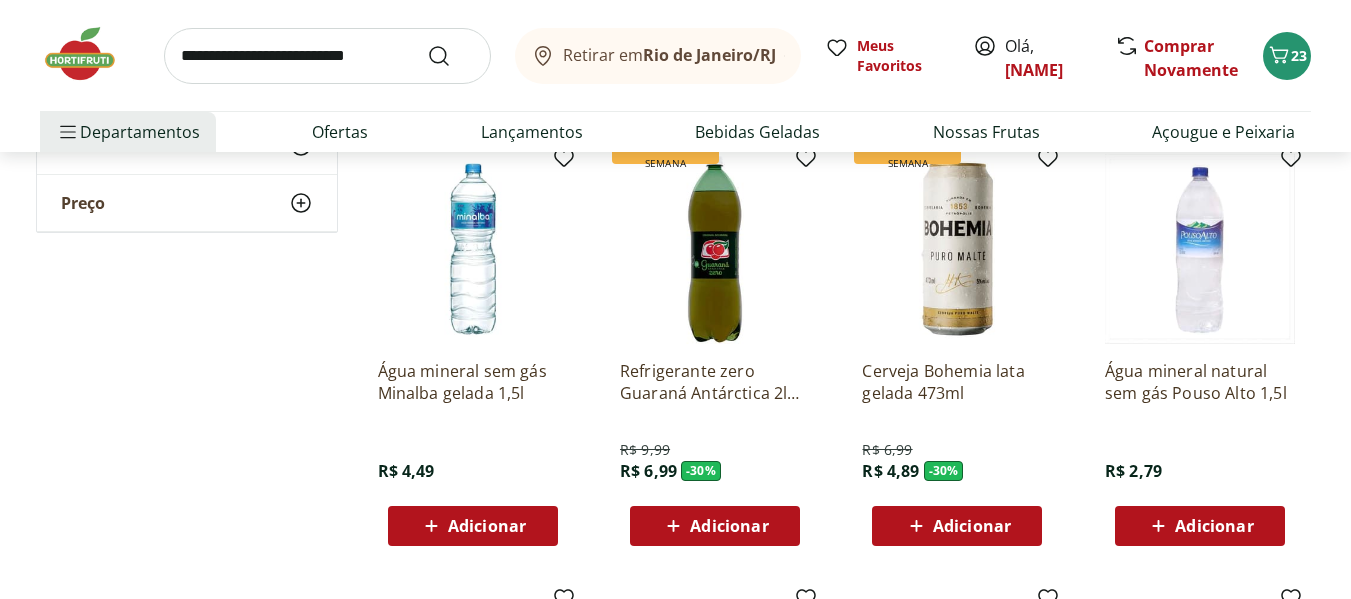 click on "Adicionar" at bounding box center (1214, 526) 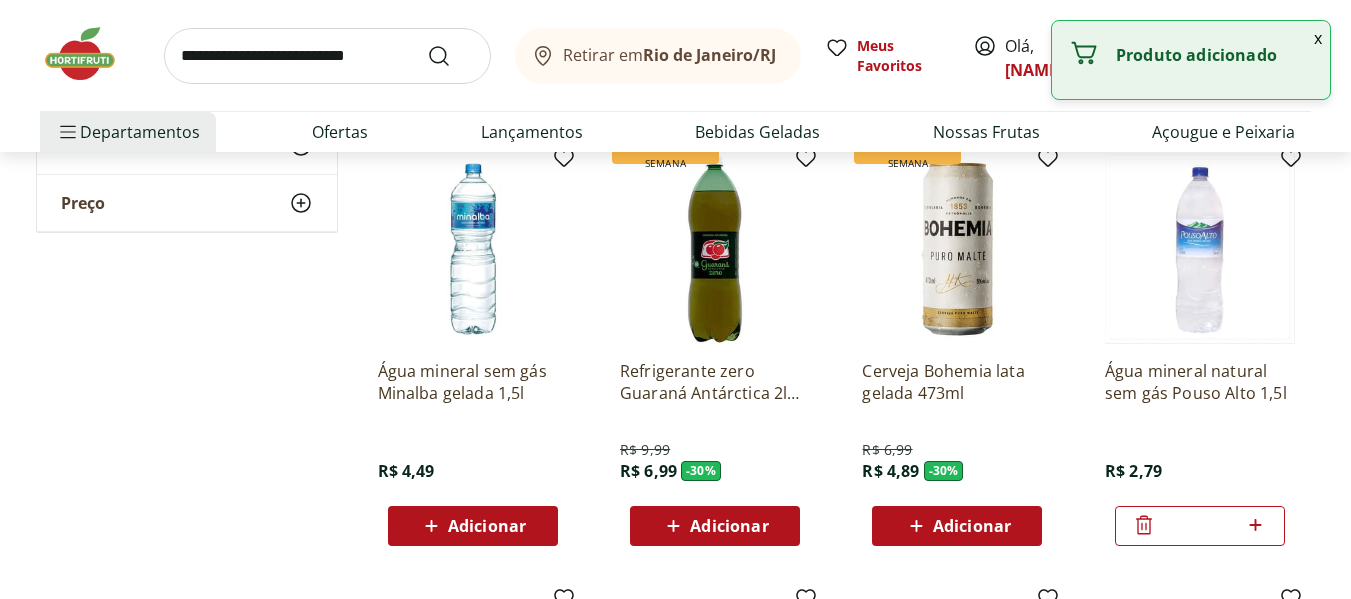 click 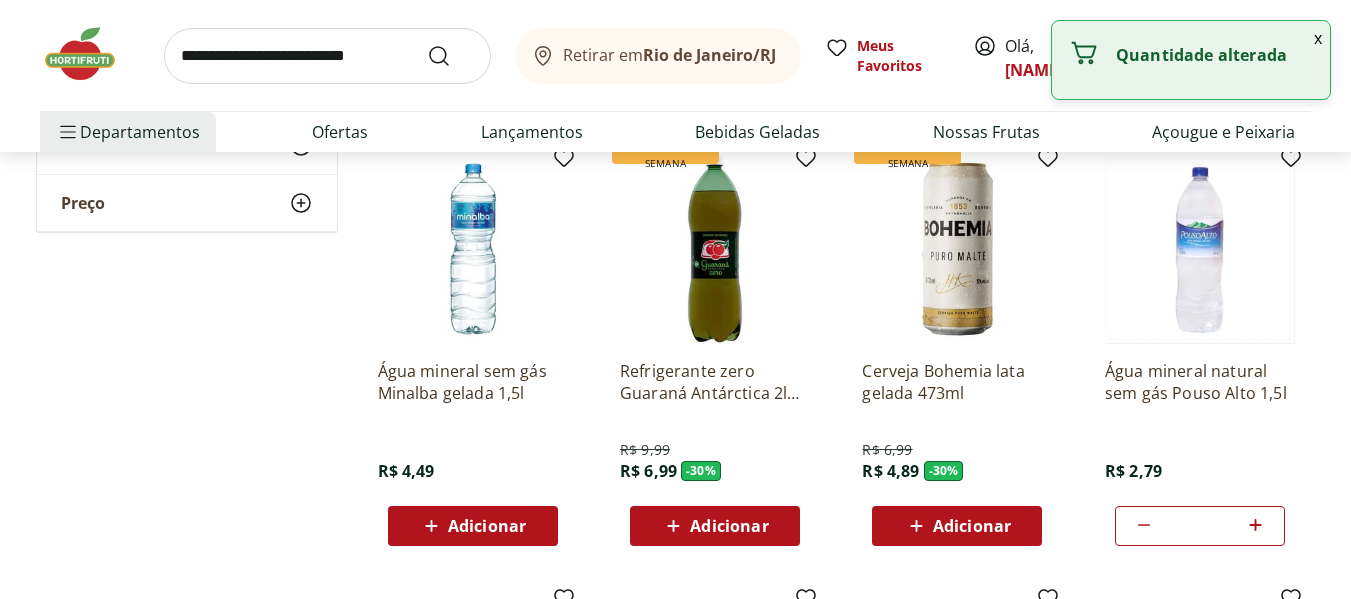 click 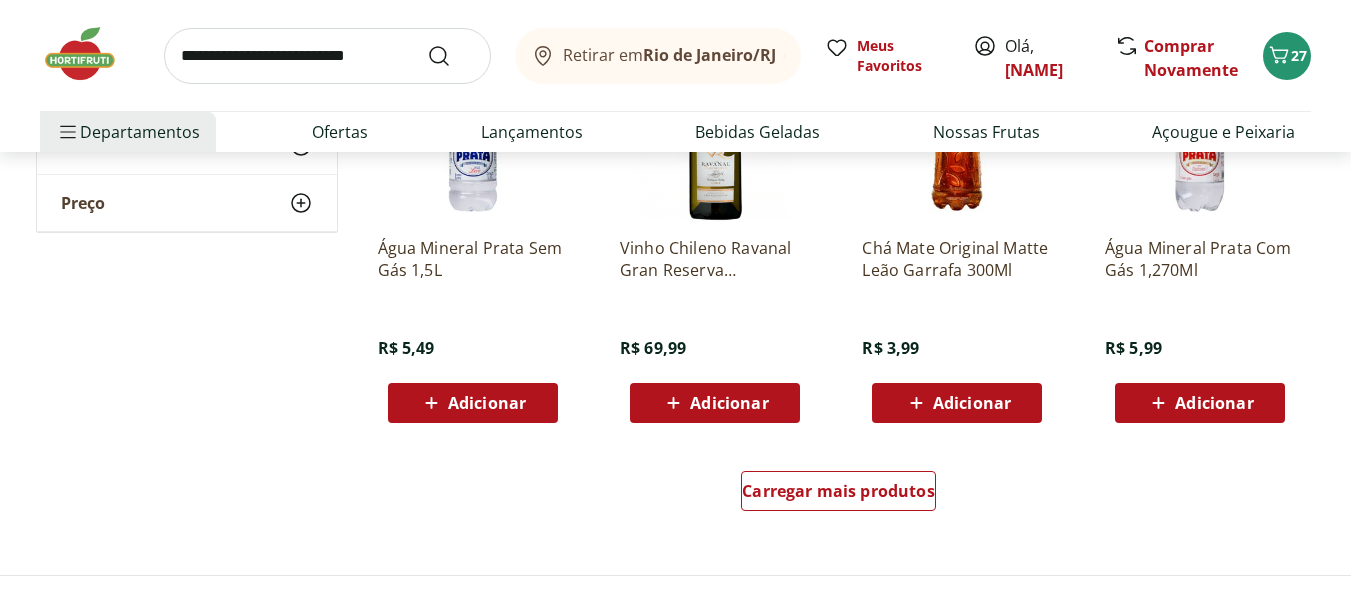 scroll, scrollTop: 2700, scrollLeft: 0, axis: vertical 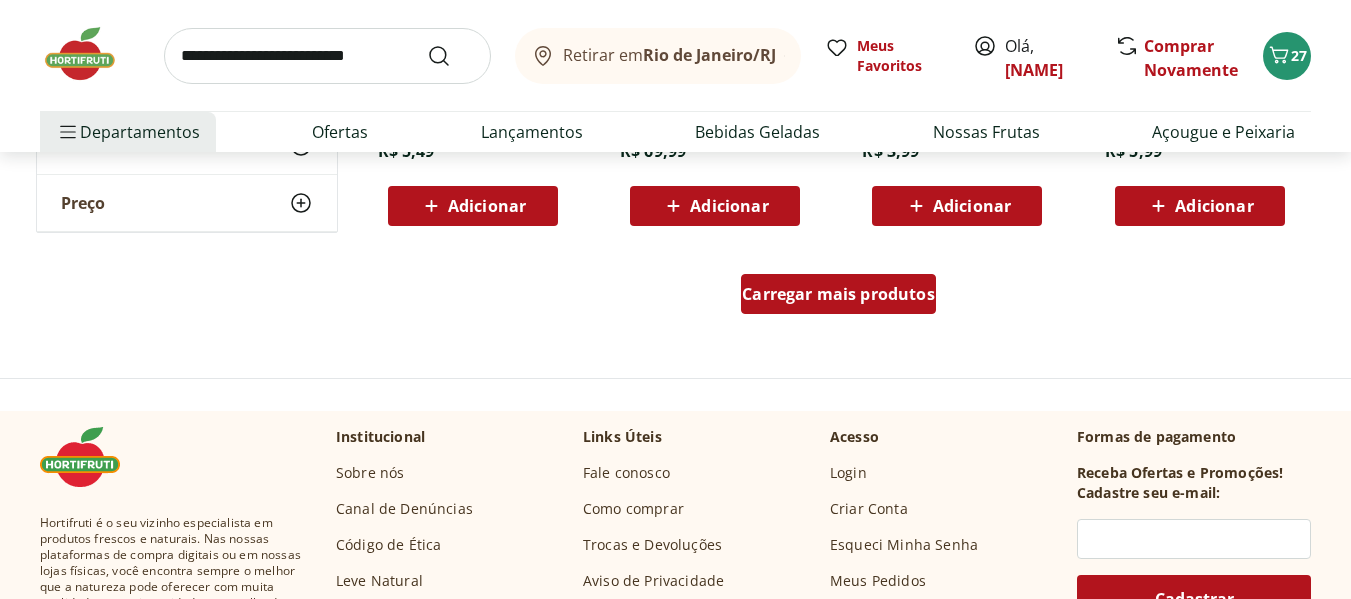 click on "Carregar mais produtos" at bounding box center (838, 294) 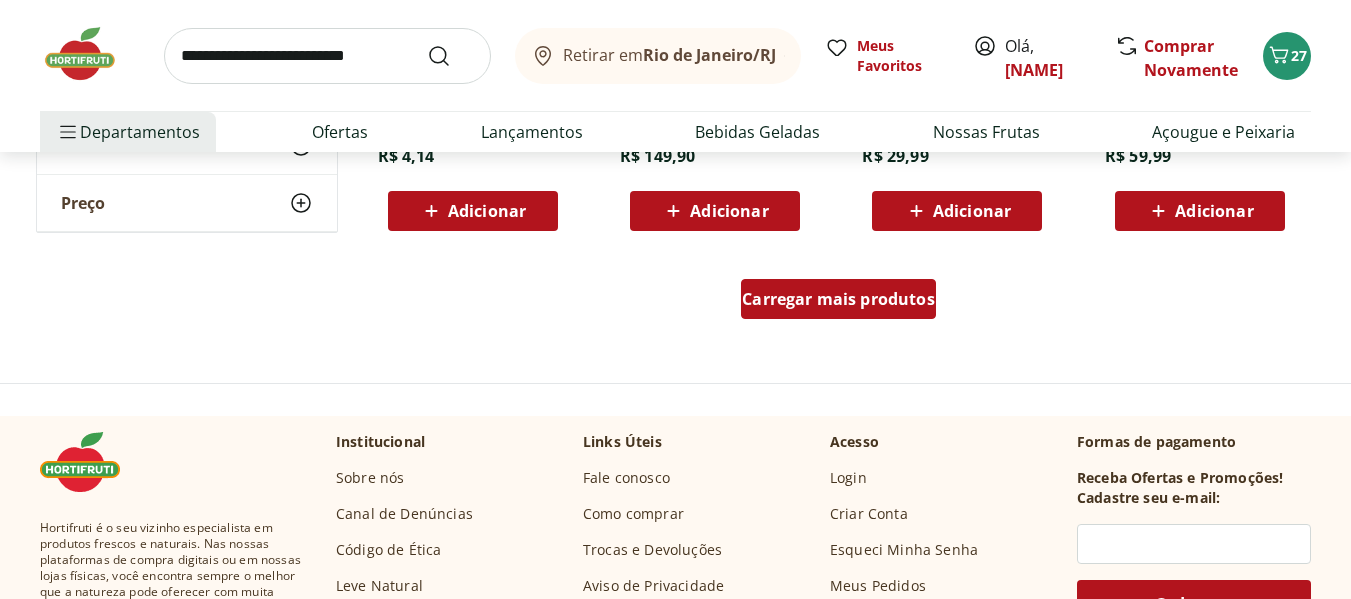 scroll, scrollTop: 4000, scrollLeft: 0, axis: vertical 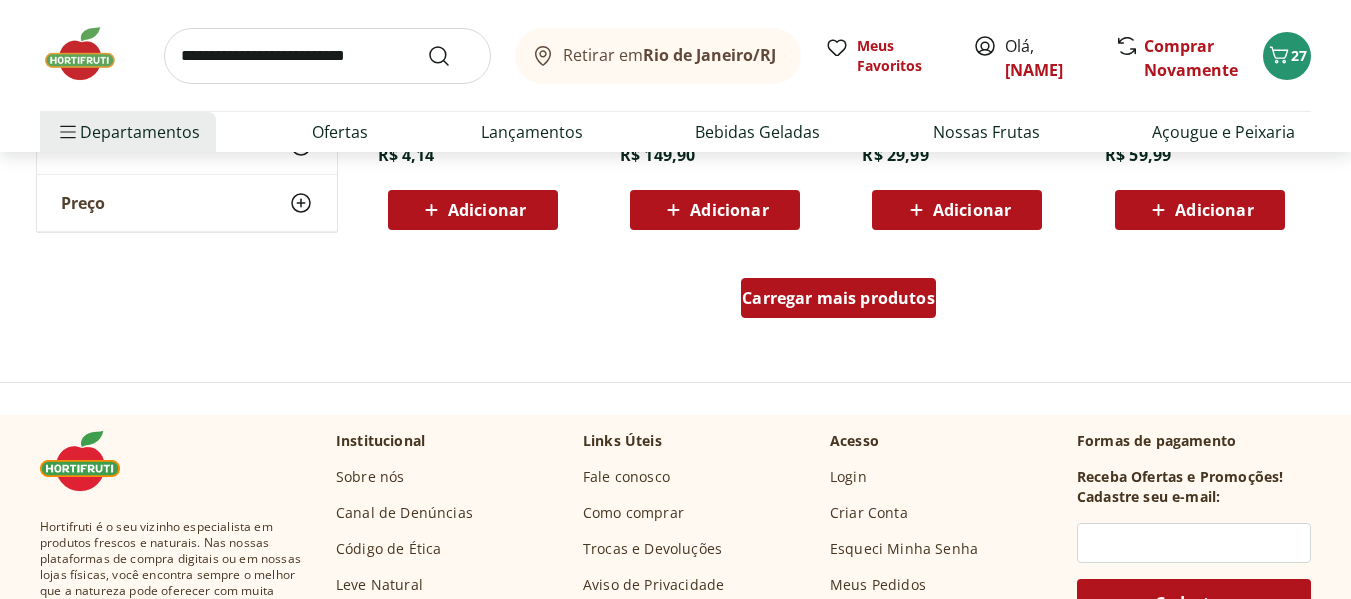 click on "Carregar mais produtos" at bounding box center (838, 298) 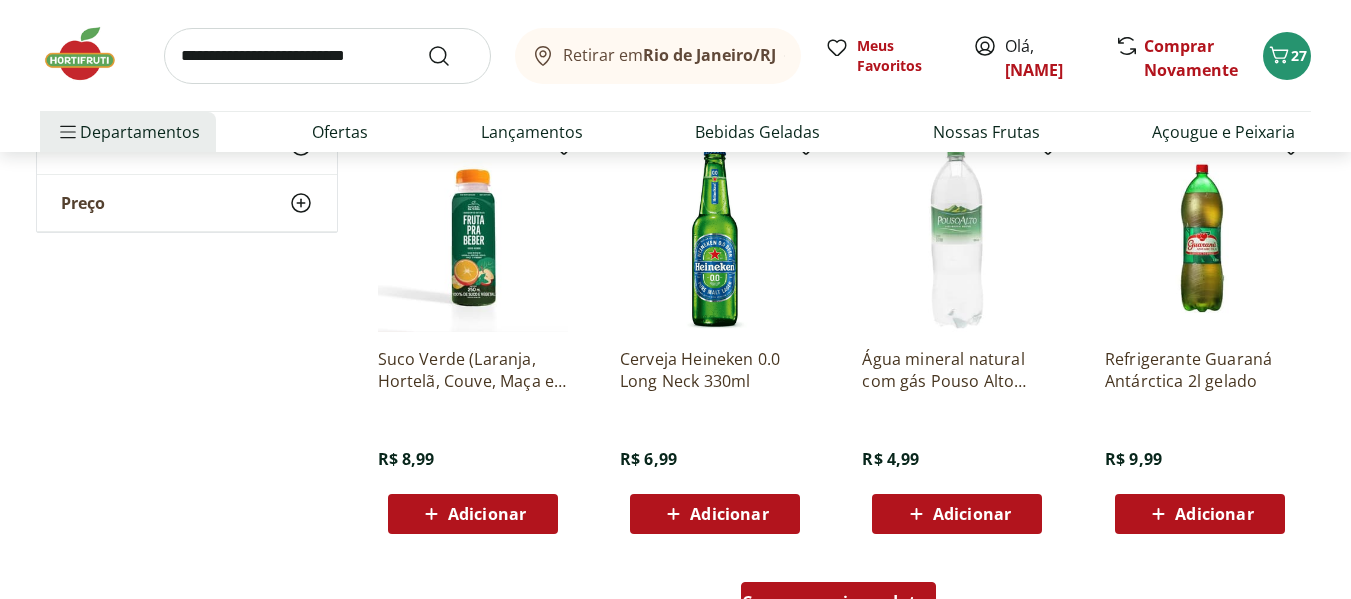 scroll, scrollTop: 5300, scrollLeft: 0, axis: vertical 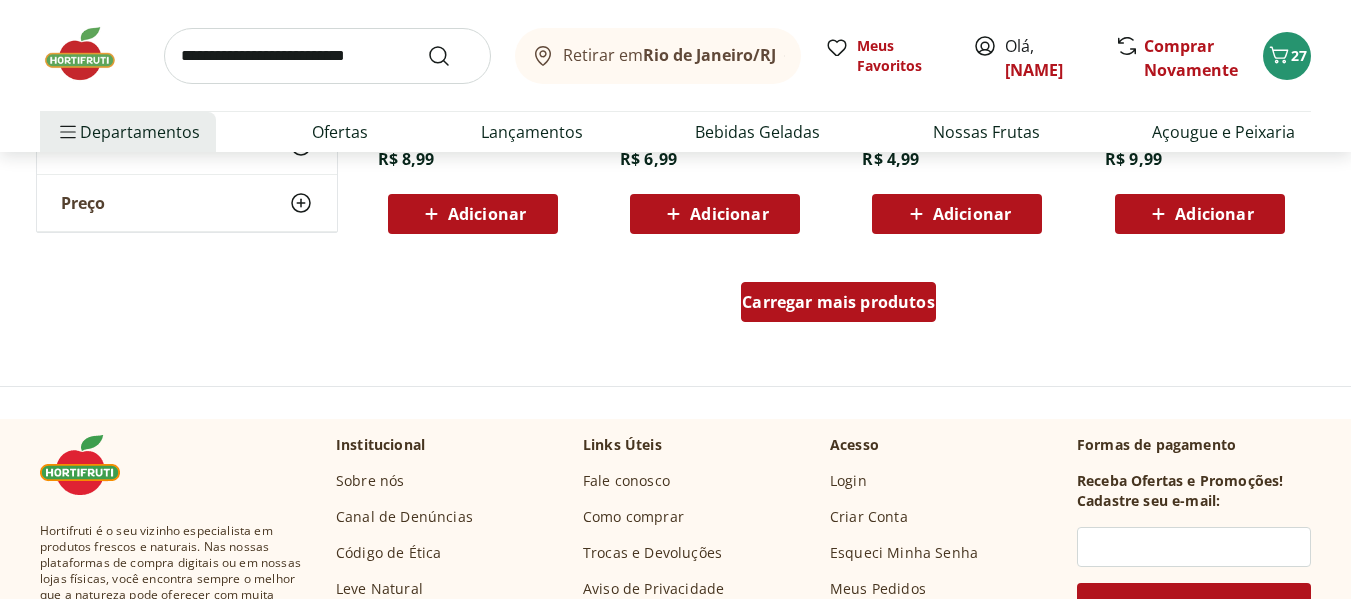 click on "Carregar mais produtos" at bounding box center [838, 302] 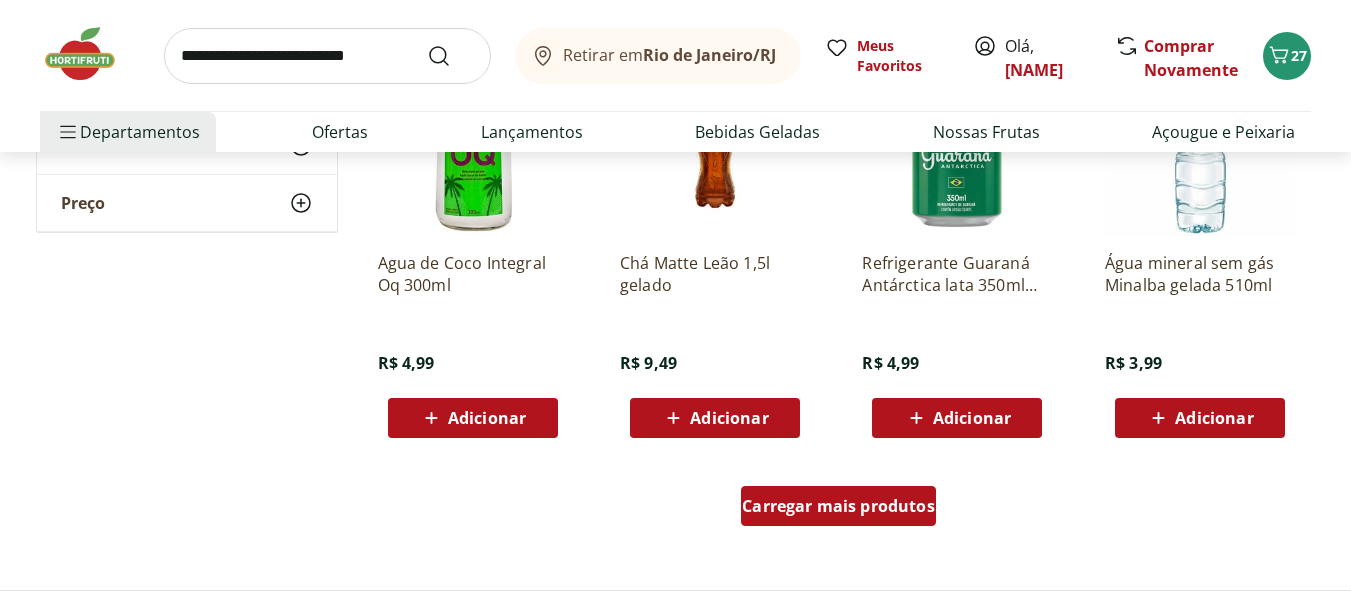 scroll, scrollTop: 6600, scrollLeft: 0, axis: vertical 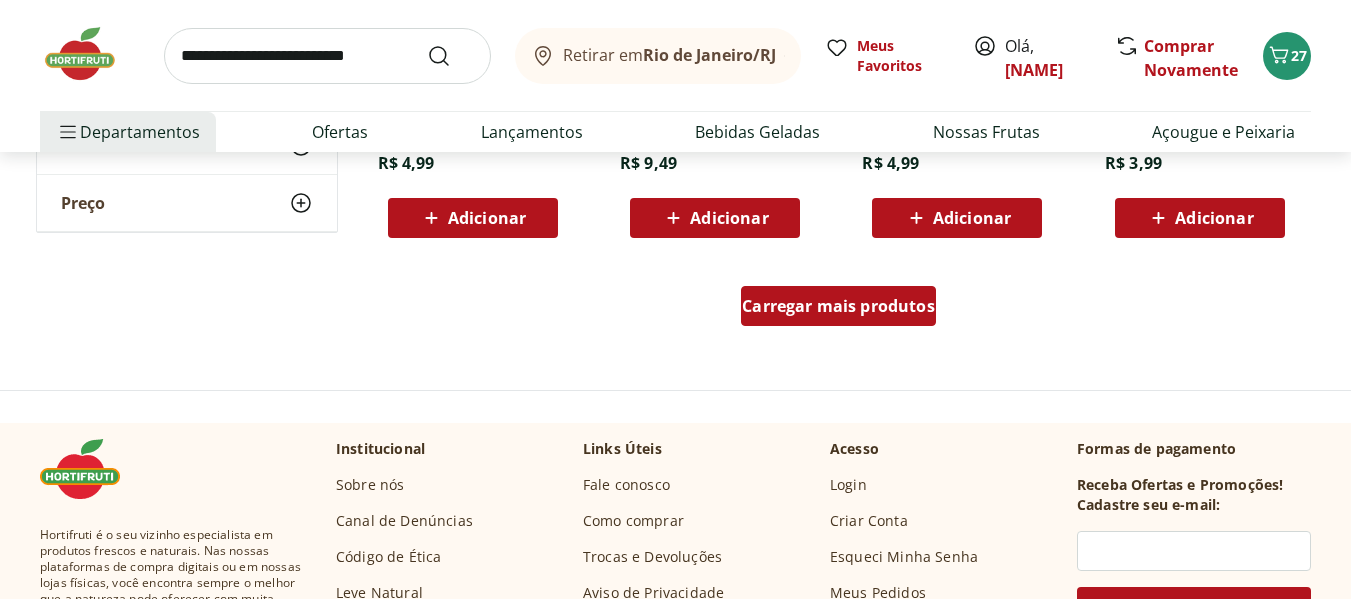 click on "Carregar mais produtos" at bounding box center [838, 306] 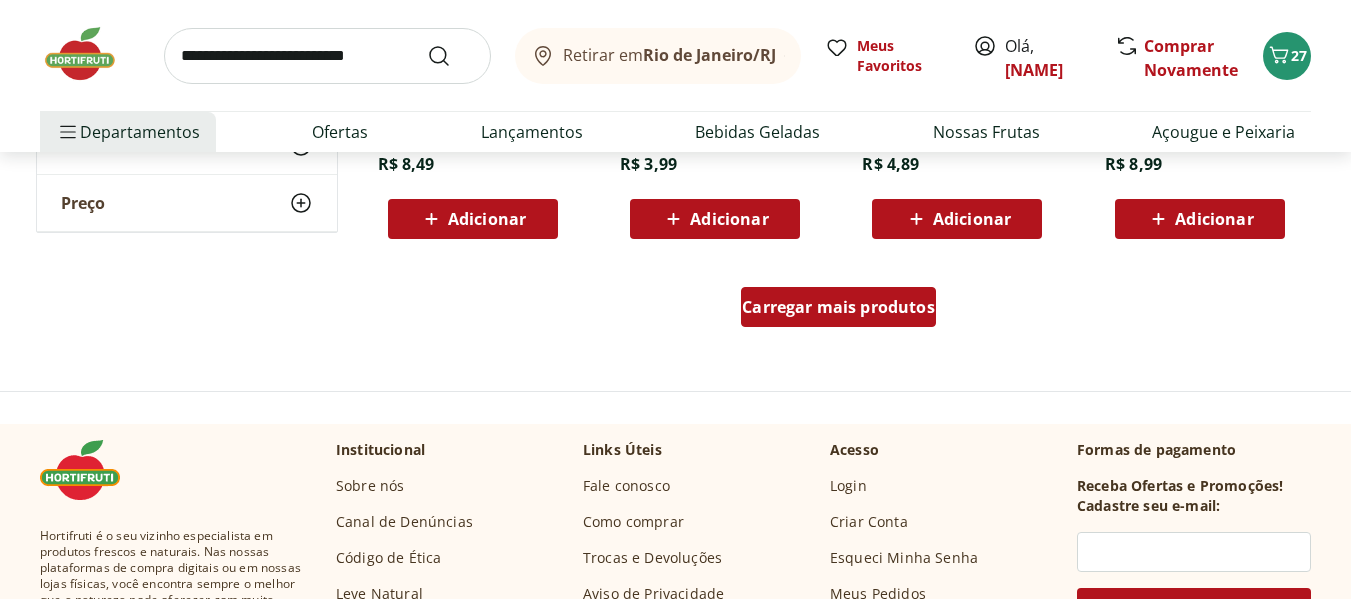 scroll, scrollTop: 7900, scrollLeft: 0, axis: vertical 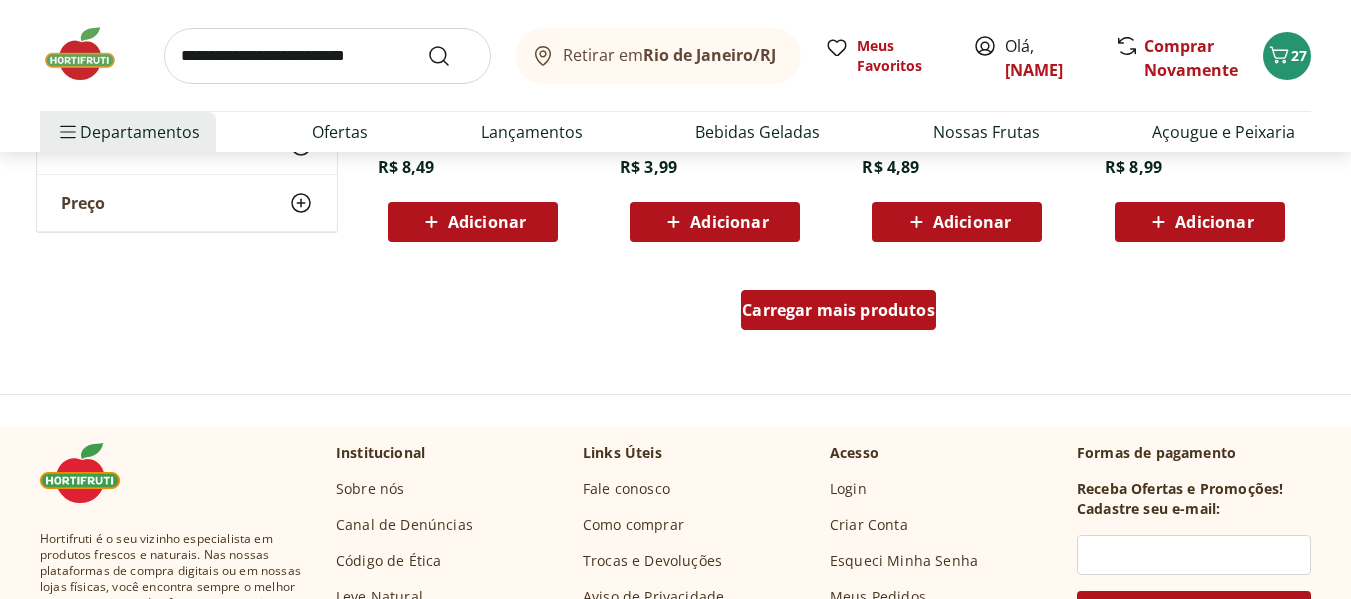 click on "Carregar mais produtos" at bounding box center [838, 310] 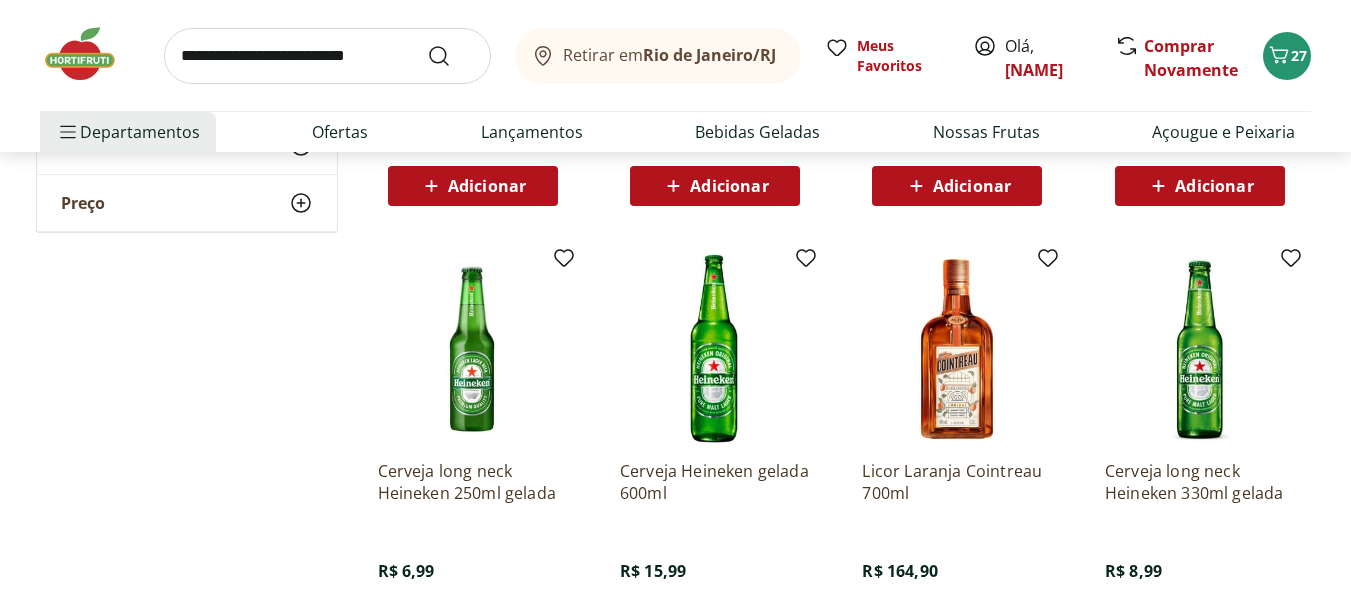 scroll, scrollTop: 9300, scrollLeft: 0, axis: vertical 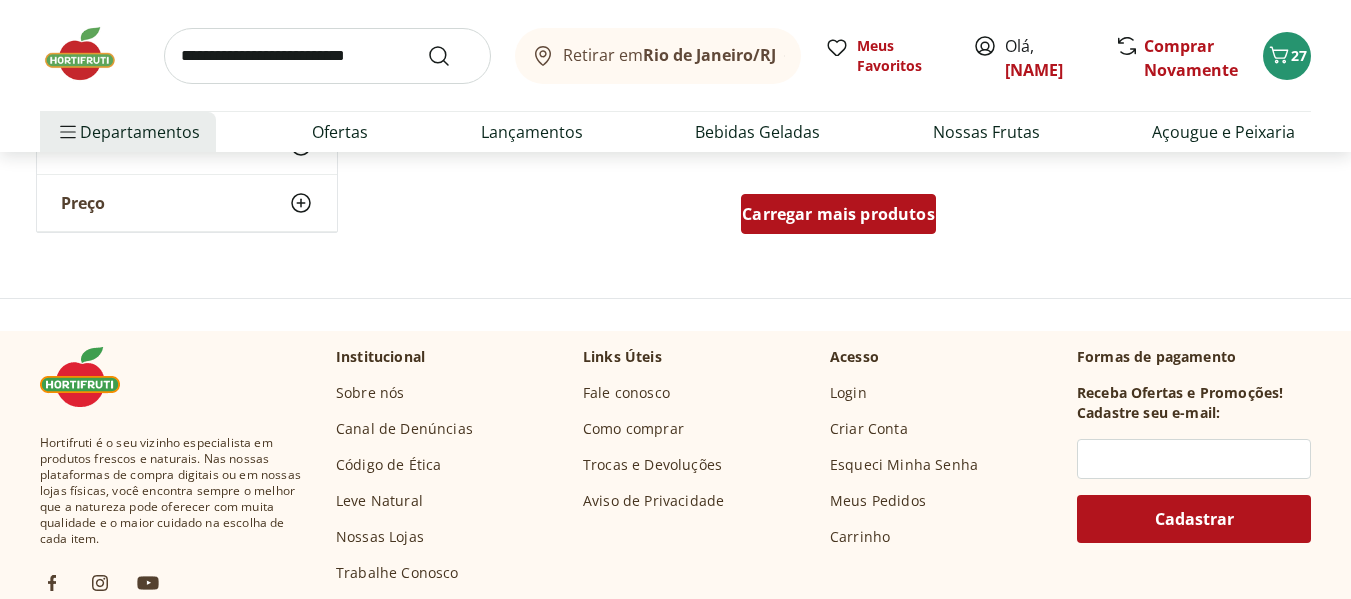 click on "Carregar mais produtos" at bounding box center [838, 214] 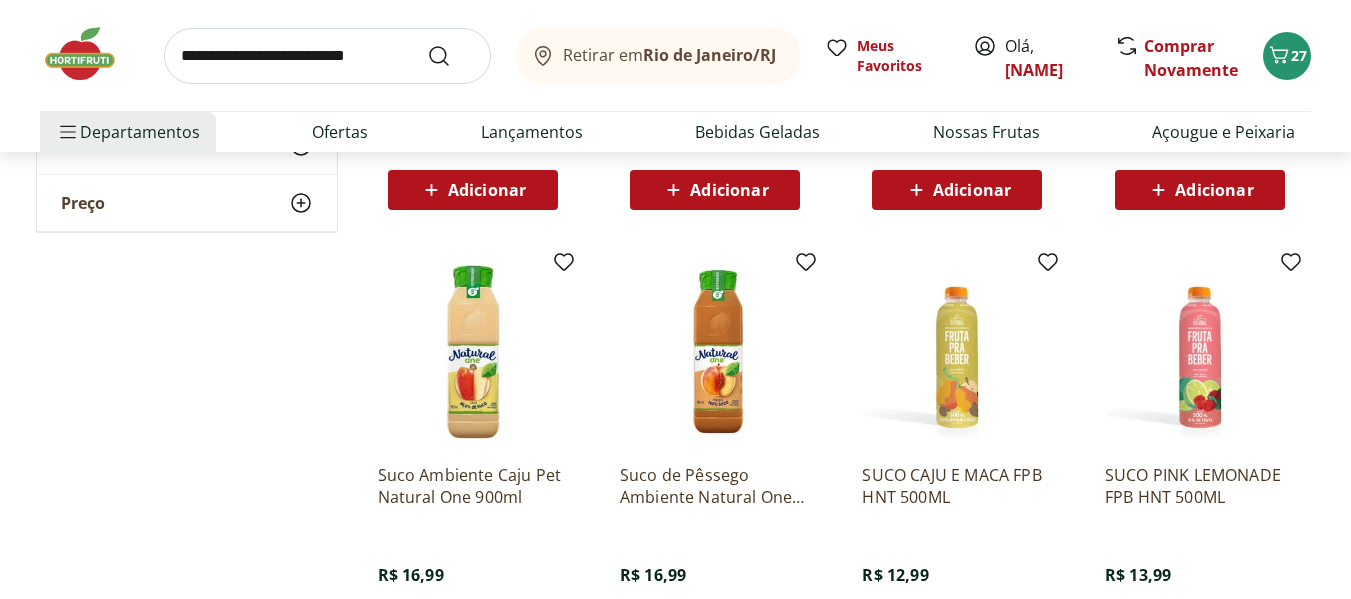 scroll, scrollTop: 10600, scrollLeft: 0, axis: vertical 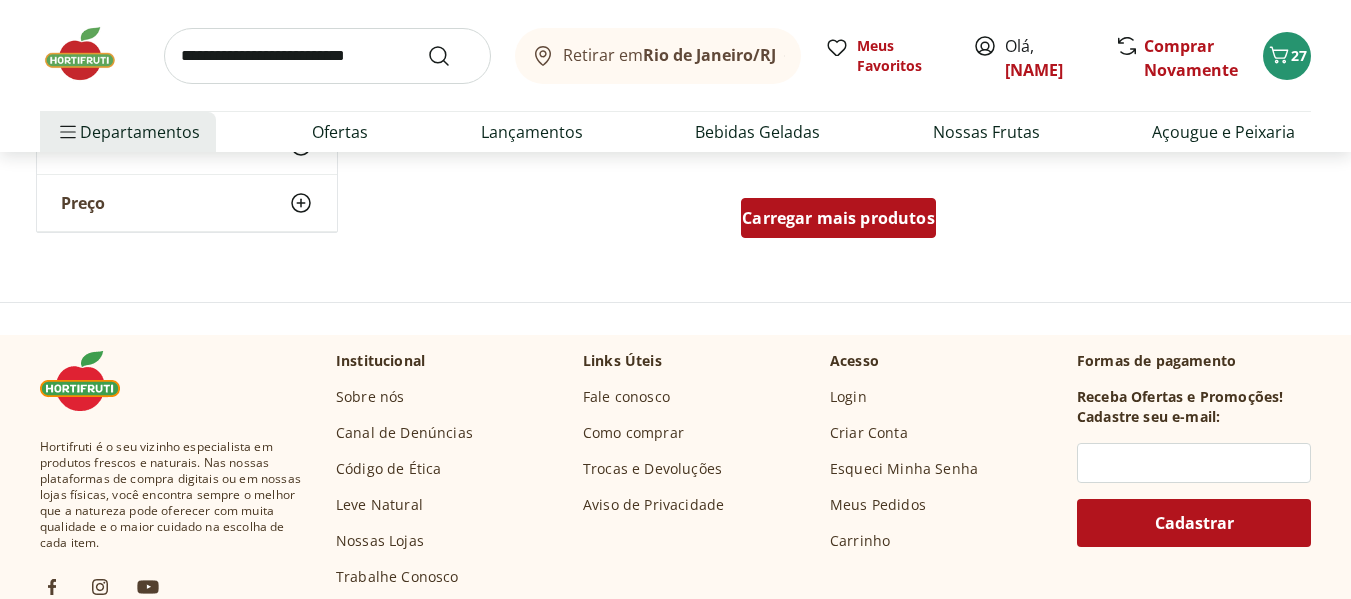 click on "Carregar mais produtos" at bounding box center (838, 218) 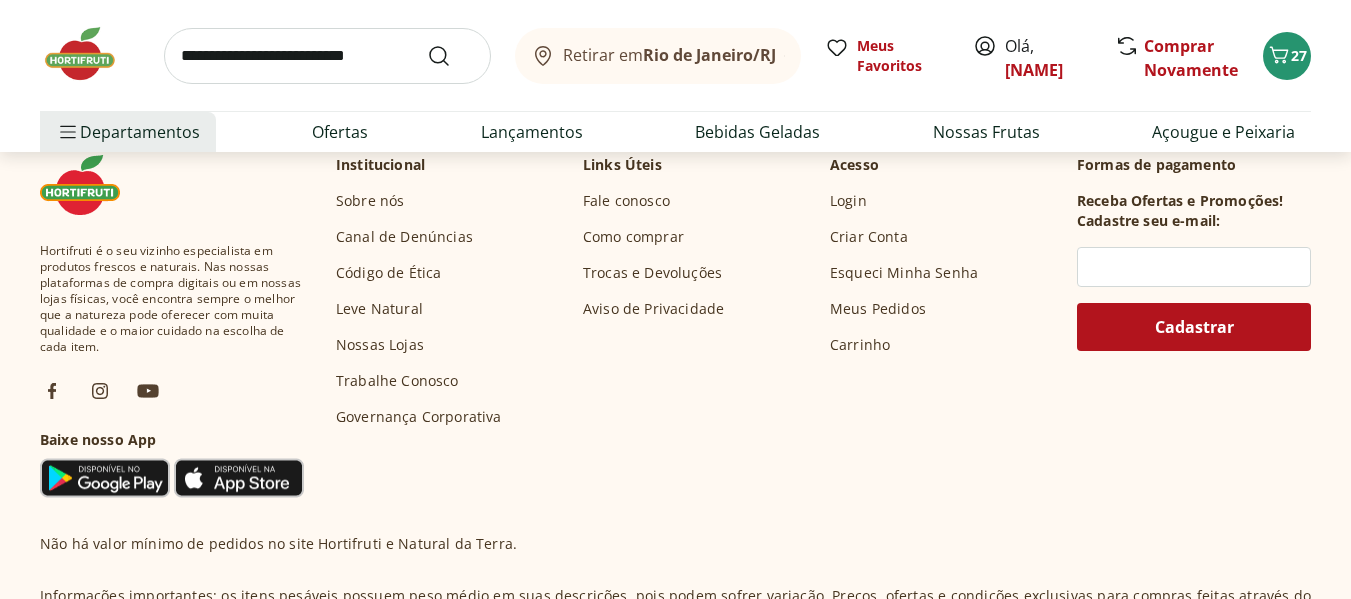 scroll, scrollTop: 11900, scrollLeft: 0, axis: vertical 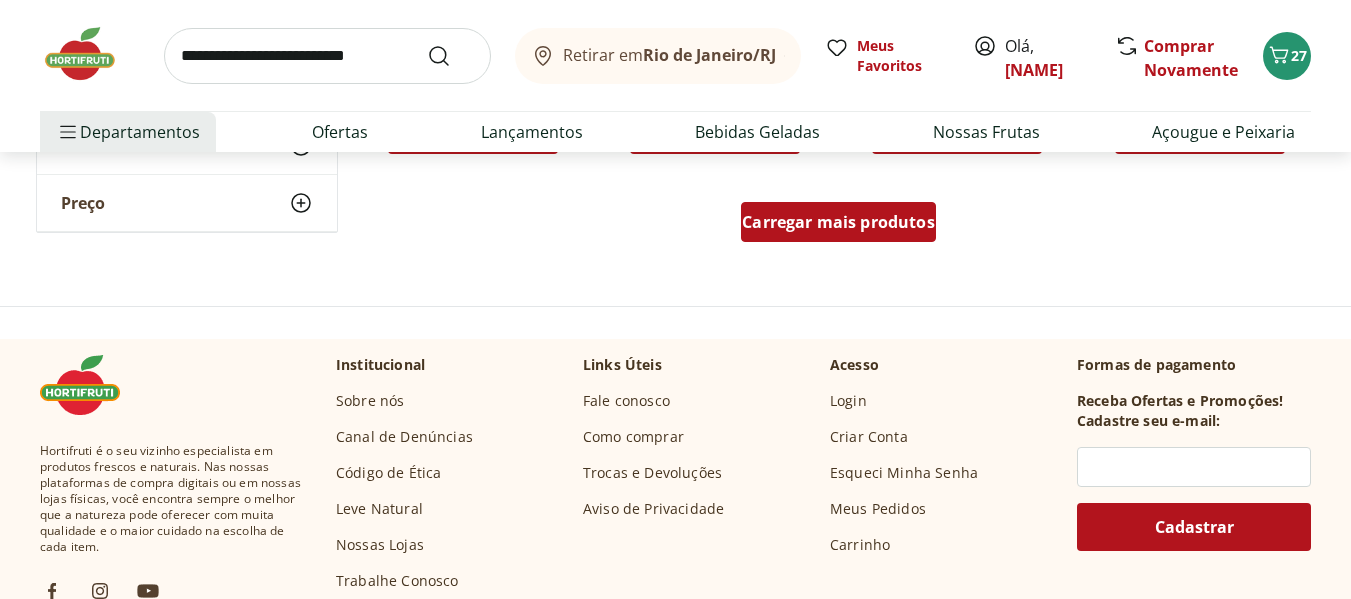 click on "Carregar mais produtos" at bounding box center (838, 222) 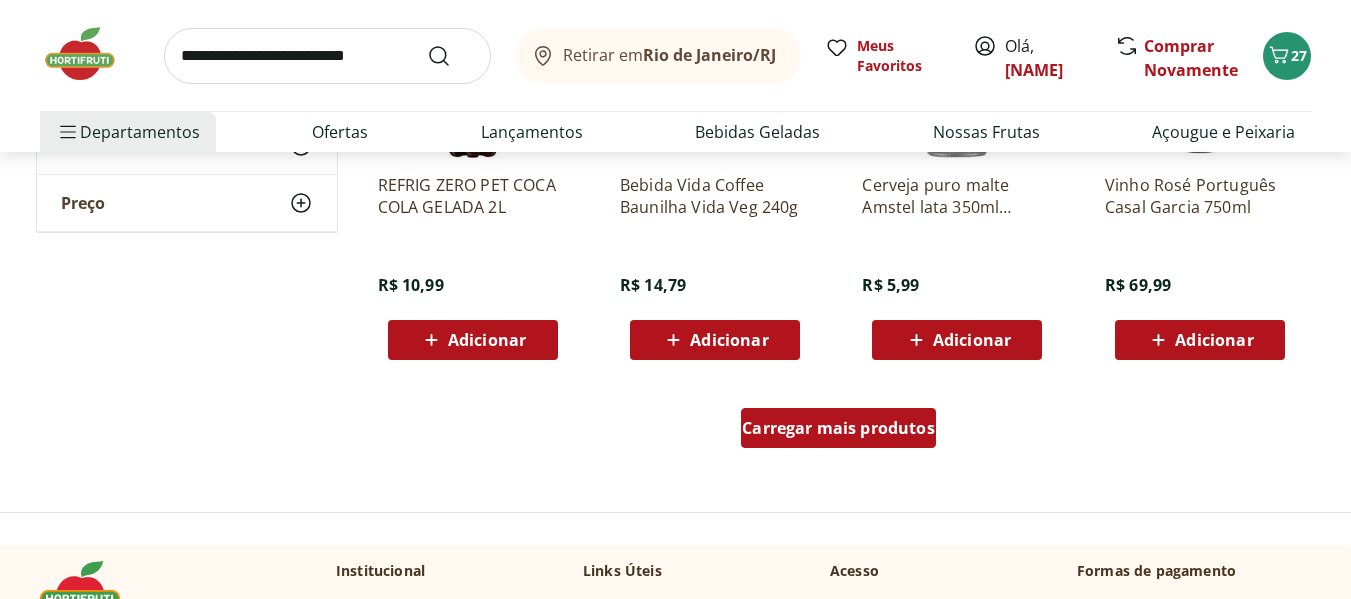 scroll, scrollTop: 13000, scrollLeft: 0, axis: vertical 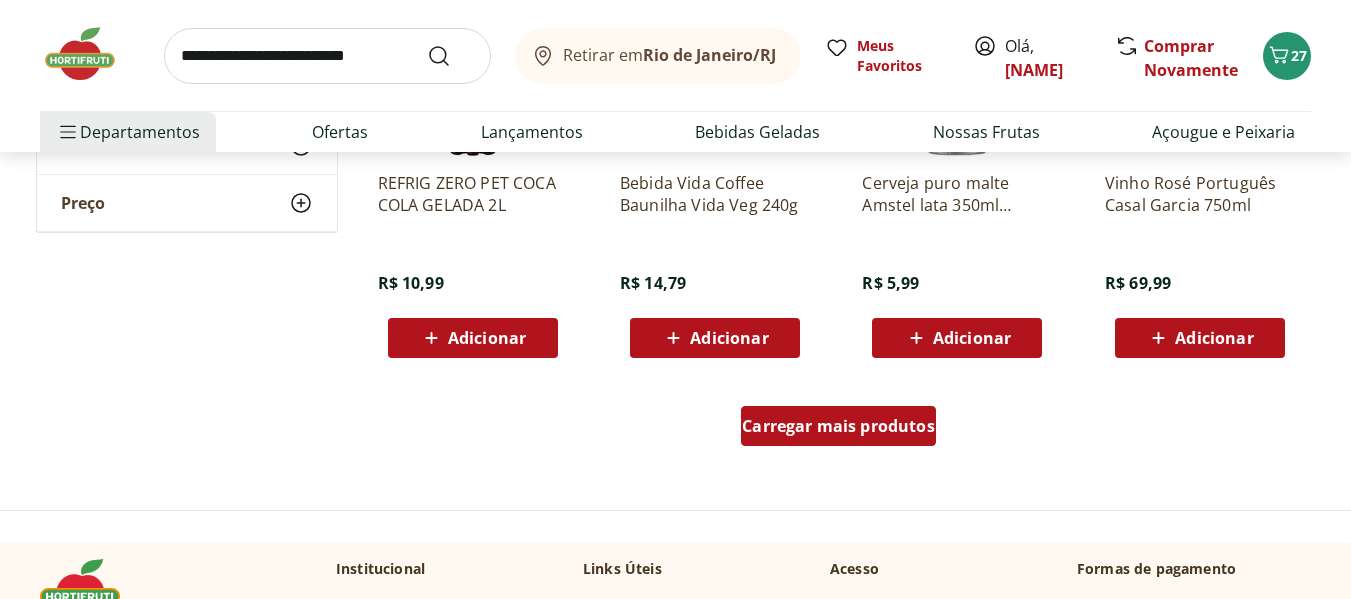 click on "Carregar mais produtos" at bounding box center [838, 426] 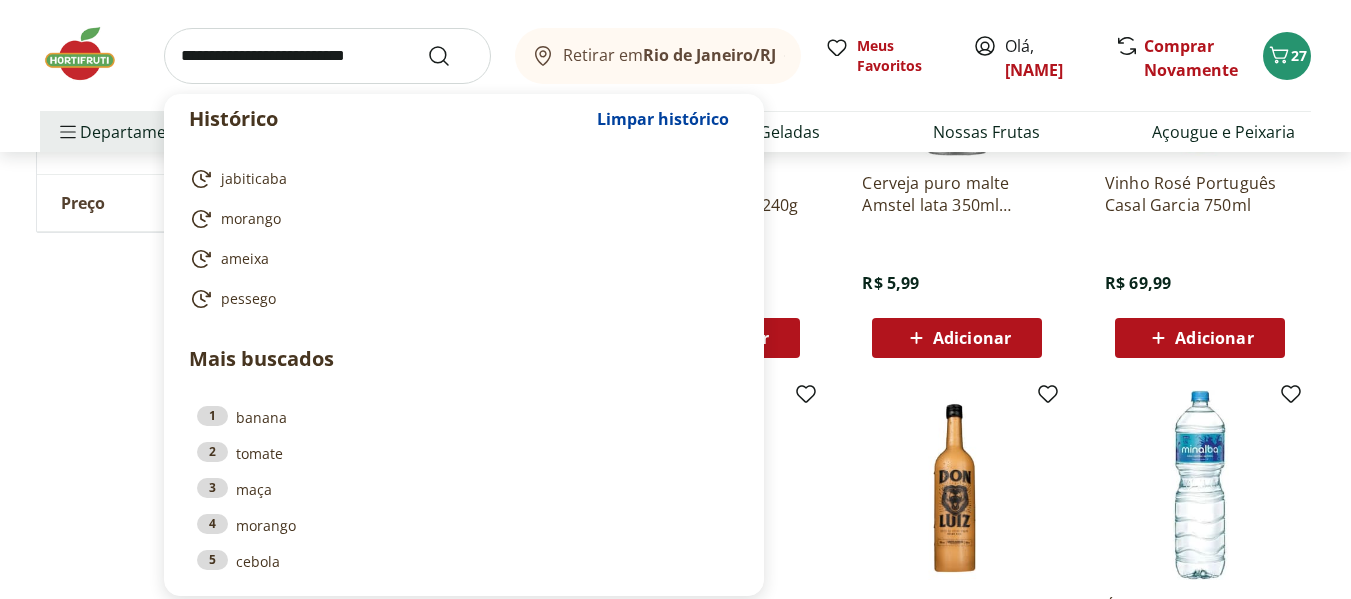 click at bounding box center (327, 56) 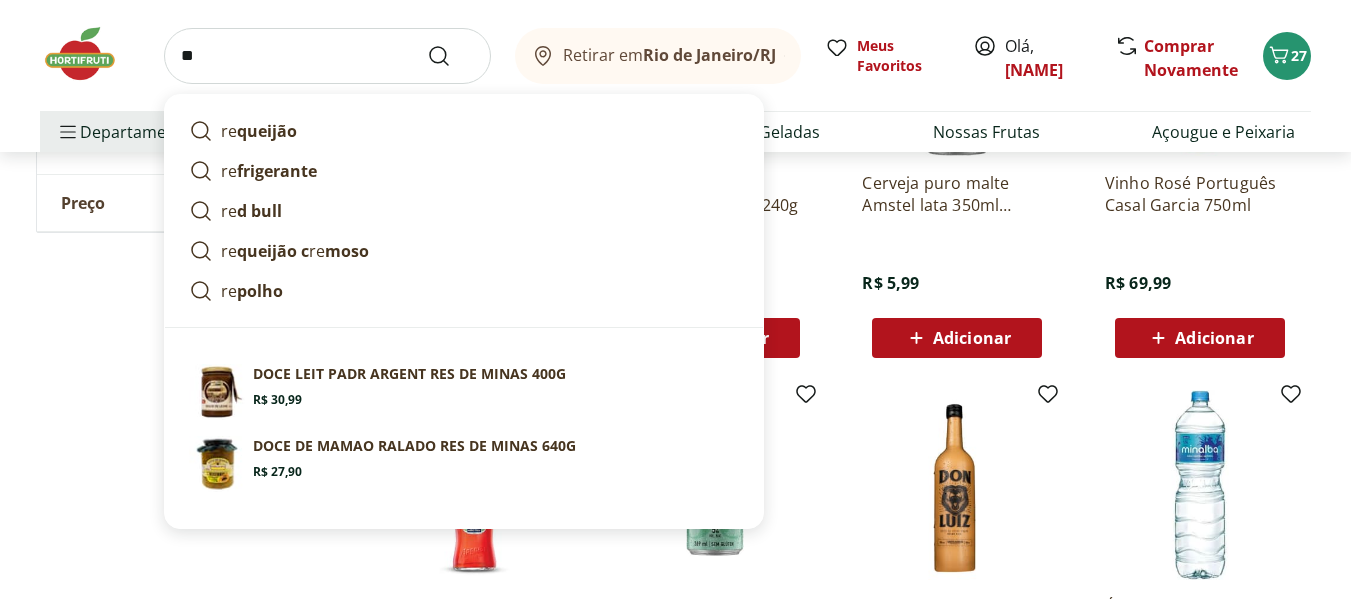 type on "*" 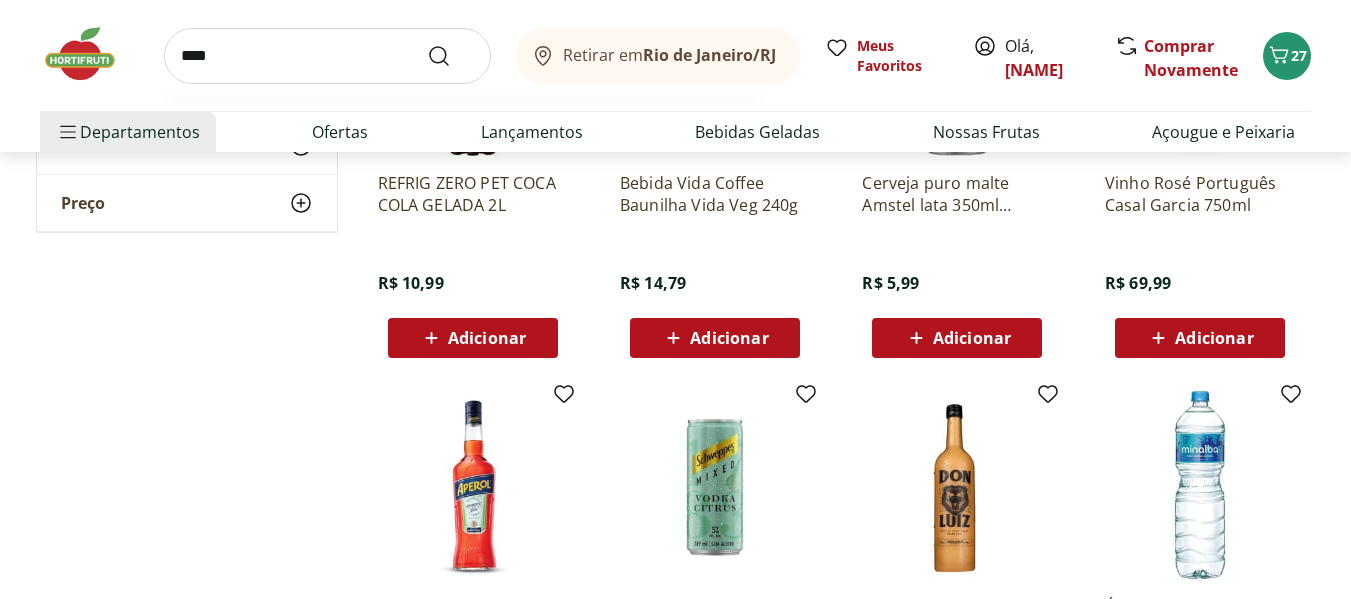 type on "****" 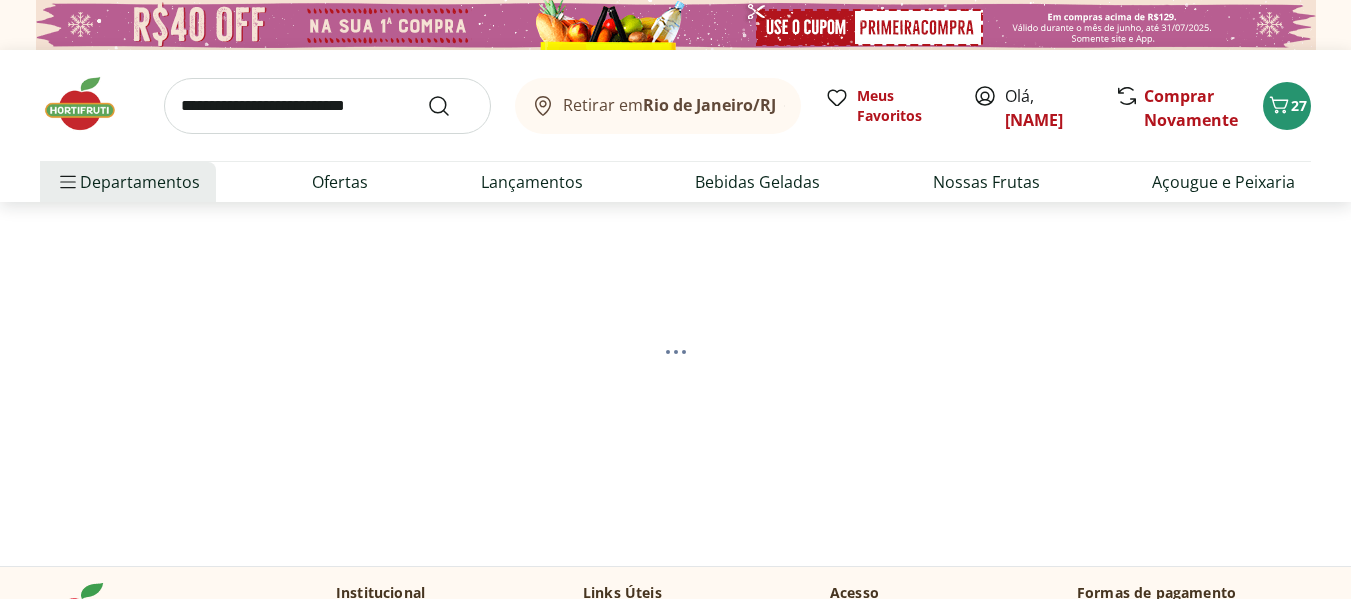 scroll, scrollTop: 200, scrollLeft: 0, axis: vertical 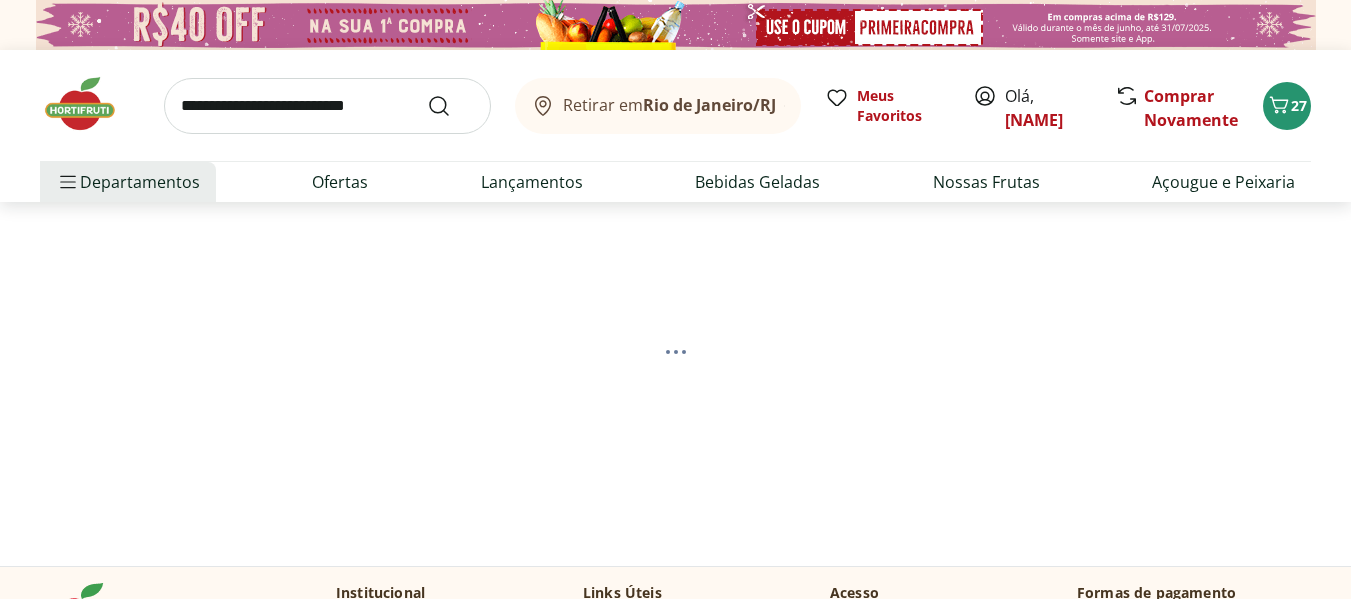 select on "**********" 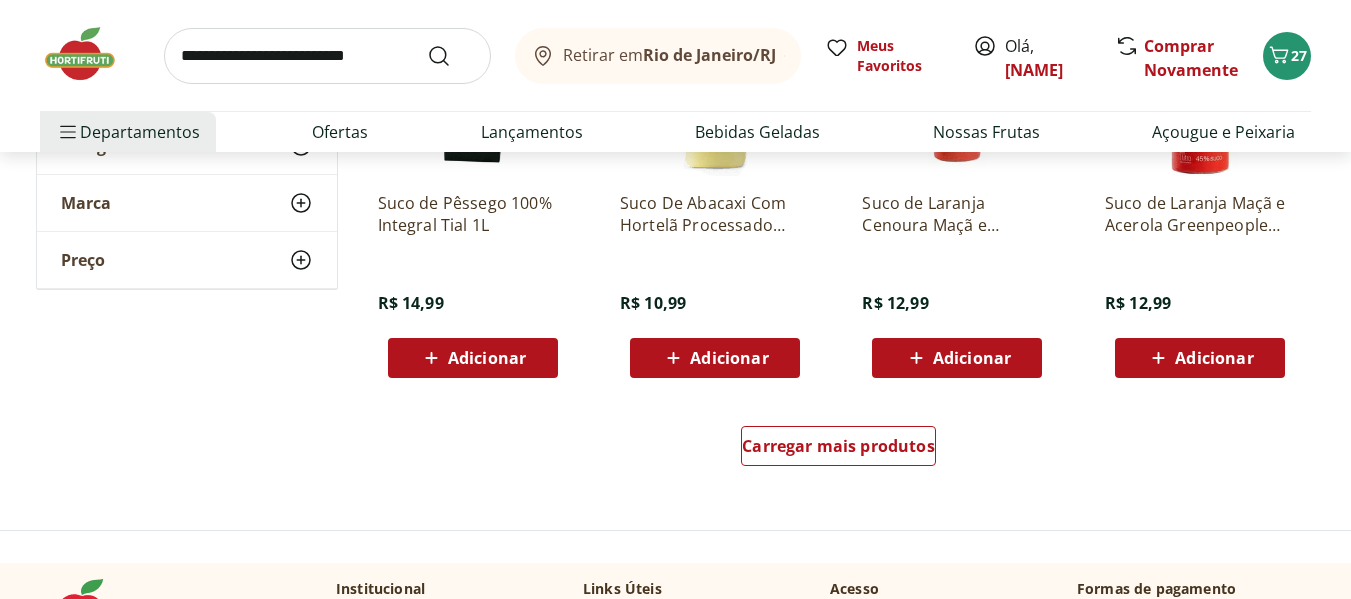scroll, scrollTop: 1500, scrollLeft: 0, axis: vertical 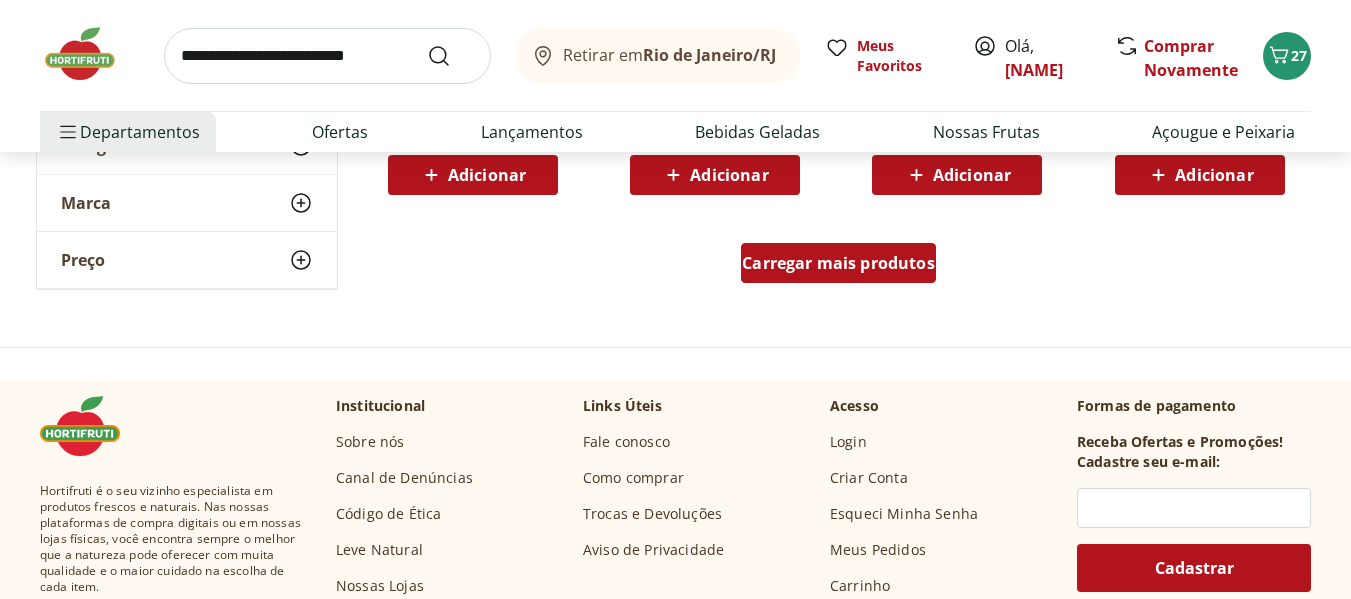 click on "Carregar mais produtos" at bounding box center [838, 263] 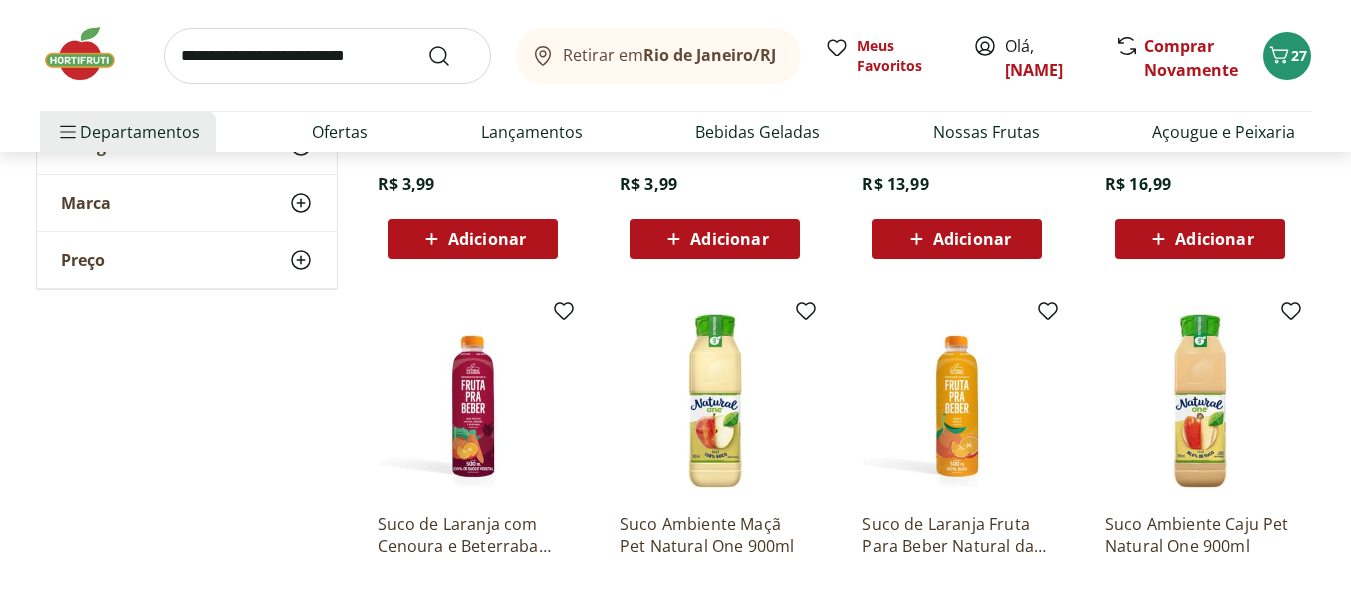 scroll, scrollTop: 2700, scrollLeft: 0, axis: vertical 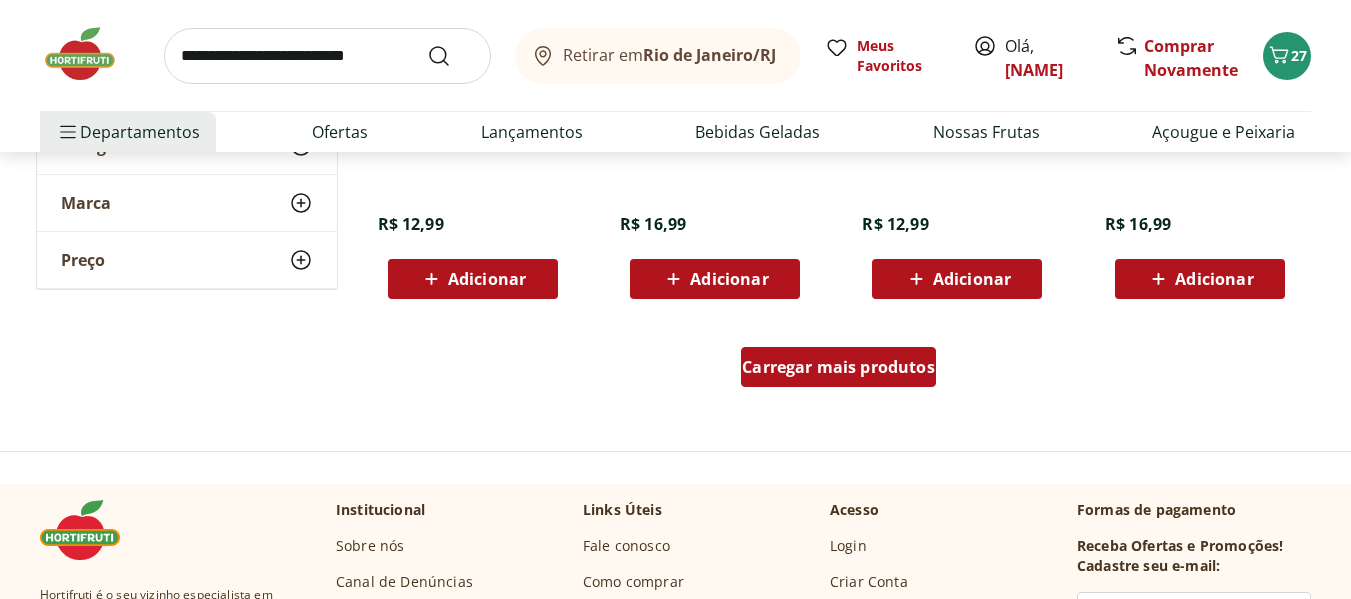 click on "Carregar mais produtos" at bounding box center [838, 367] 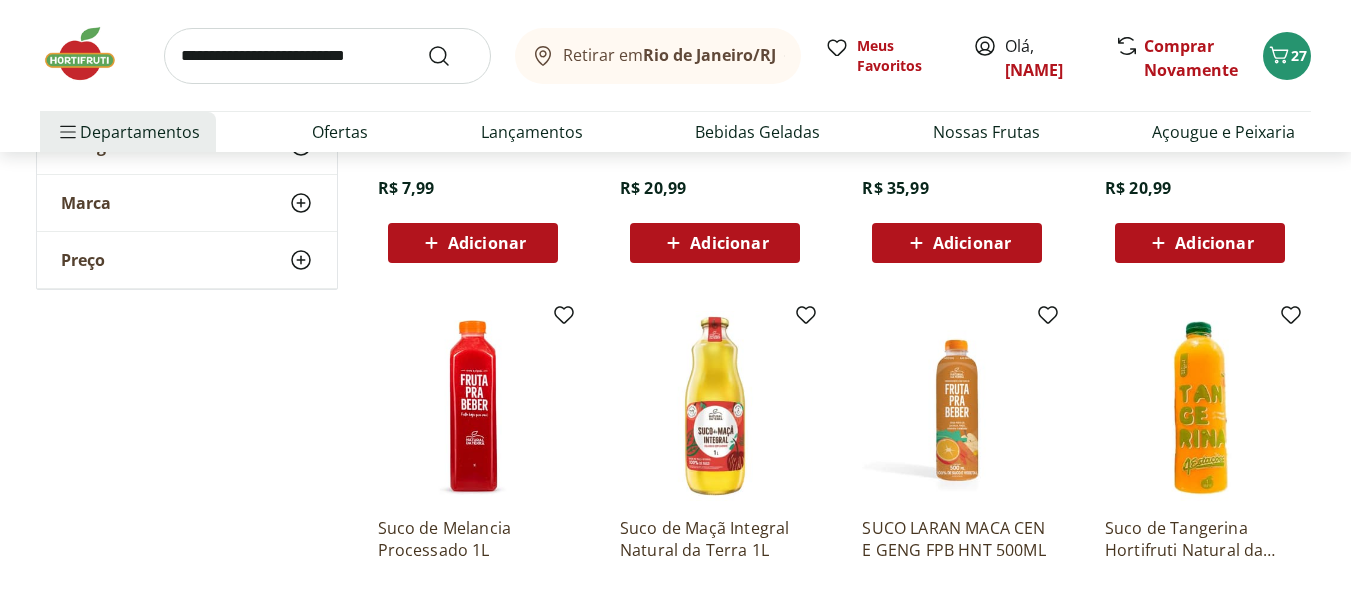 scroll, scrollTop: 4000, scrollLeft: 0, axis: vertical 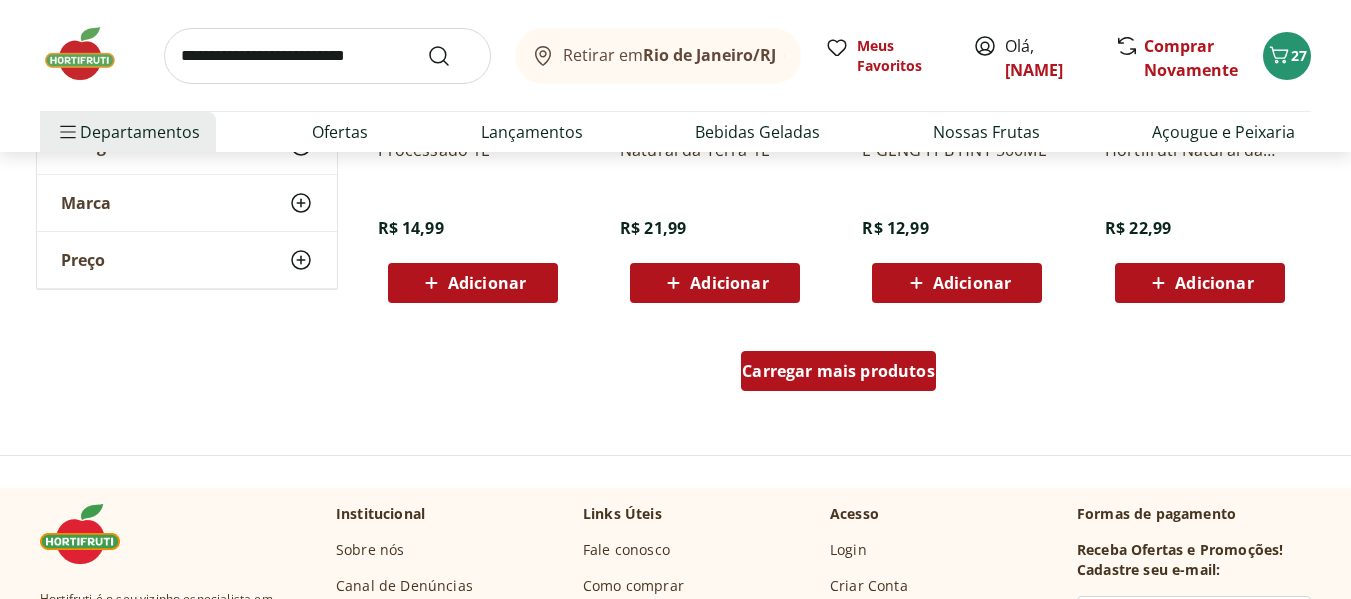 click on "Carregar mais produtos" at bounding box center (838, 371) 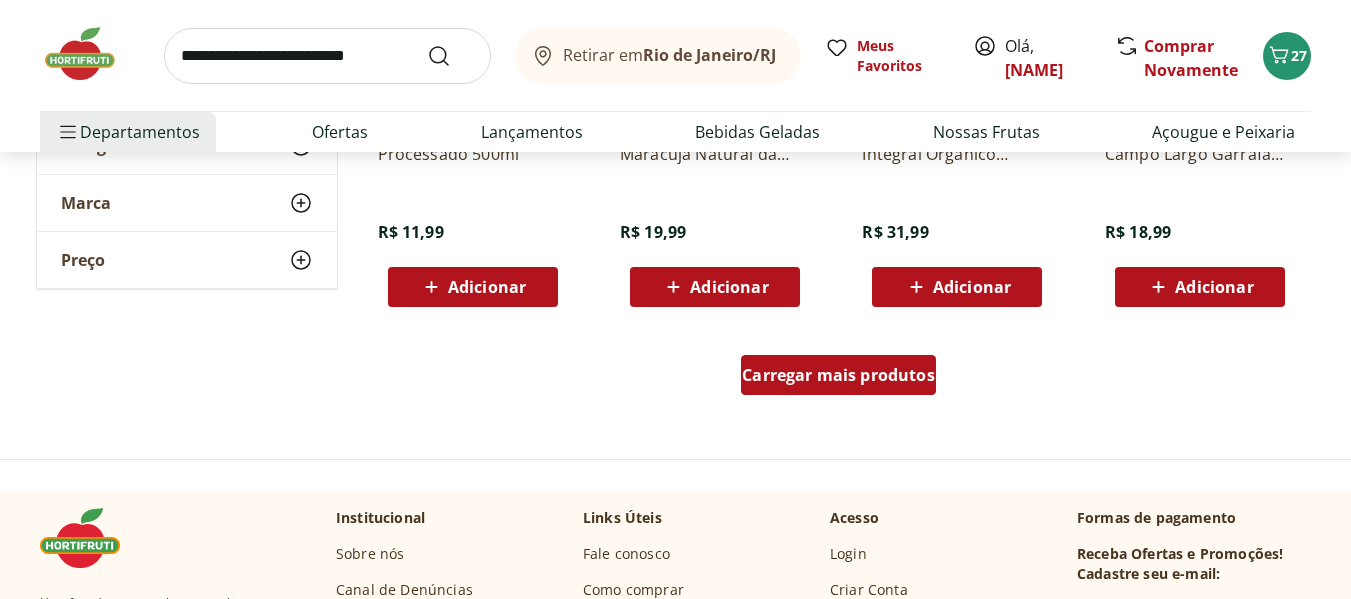 scroll, scrollTop: 5400, scrollLeft: 0, axis: vertical 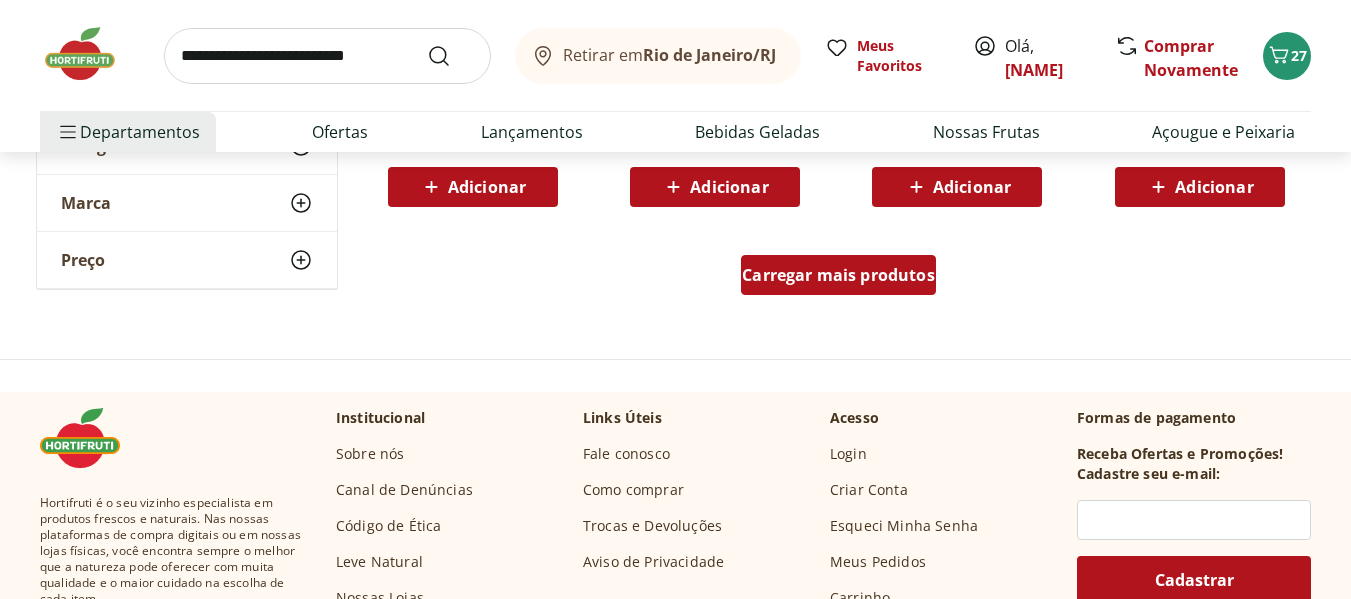 click on "Carregar mais produtos" at bounding box center [838, 275] 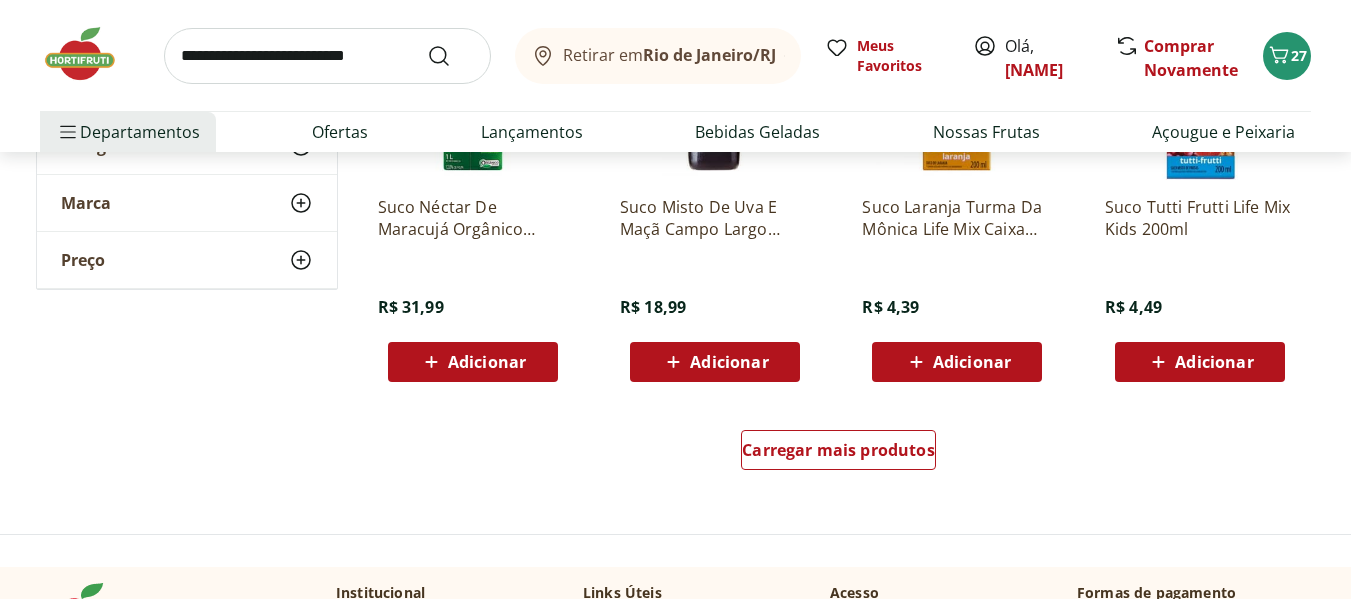scroll, scrollTop: 6700, scrollLeft: 0, axis: vertical 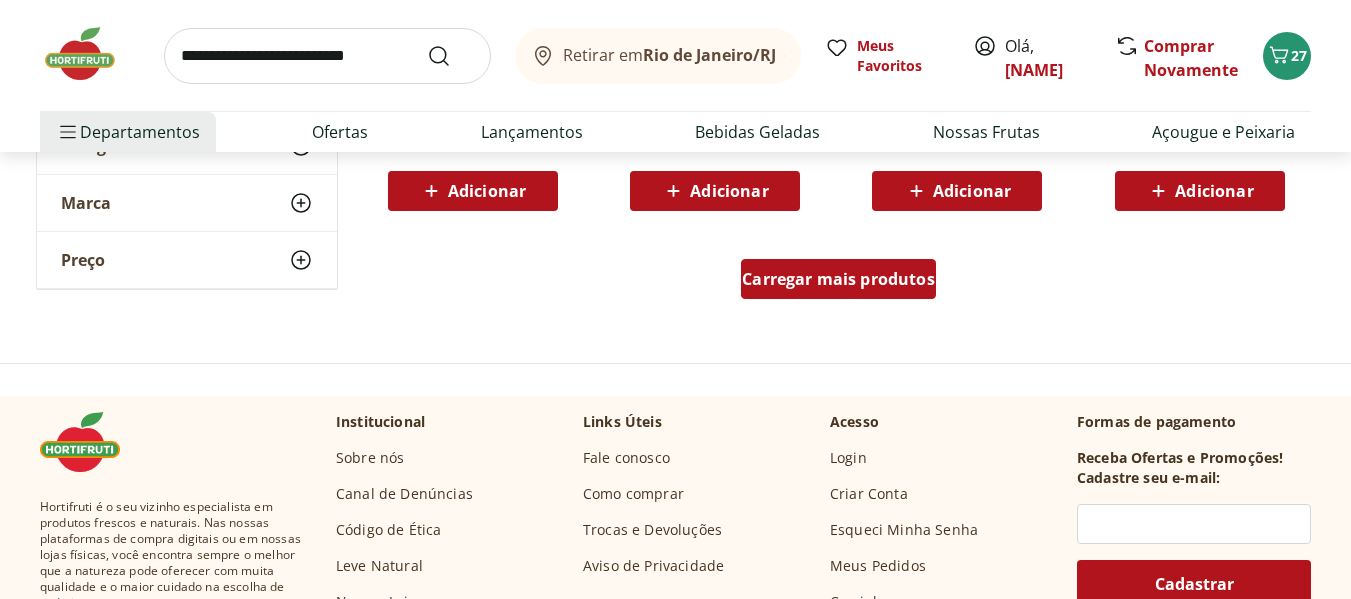 click on "Carregar mais produtos" at bounding box center (838, 279) 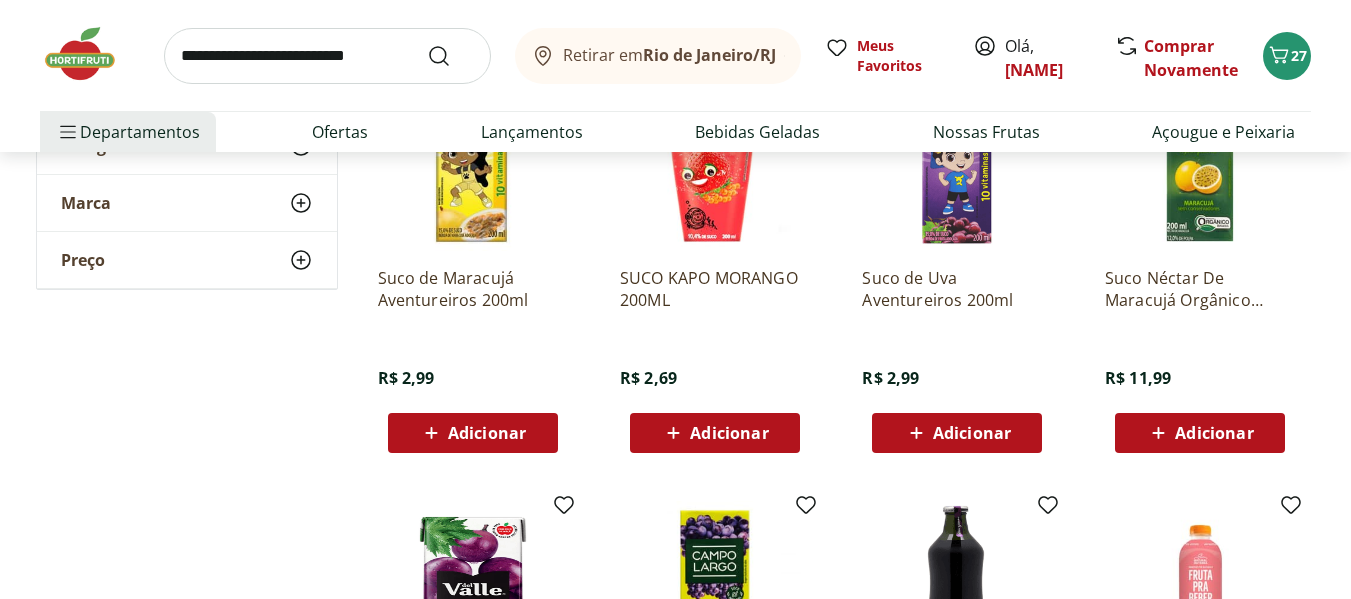 scroll, scrollTop: 6900, scrollLeft: 0, axis: vertical 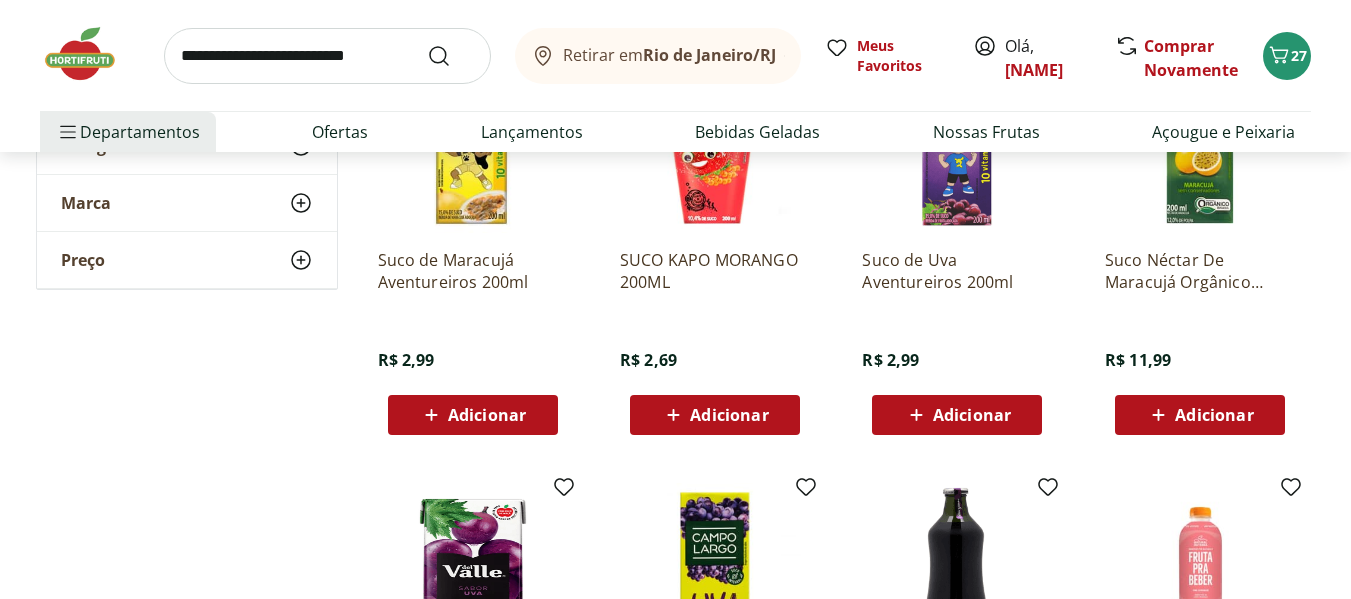 click on "Adicionar" at bounding box center (1214, 415) 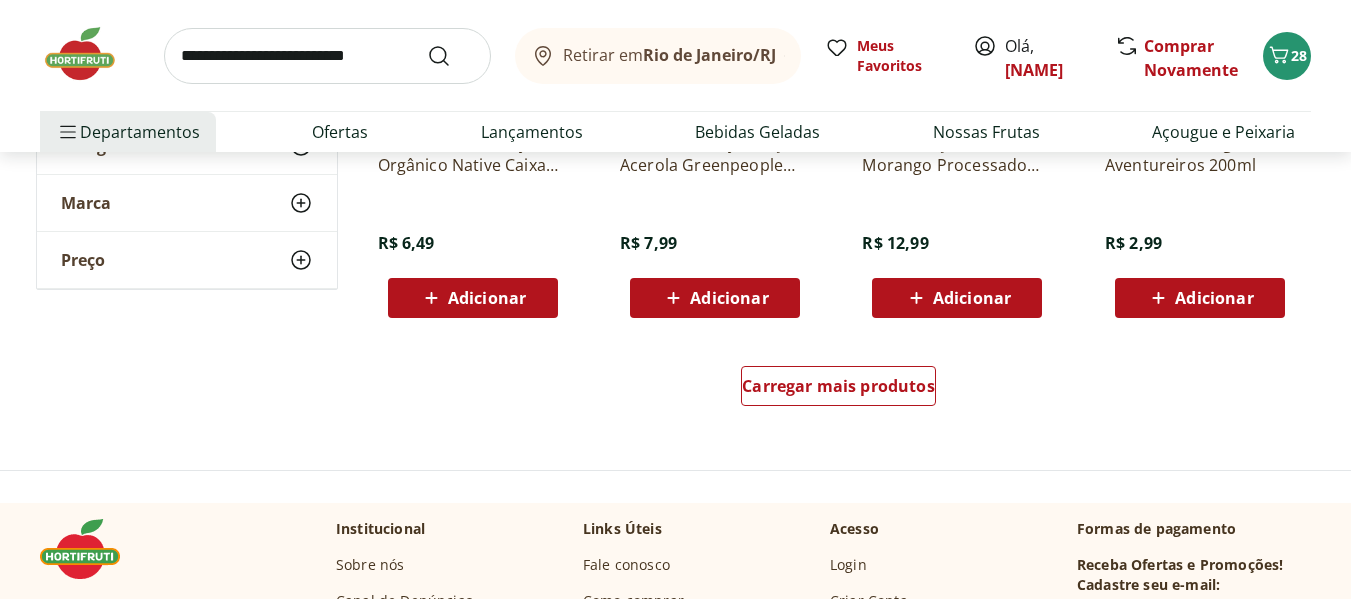 scroll, scrollTop: 7900, scrollLeft: 0, axis: vertical 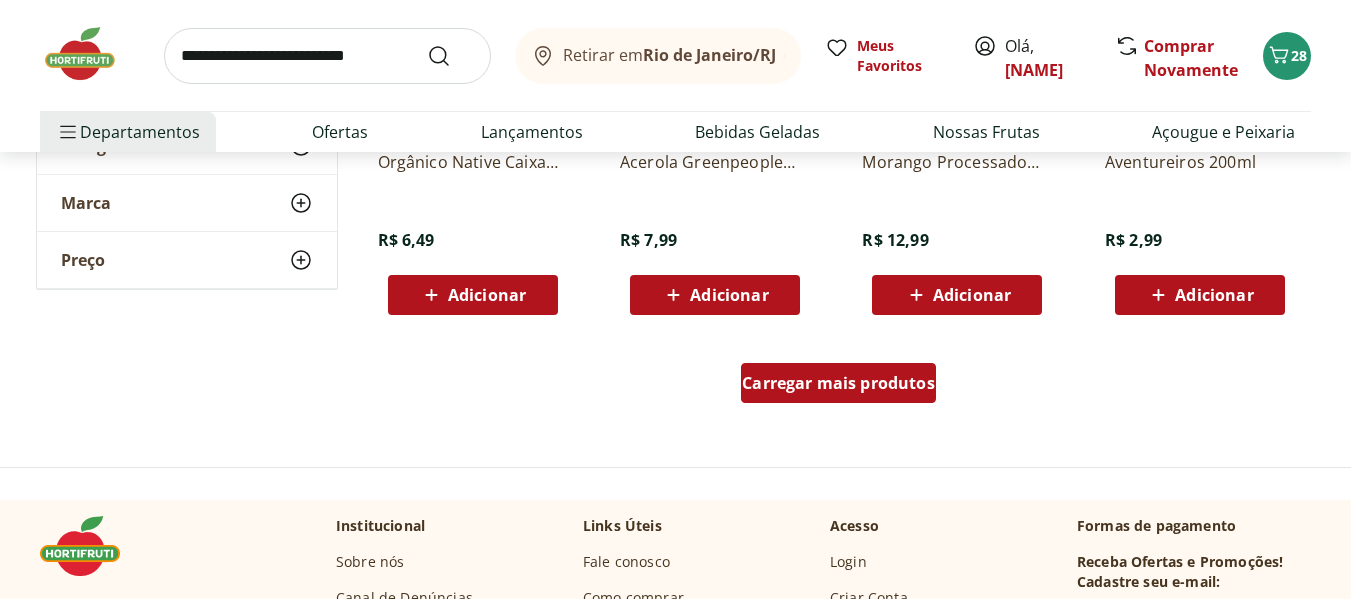 click on "Carregar mais produtos" at bounding box center (838, 383) 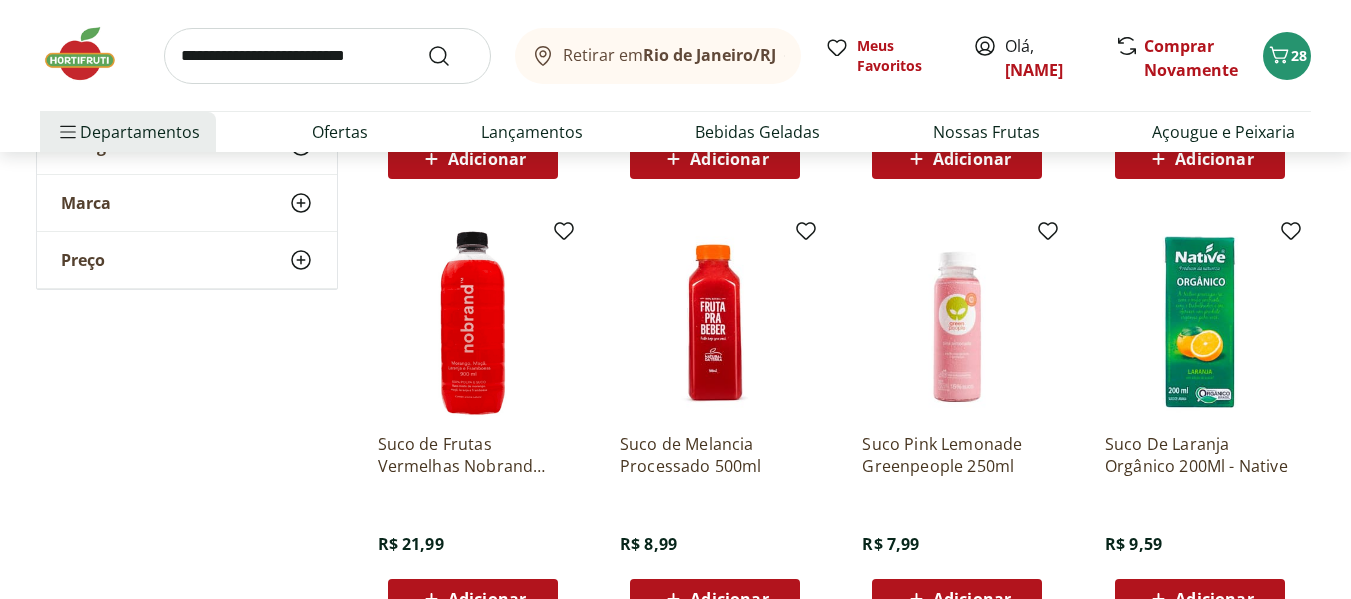 scroll, scrollTop: 9100, scrollLeft: 0, axis: vertical 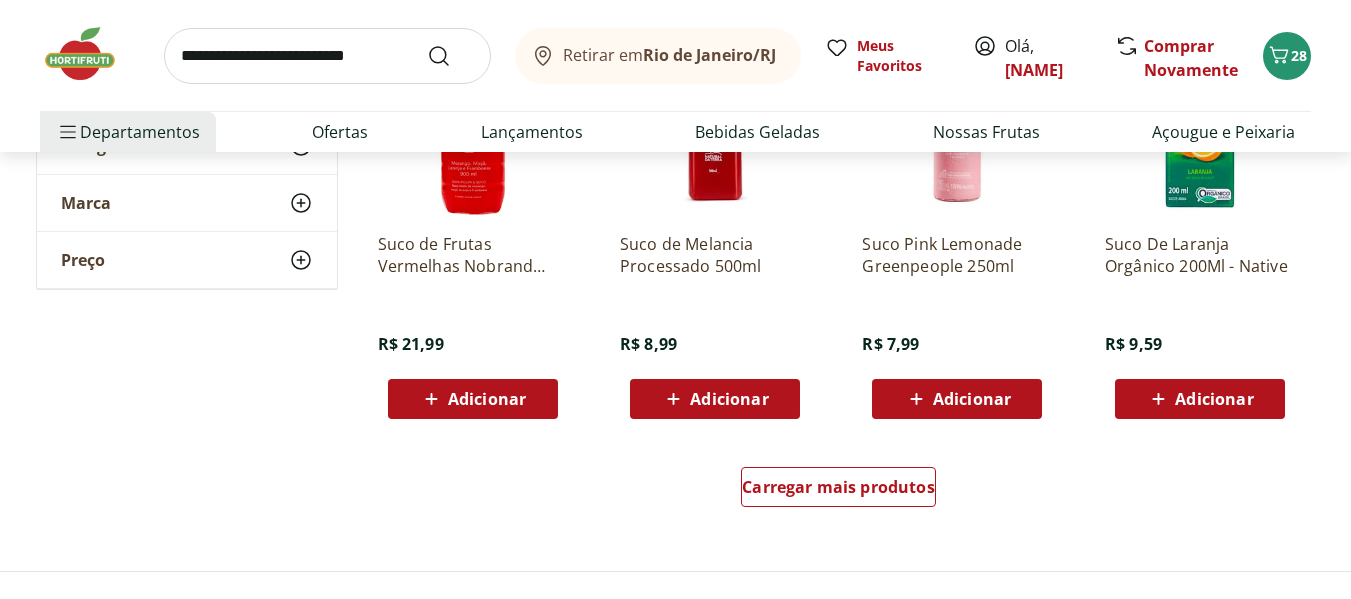 click on "Adicionar" at bounding box center (1214, 399) 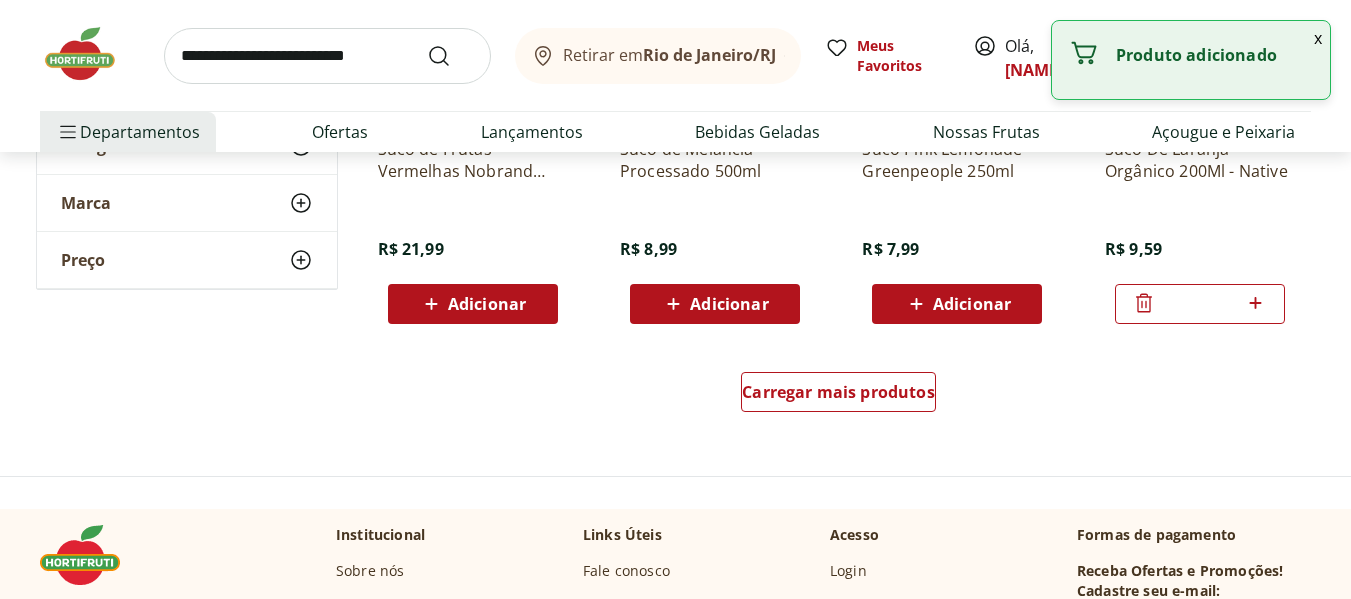 scroll, scrollTop: 9300, scrollLeft: 0, axis: vertical 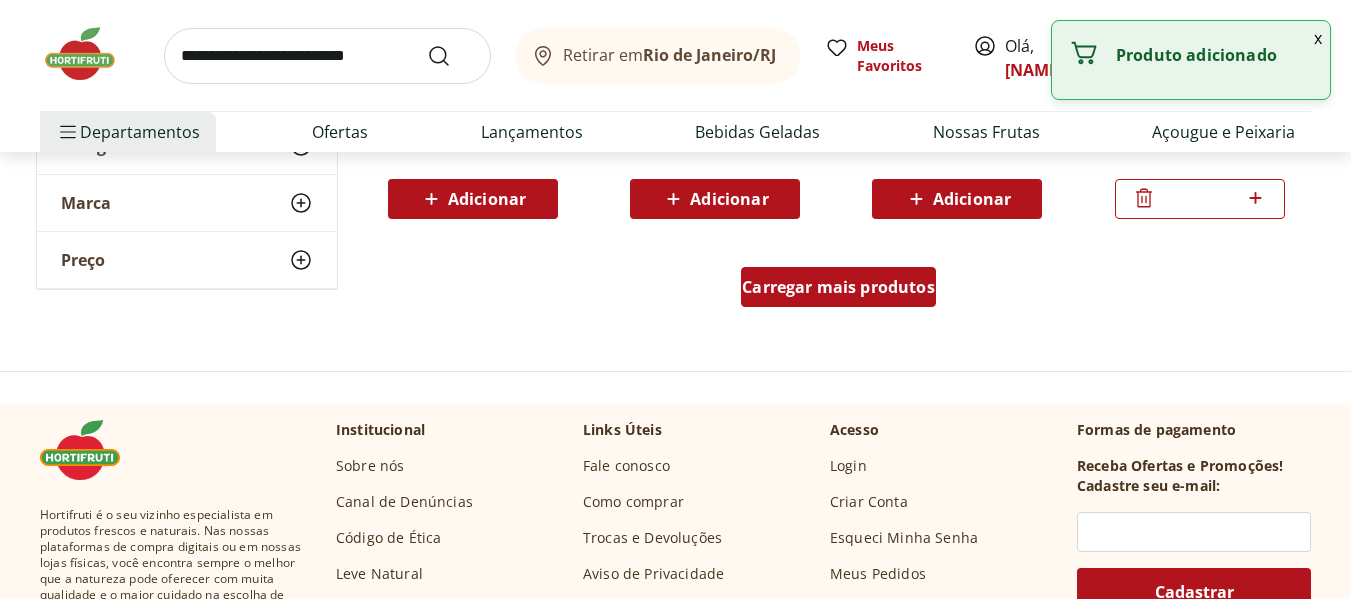 click on "Carregar mais produtos" at bounding box center [838, 287] 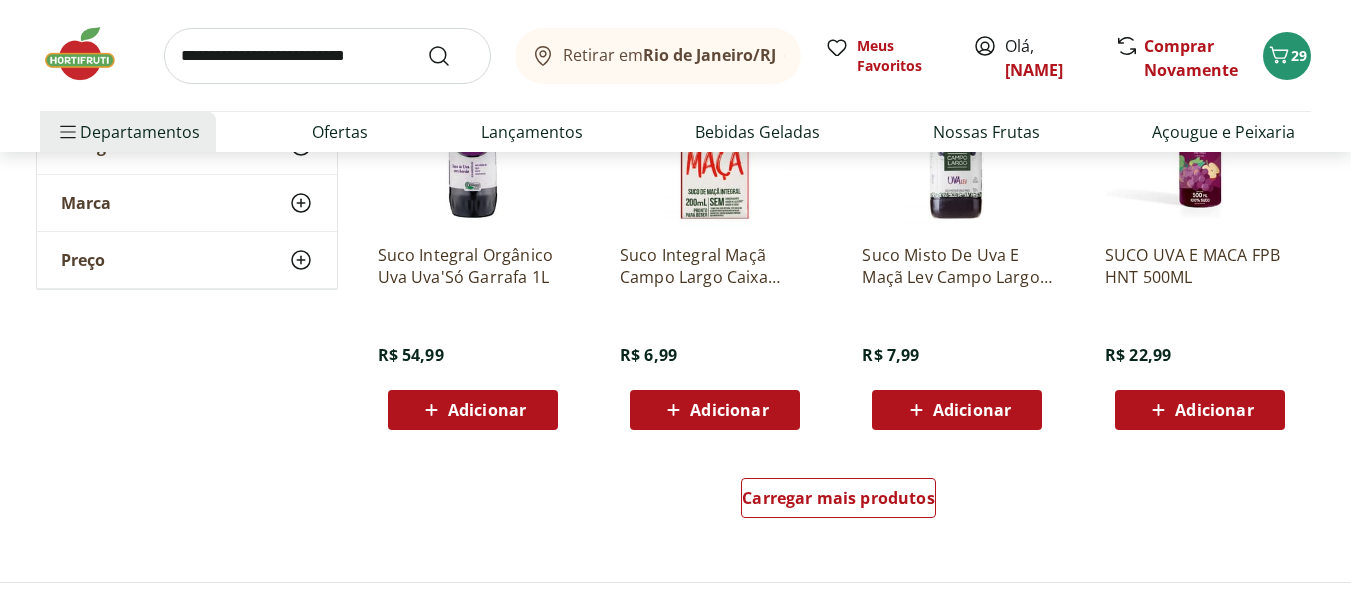 scroll, scrollTop: 10500, scrollLeft: 0, axis: vertical 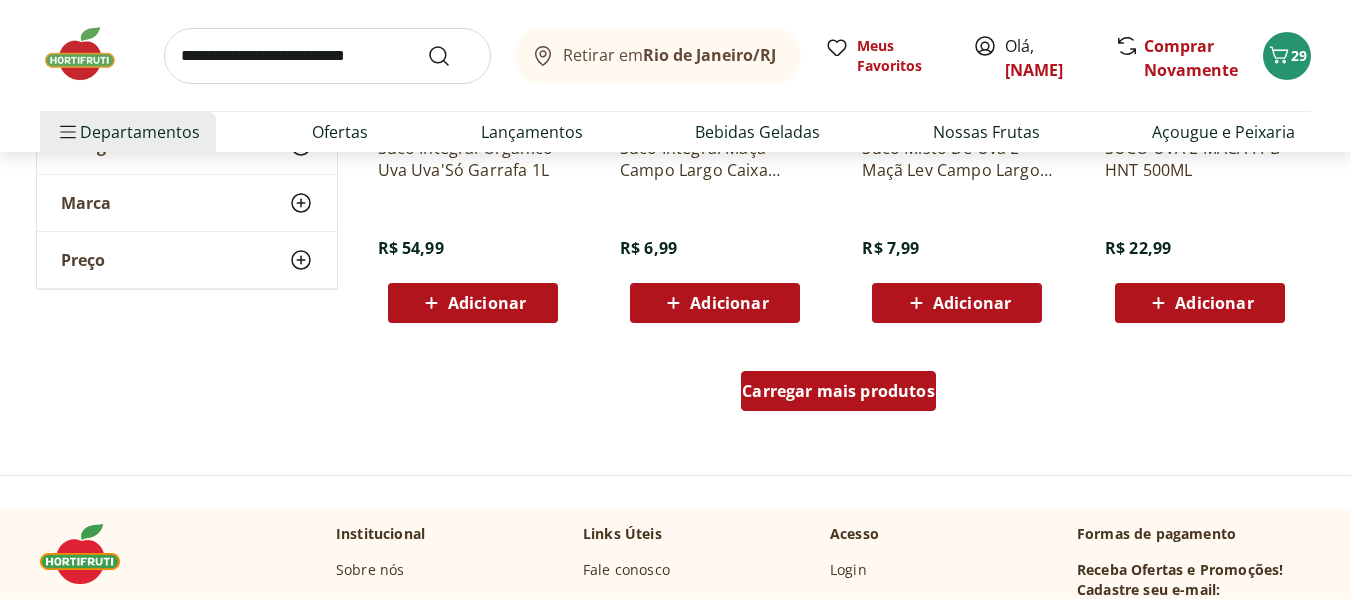 click on "Carregar mais produtos" at bounding box center [838, 391] 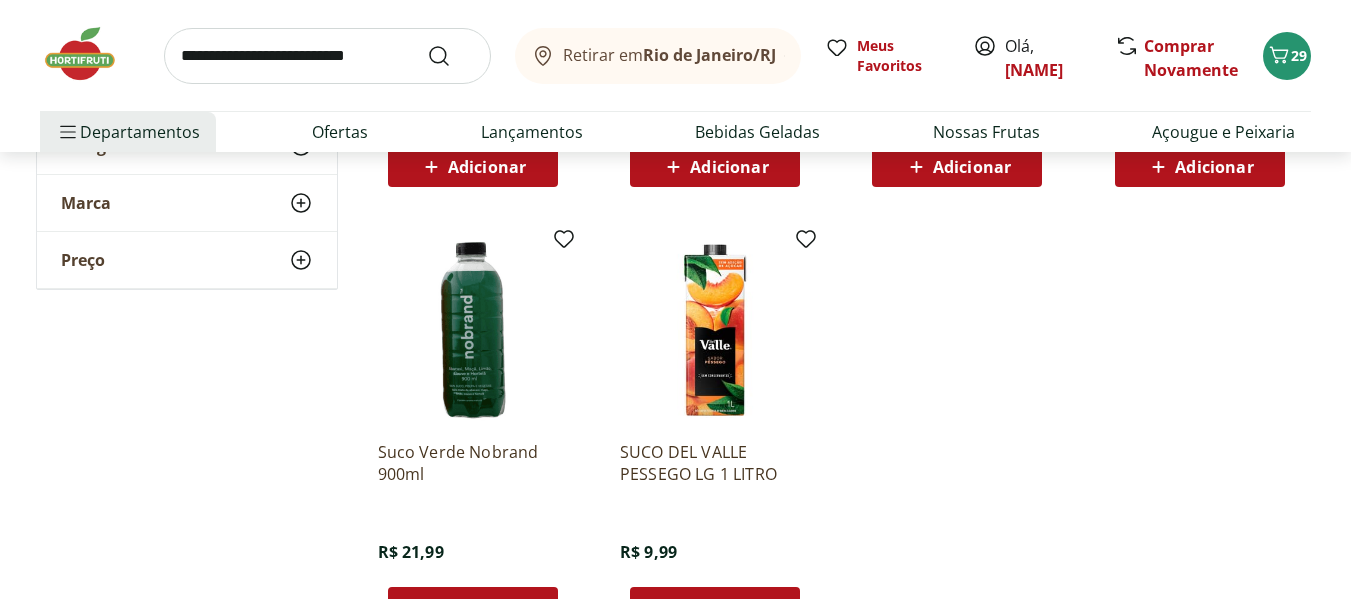 scroll, scrollTop: 11900, scrollLeft: 0, axis: vertical 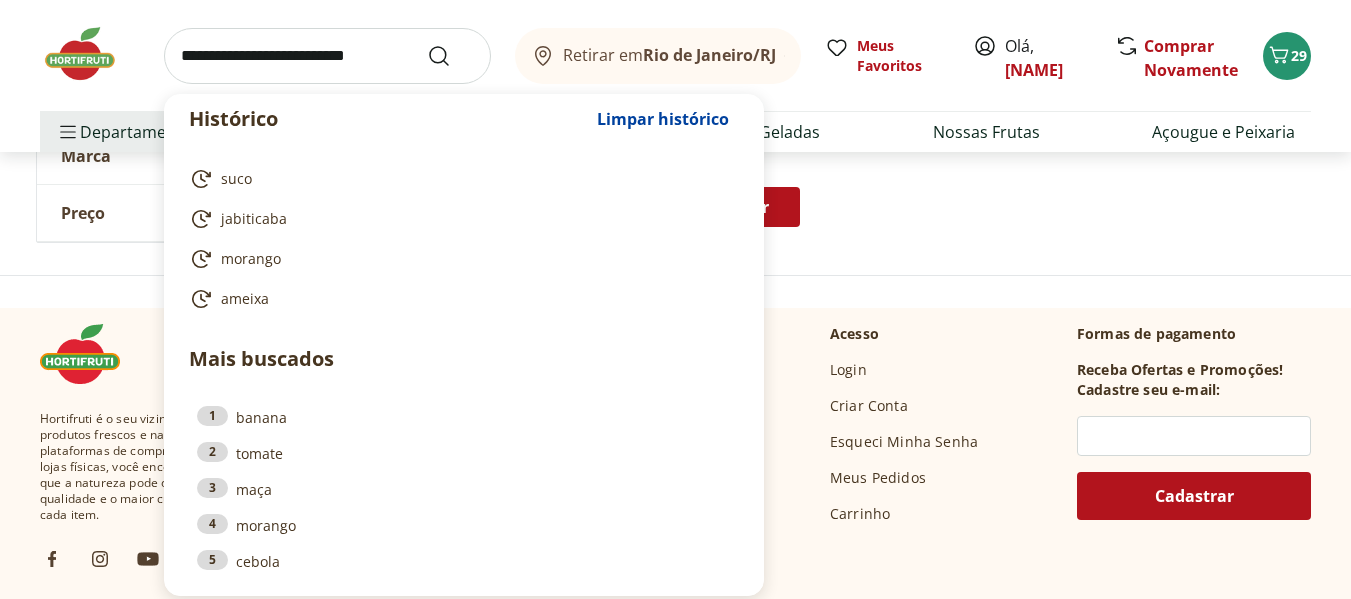 click at bounding box center [327, 56] 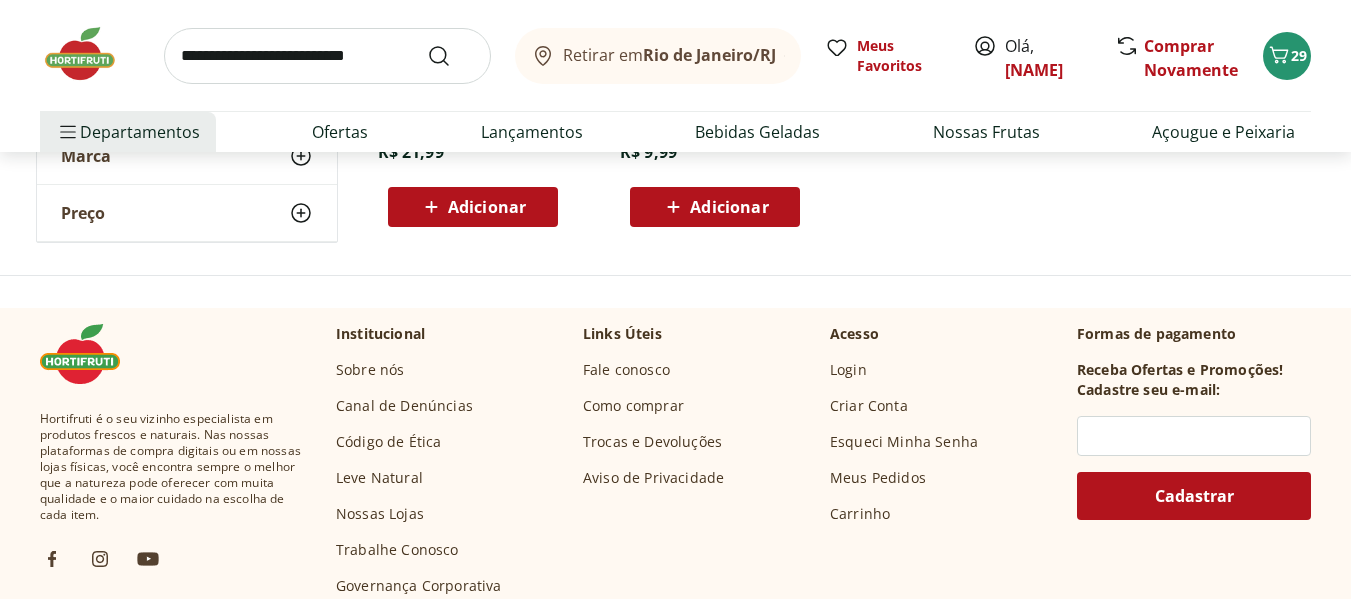 click on "Suco de Açaí Composto 300ml R$ 6,99 Adicionar Suco De Murcote 500Ml R$ 14,99 Adicionar Suco De Murcote 300Ml R$ 7,79 Adicionar Suco Maçã Turma Da Mônica Life Mix Caixa 200Ml R$ 4,39 Adicionar Suco de Frutas Amarelas Nobrand 230ml R$ 10,99 Adicionar Suco Verde Nobrand 230ml R$ 10,99 Adicionar Suco Integral Uva Tinto Casa Madeira Garrafa 1L R$ 39,99 Adicionar SUCO LARANJA DEL VALLE 100 1L R$ 19,99 Adicionar Suco Verde Nobrand 900ml R$ 21,99 Adicionar SUCO DEL VALLE PESSEGO LG 1 LITRO R$ 9,99 Adicionar" at bounding box center (839, -409) 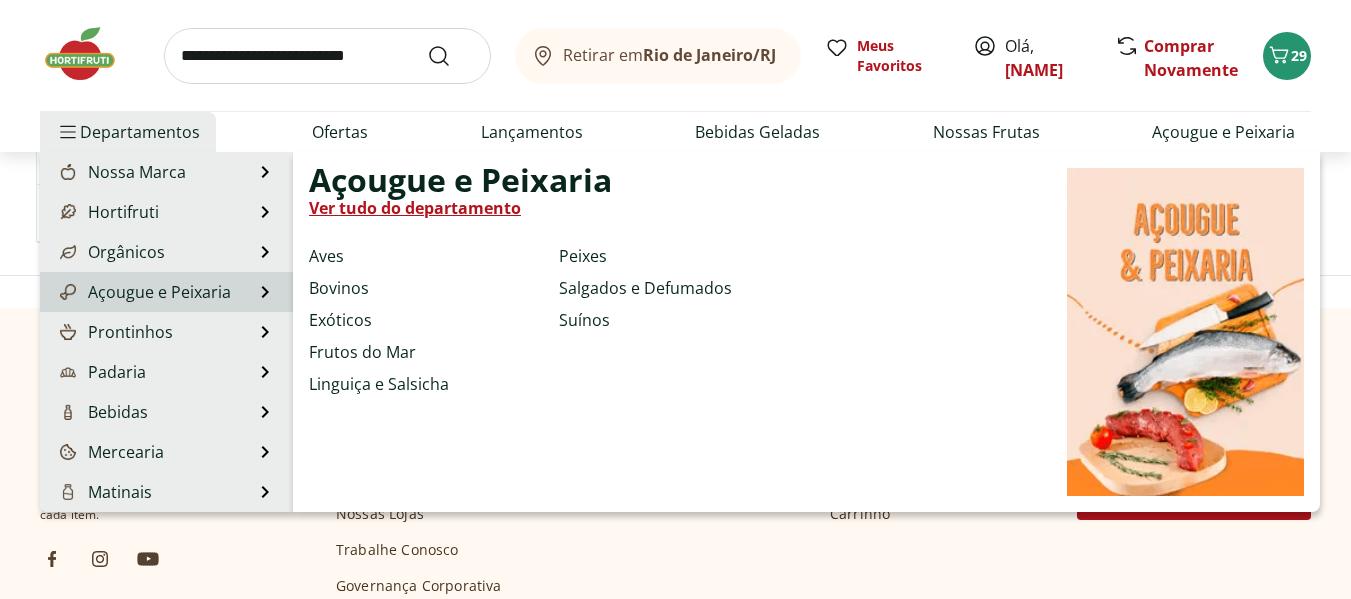 scroll, scrollTop: 200, scrollLeft: 0, axis: vertical 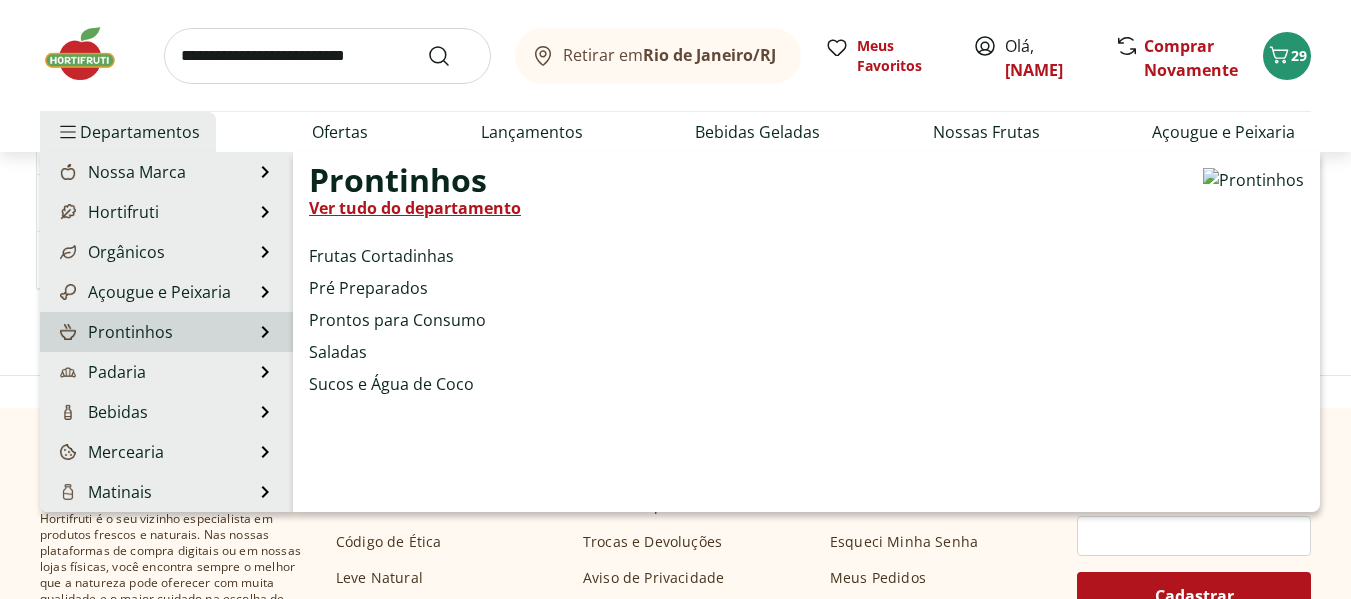 click on "Prontinhos" at bounding box center (114, 332) 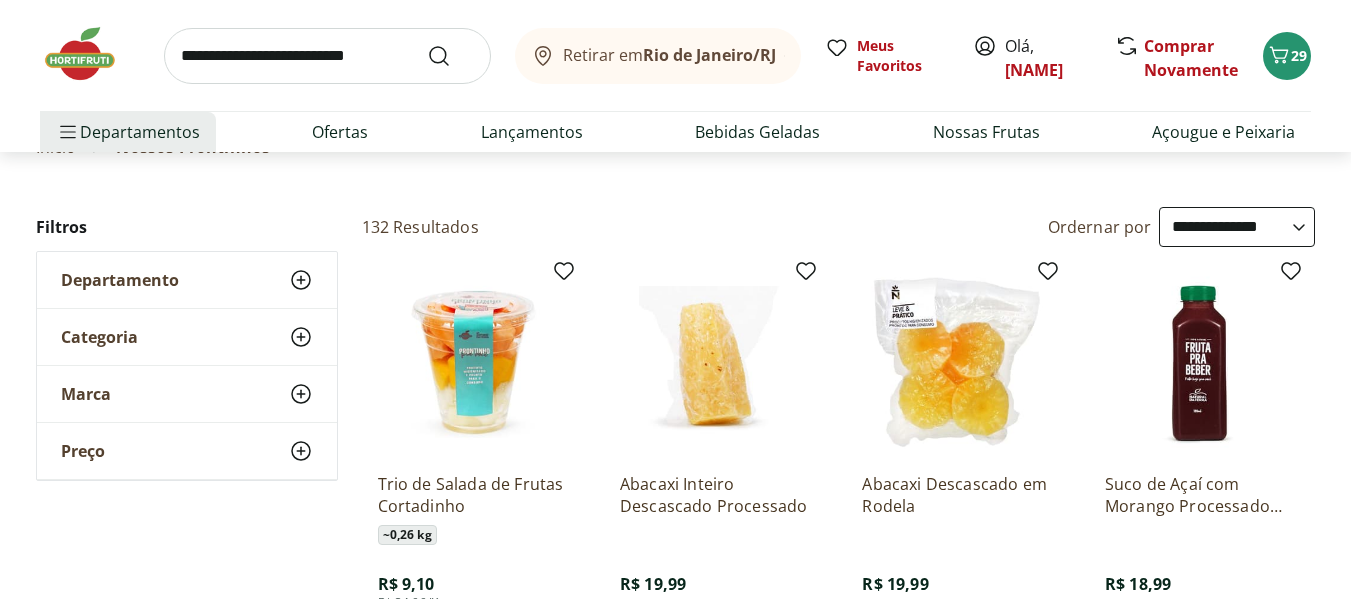 scroll, scrollTop: 200, scrollLeft: 0, axis: vertical 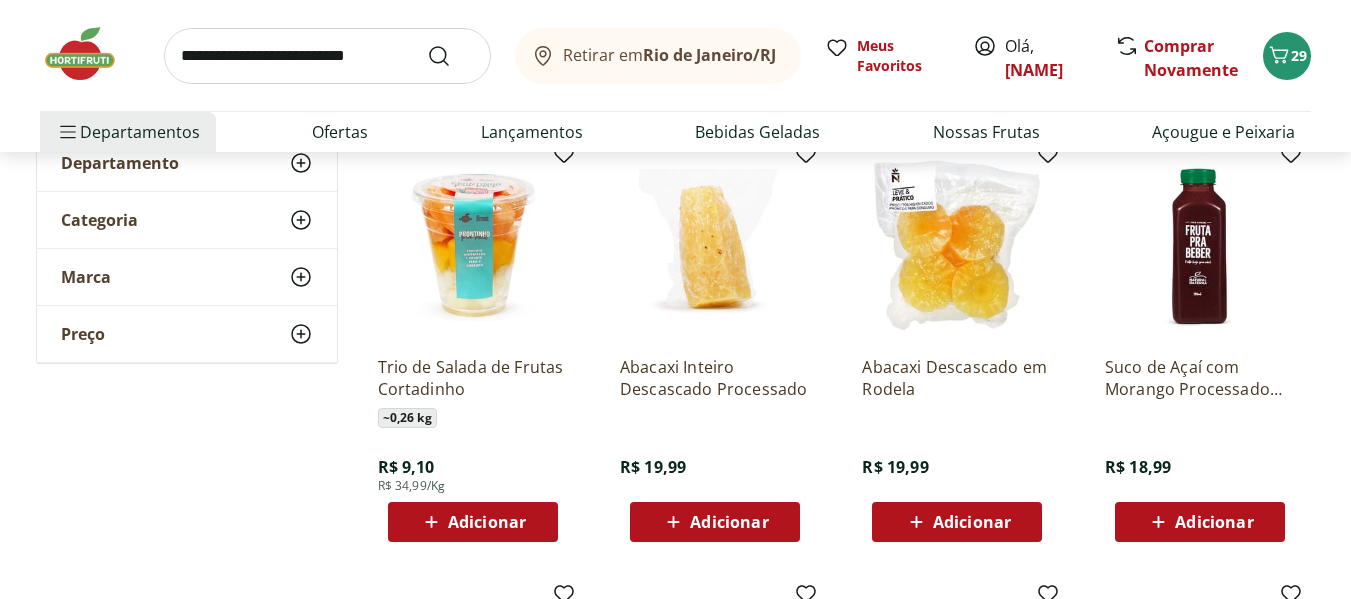click on "Adicionar" at bounding box center [972, 522] 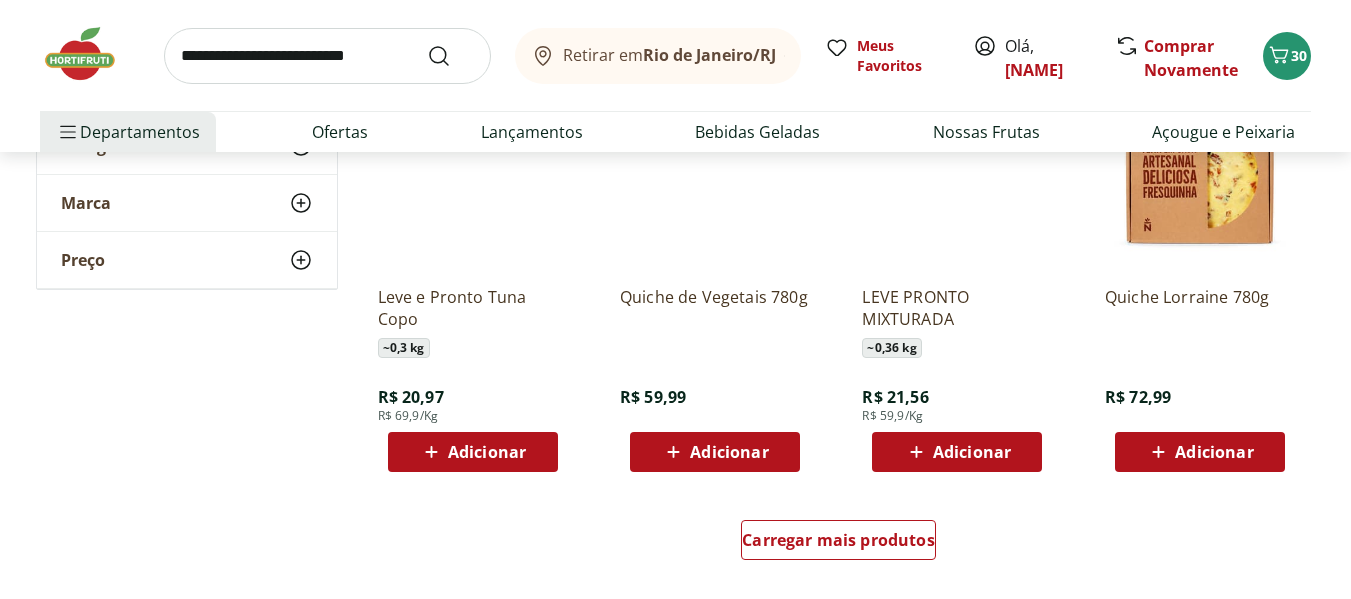 scroll, scrollTop: 1300, scrollLeft: 0, axis: vertical 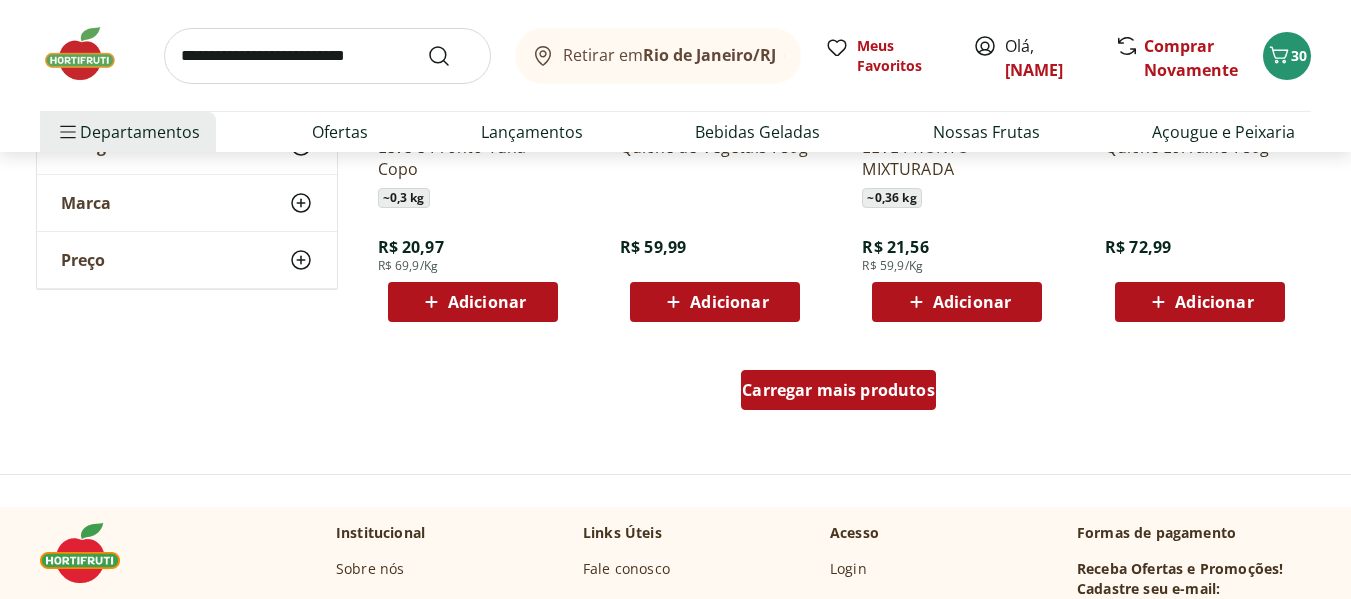 click on "Carregar mais produtos" at bounding box center (838, 390) 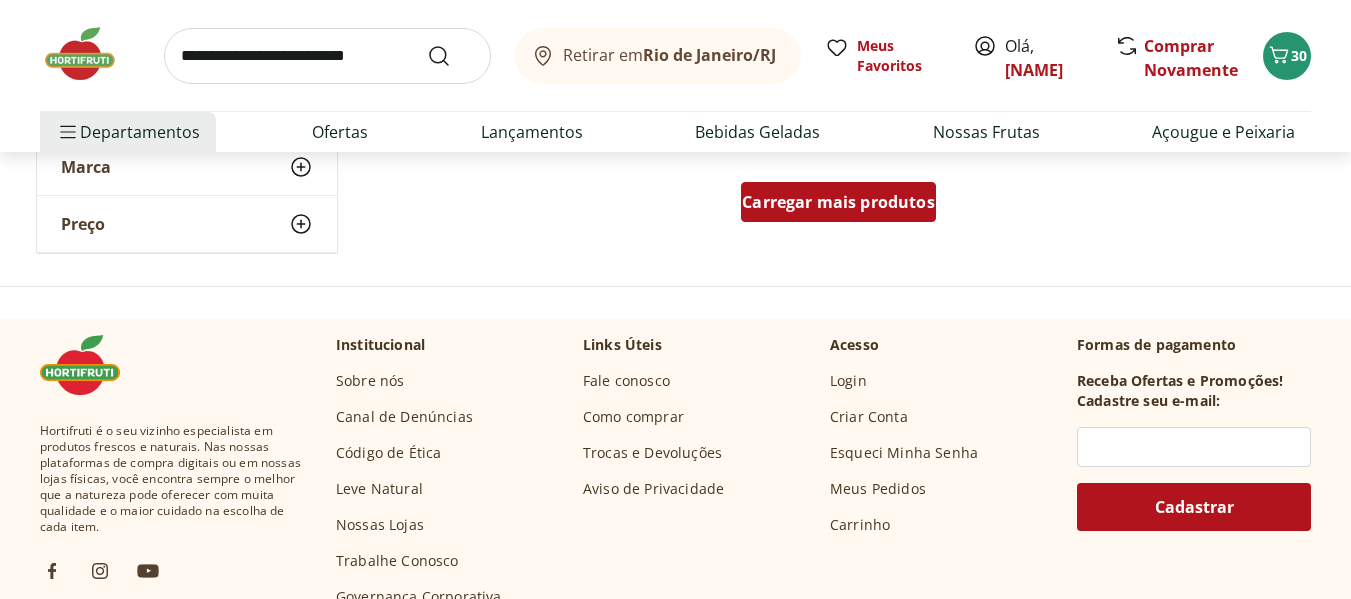scroll, scrollTop: 2800, scrollLeft: 0, axis: vertical 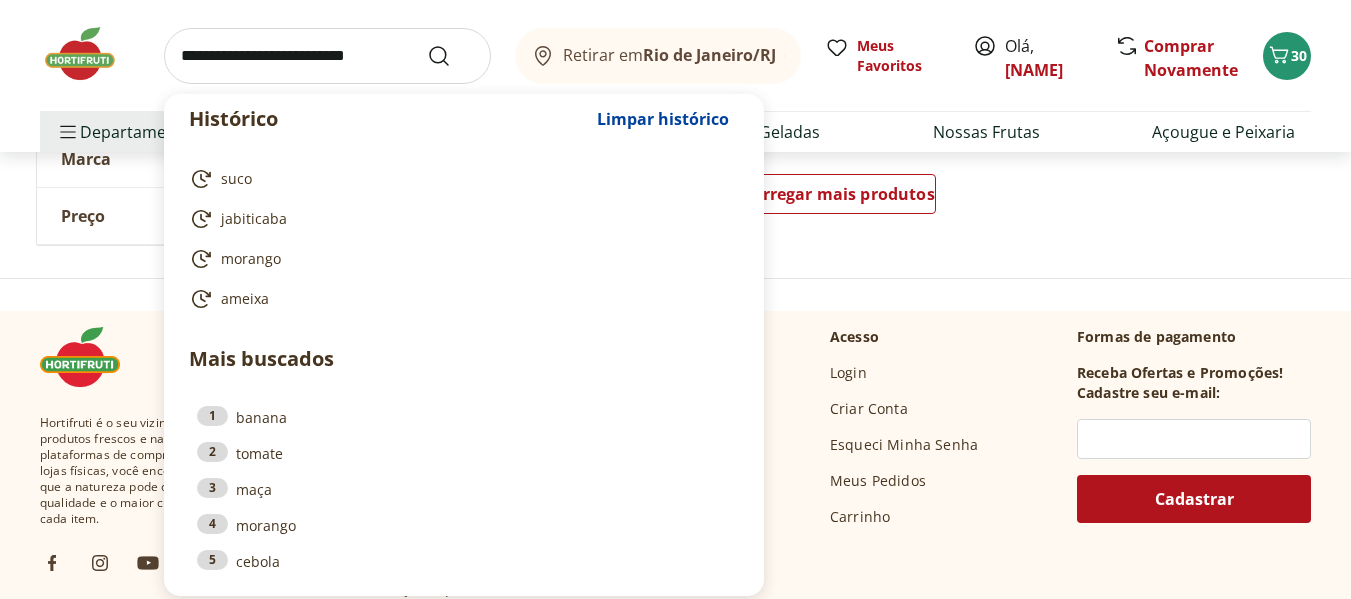 click at bounding box center [327, 56] 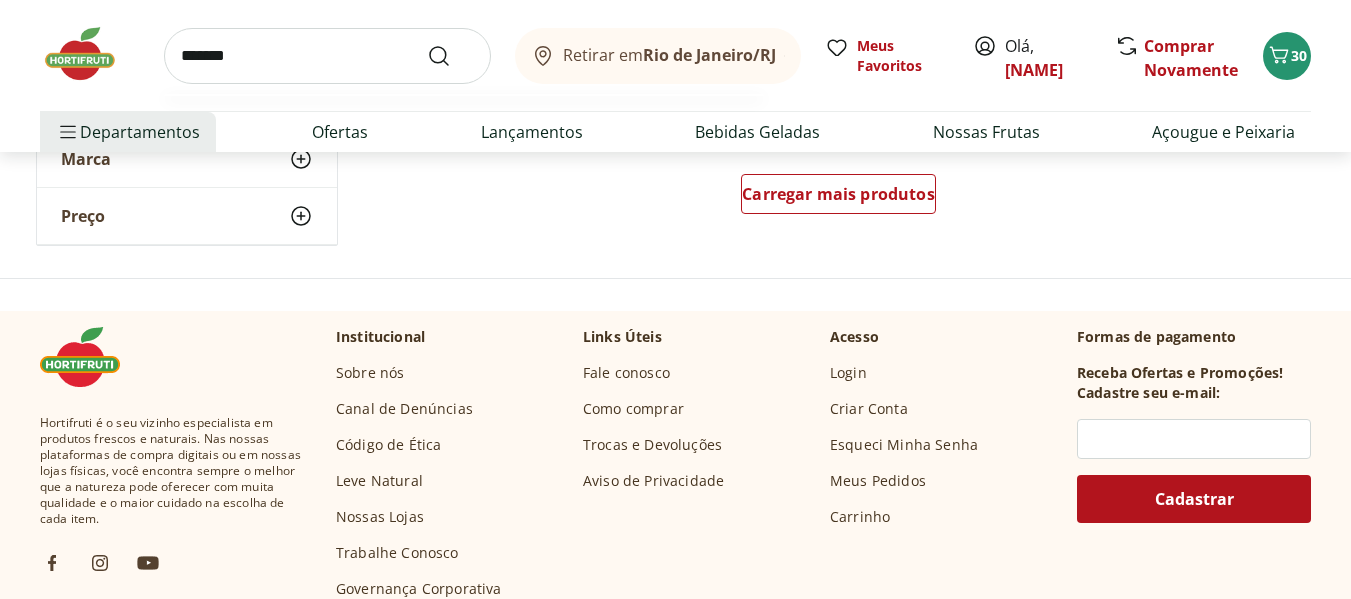 type on "*******" 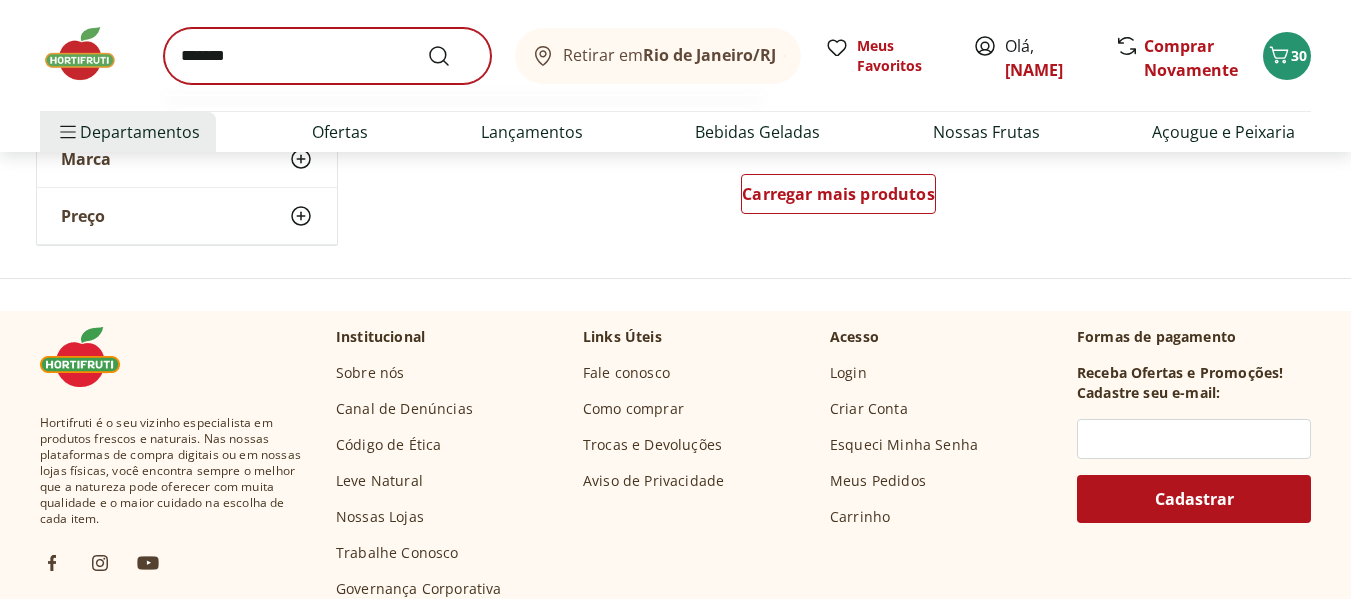 scroll, scrollTop: 0, scrollLeft: 0, axis: both 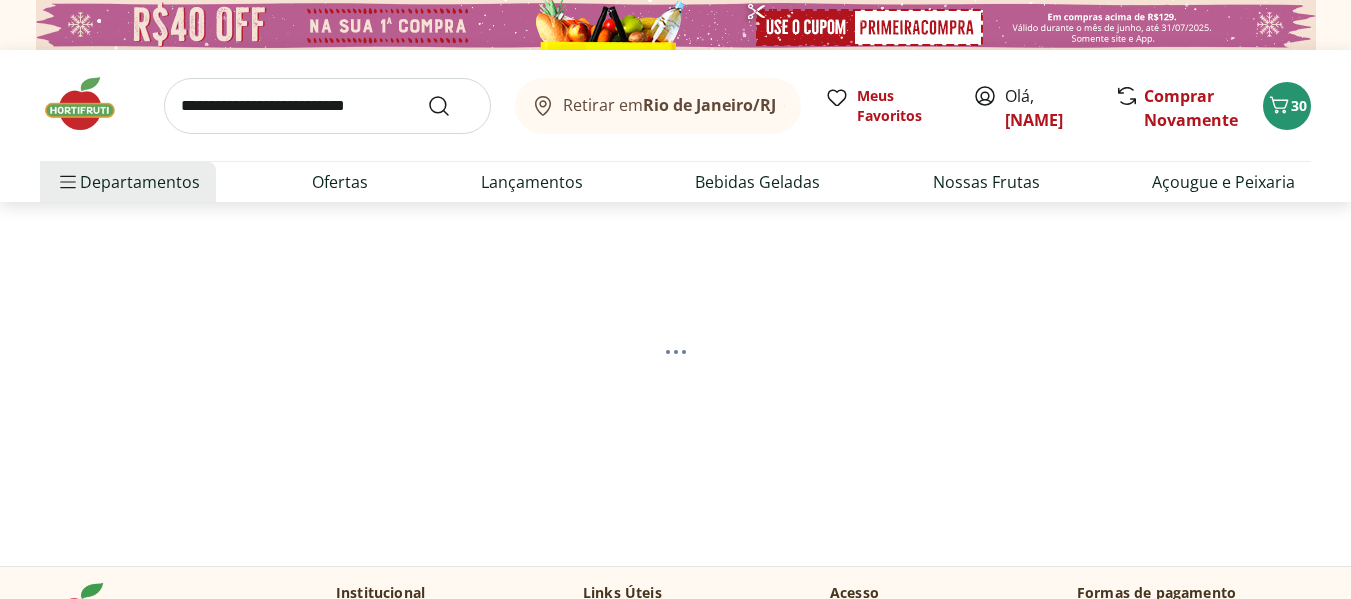 select on "**********" 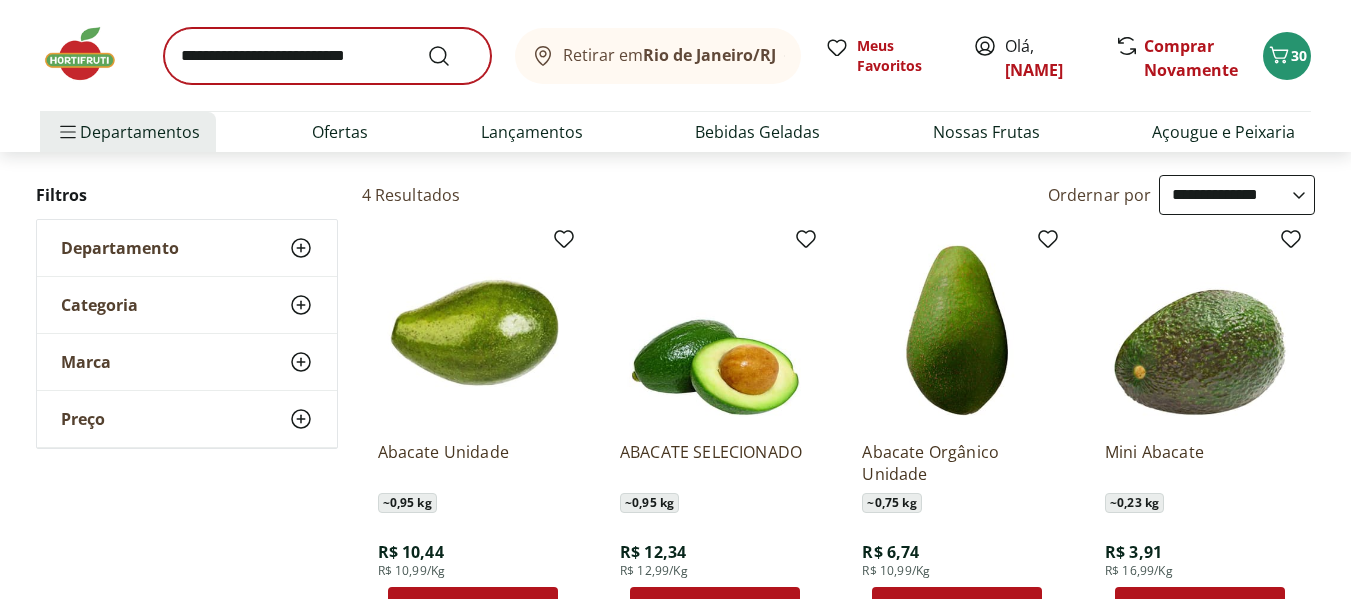 scroll, scrollTop: 200, scrollLeft: 0, axis: vertical 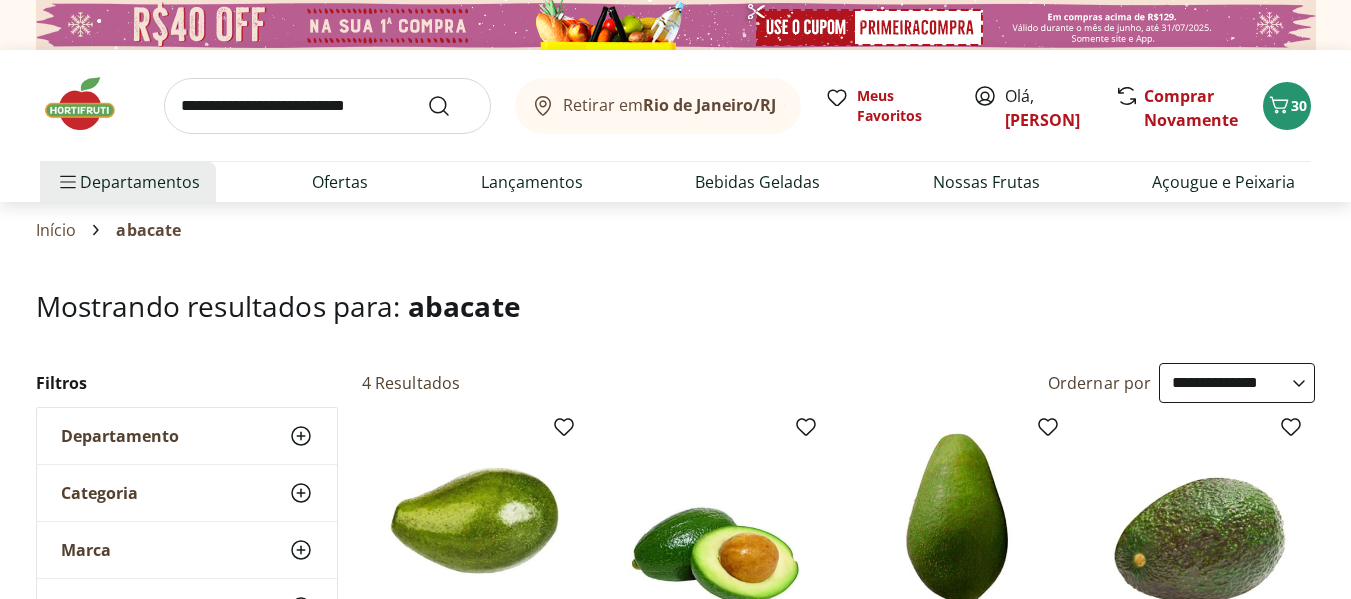 select on "**********" 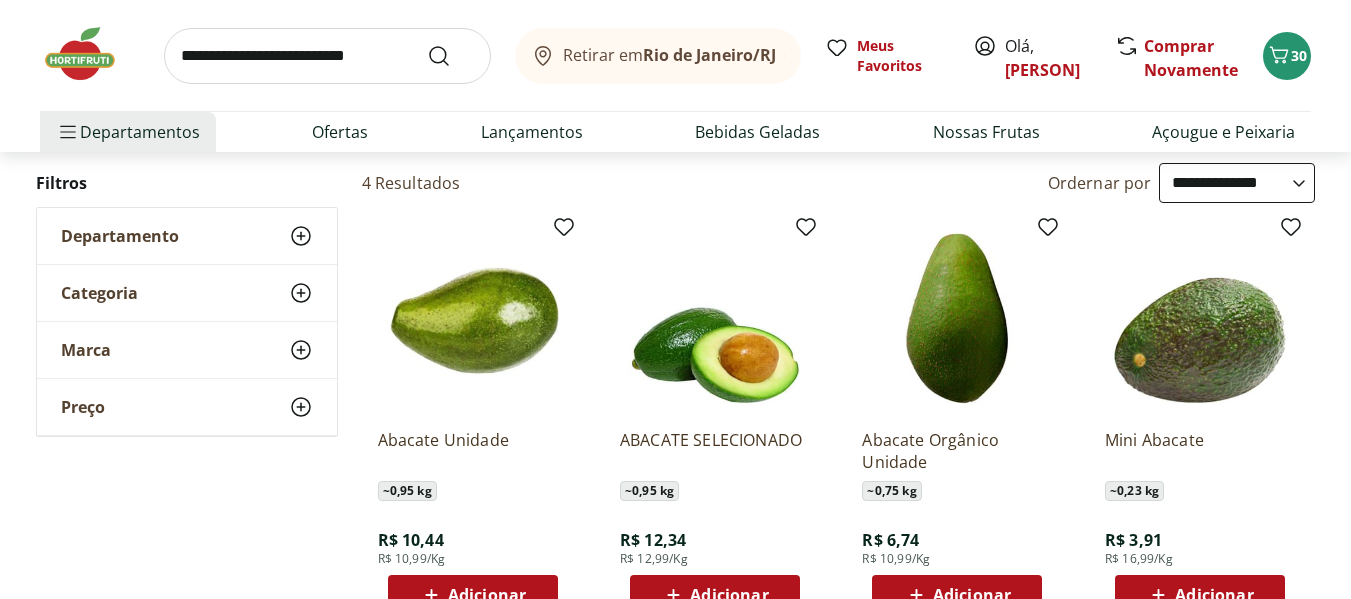 scroll, scrollTop: 0, scrollLeft: 0, axis: both 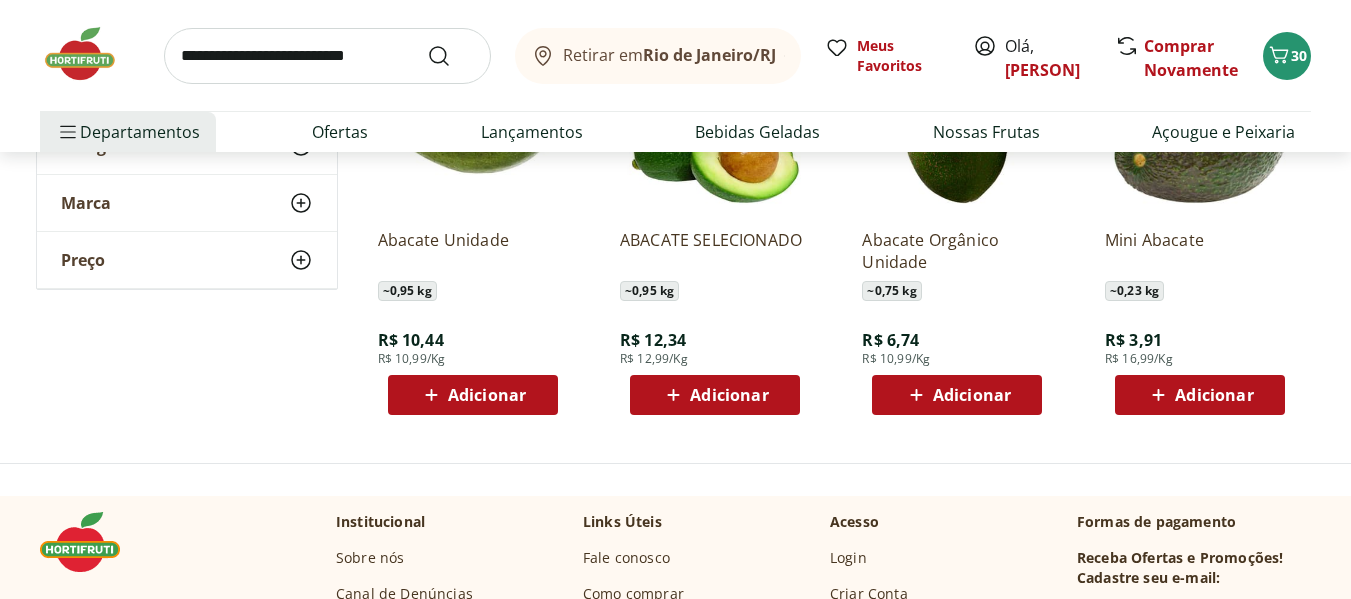 click on "Adicionar" at bounding box center (729, 395) 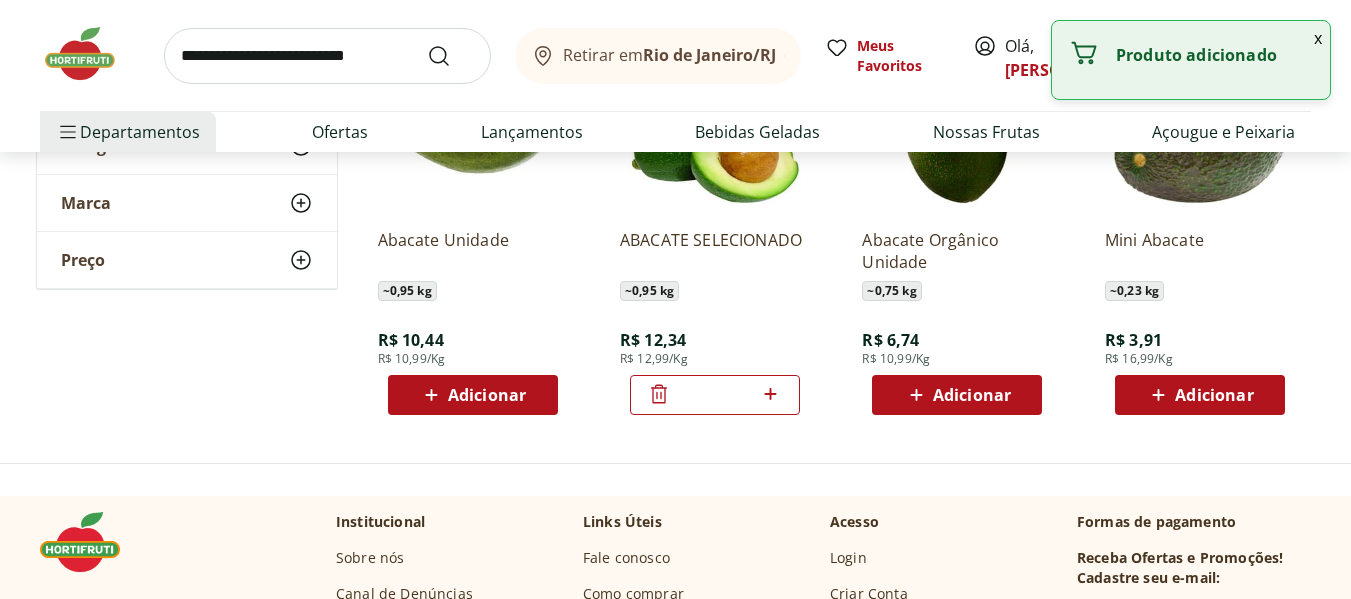 click at bounding box center [327, 56] 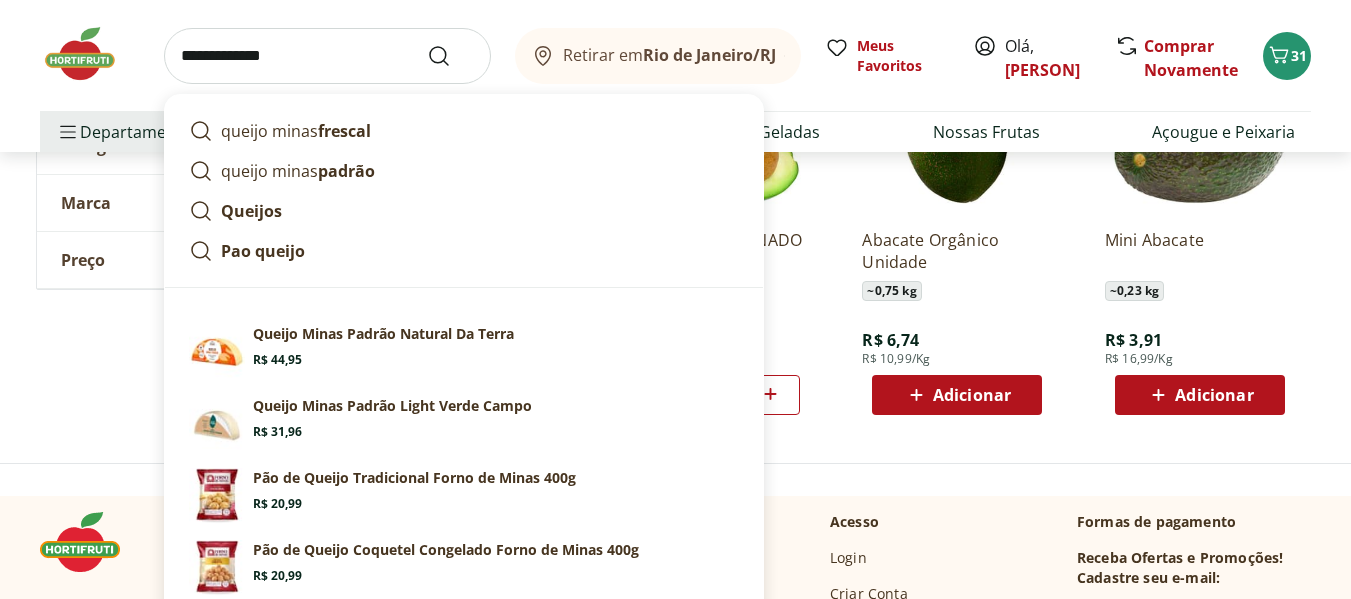 type on "**********" 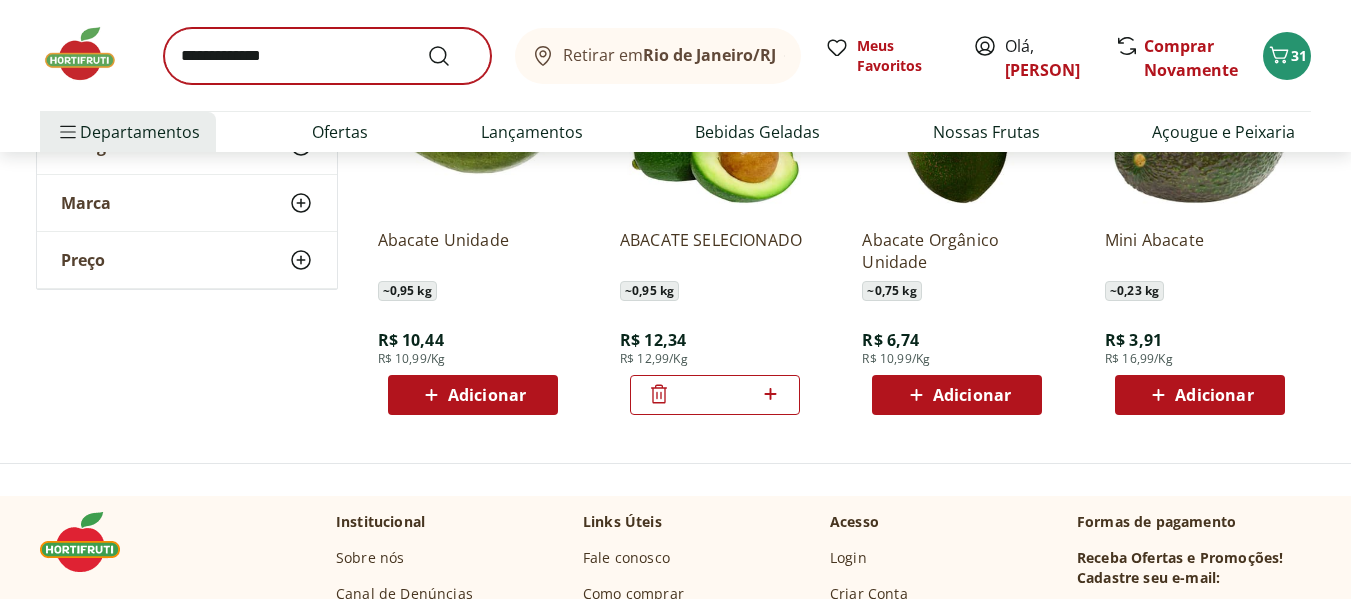 scroll, scrollTop: 0, scrollLeft: 0, axis: both 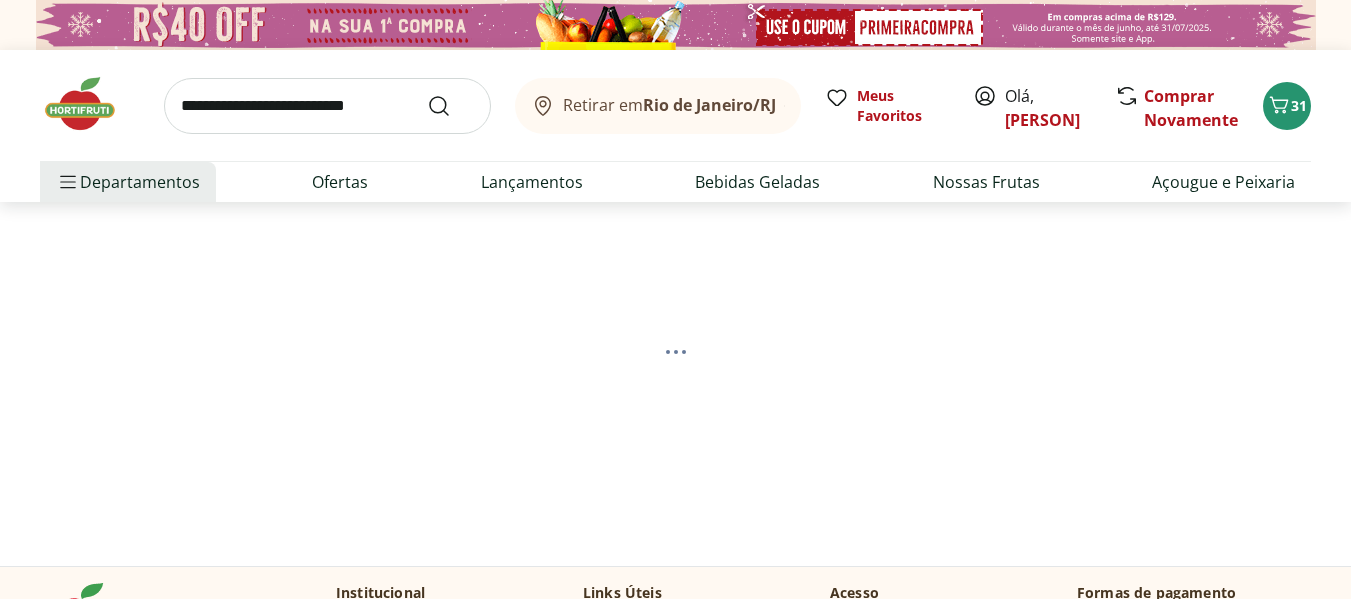 select on "**********" 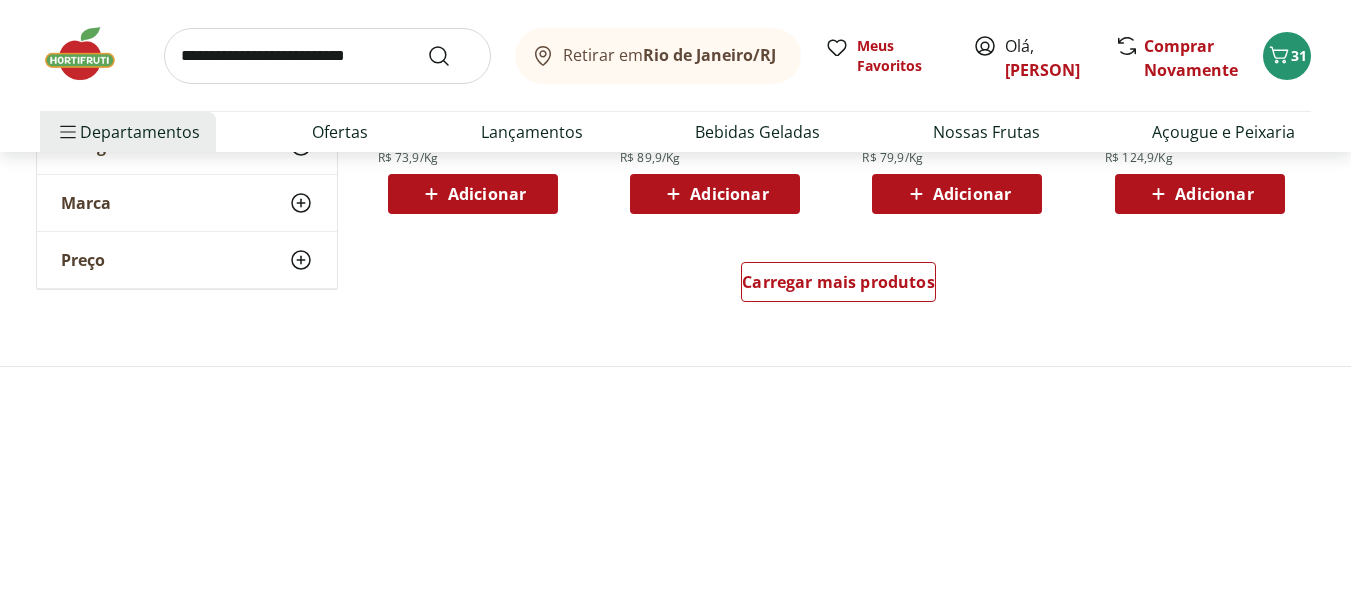 scroll, scrollTop: 1500, scrollLeft: 0, axis: vertical 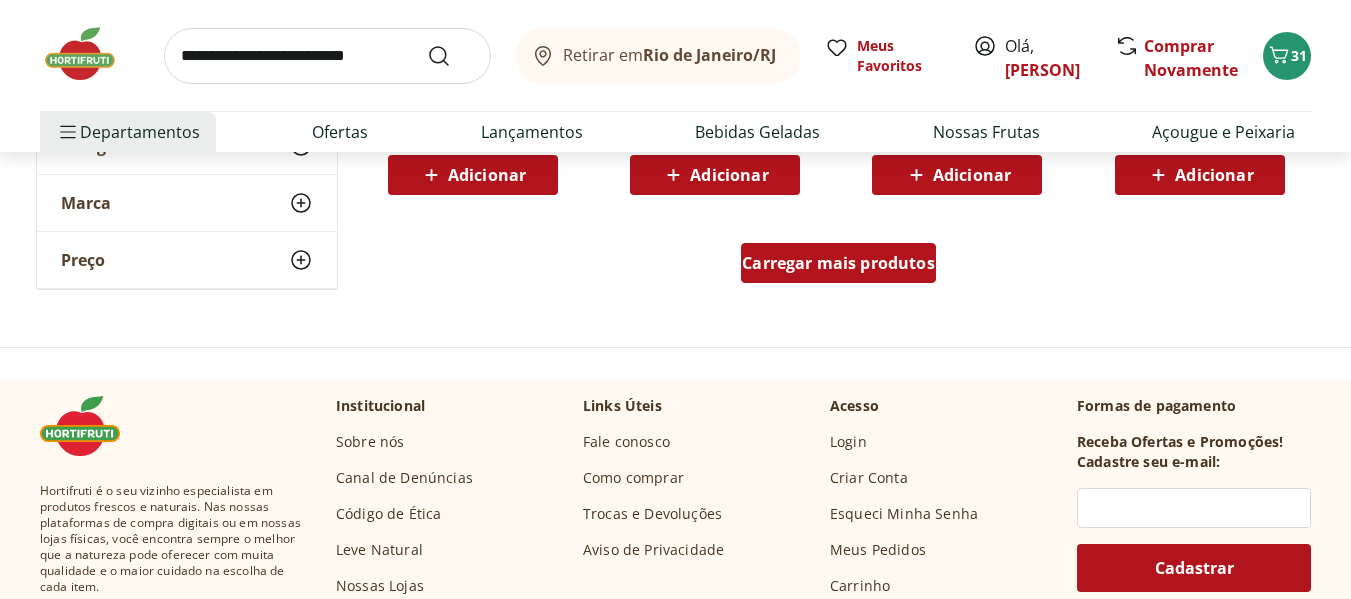 click on "Carregar mais produtos" at bounding box center [838, 263] 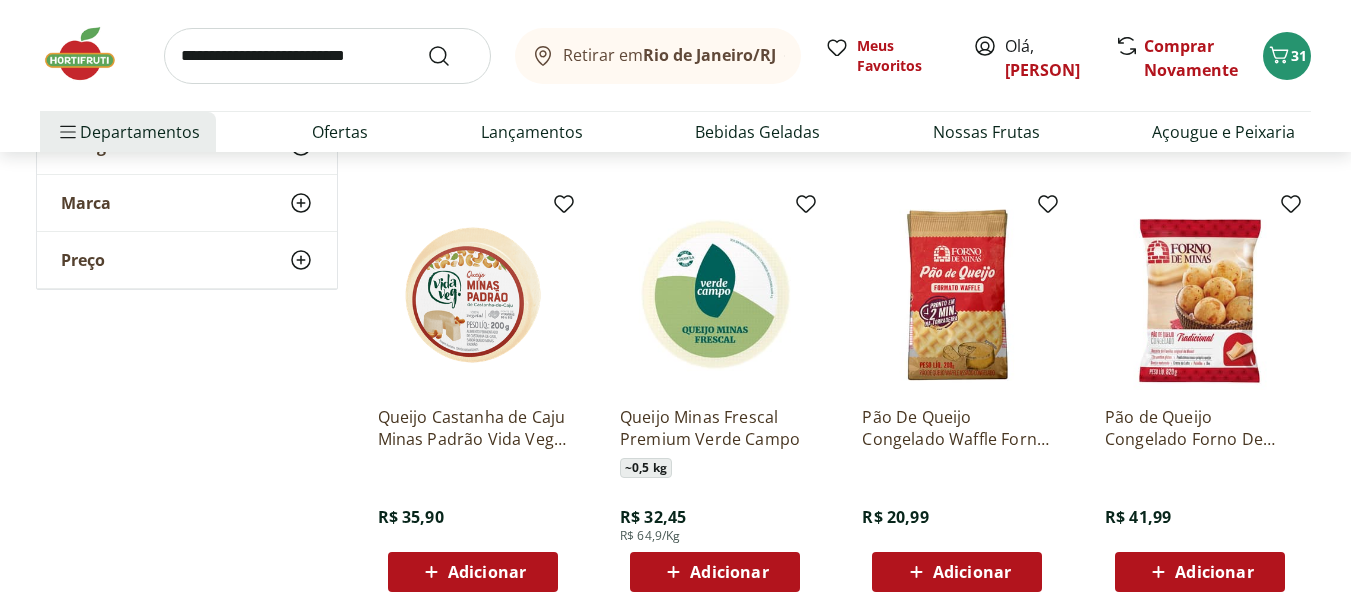 scroll, scrollTop: 2000, scrollLeft: 0, axis: vertical 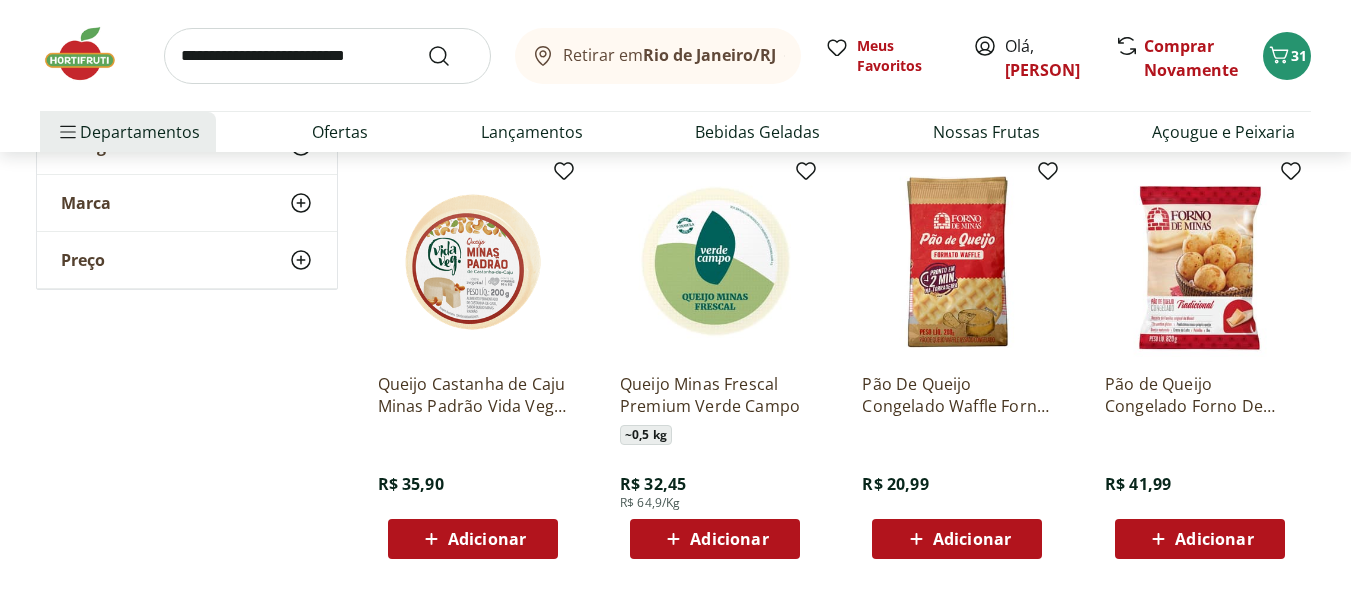 click on "Adicionar" at bounding box center (729, 539) 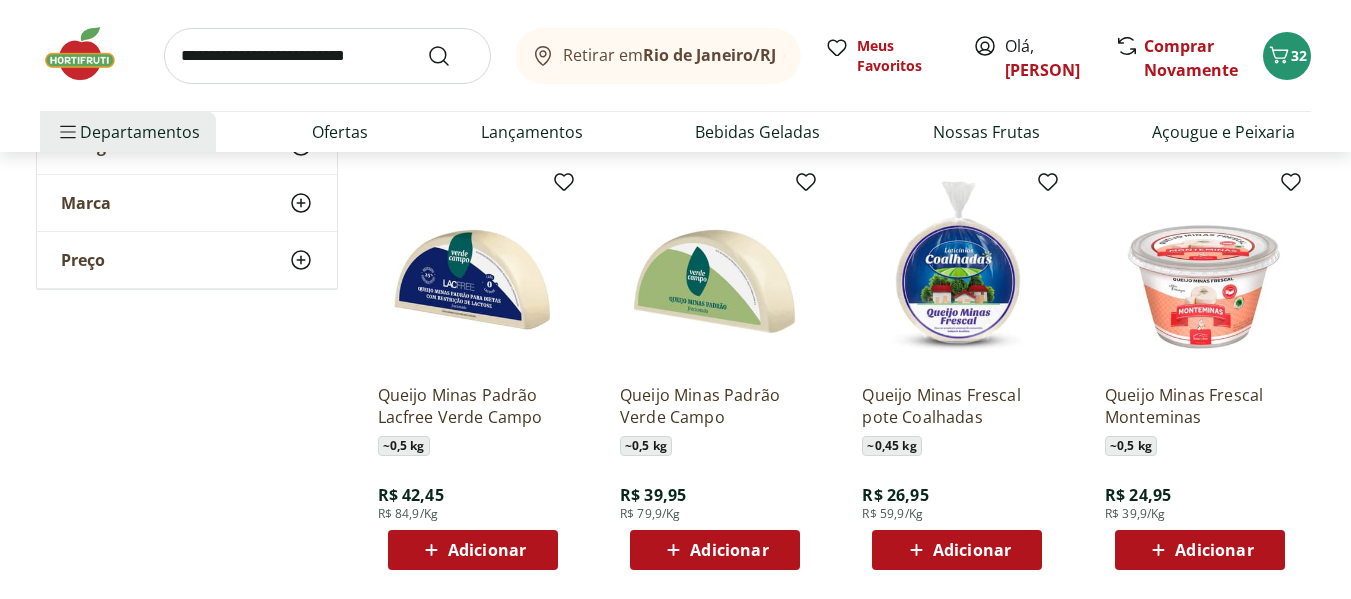 scroll, scrollTop: 800, scrollLeft: 0, axis: vertical 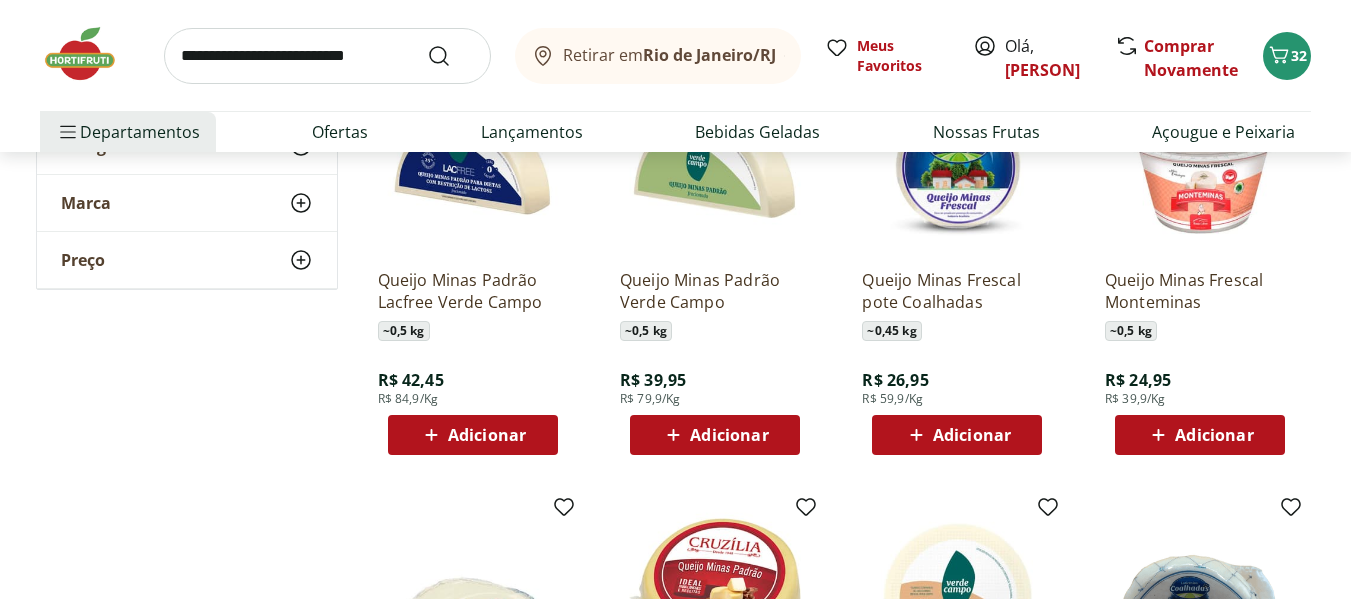 click on "Adicionar" at bounding box center (729, 435) 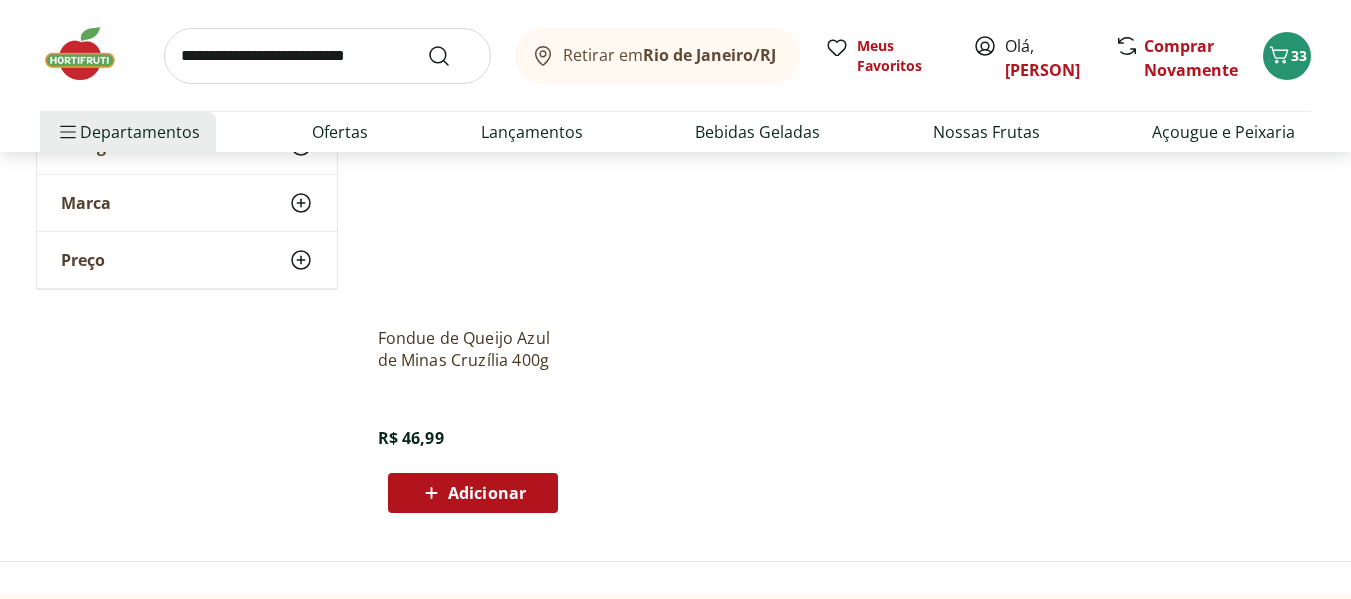 scroll, scrollTop: 2500, scrollLeft: 0, axis: vertical 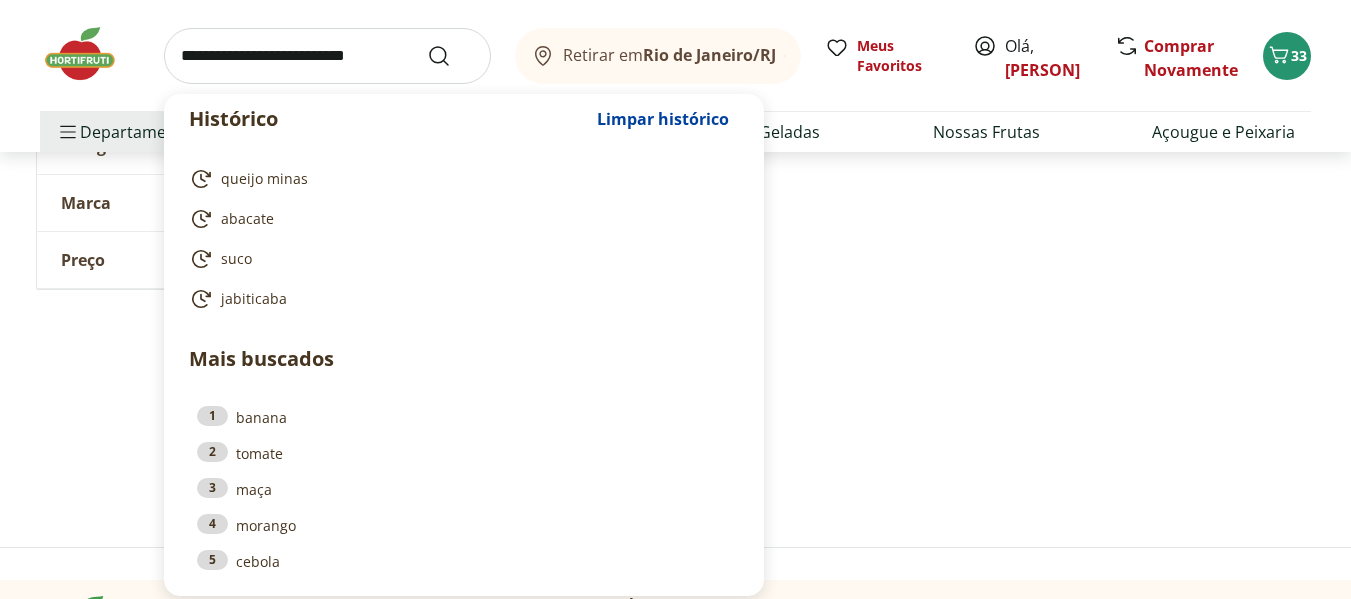 click at bounding box center [327, 56] 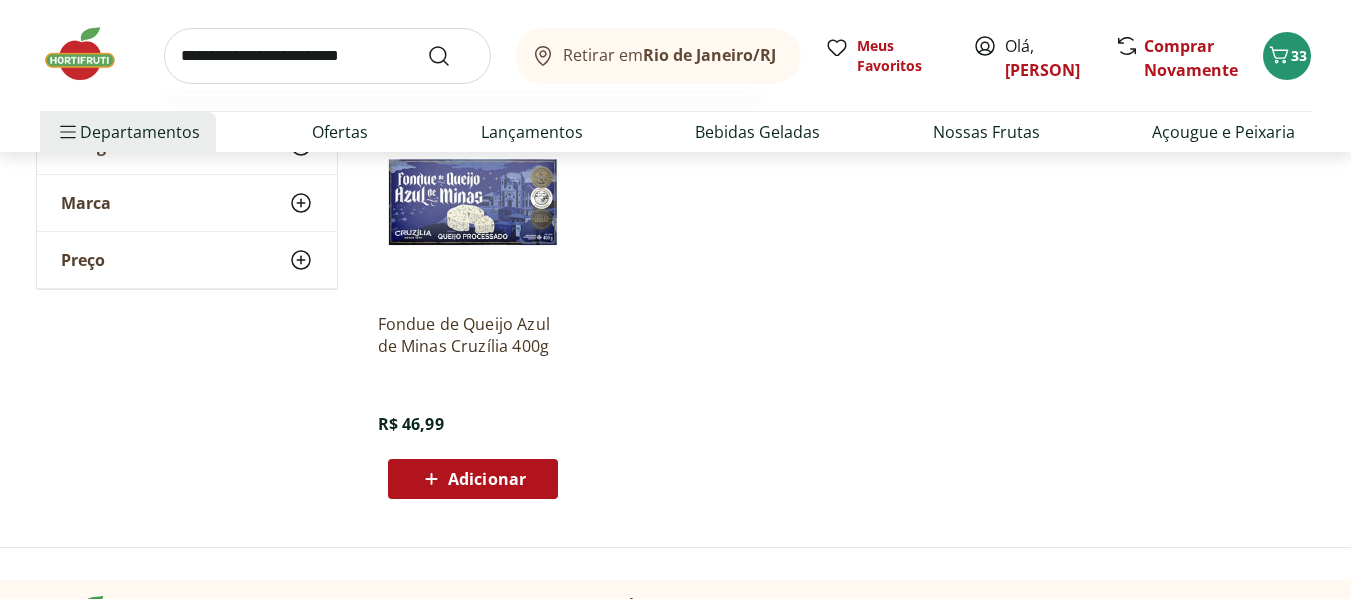 type on "**********" 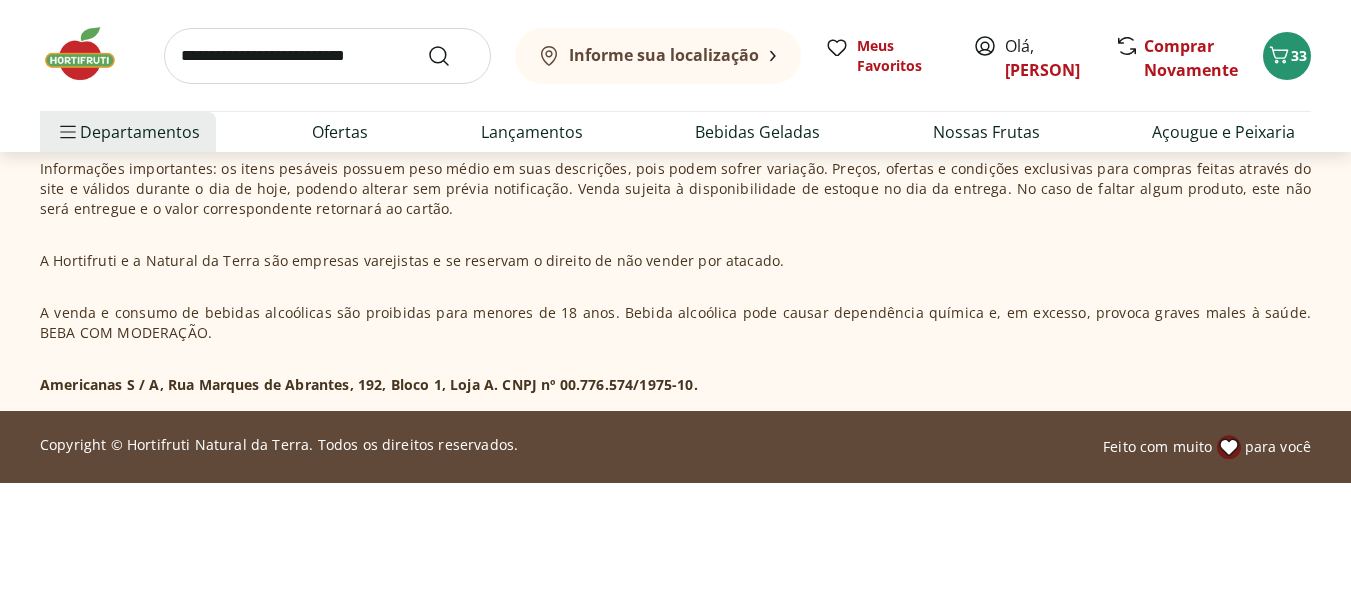 scroll, scrollTop: 0, scrollLeft: 0, axis: both 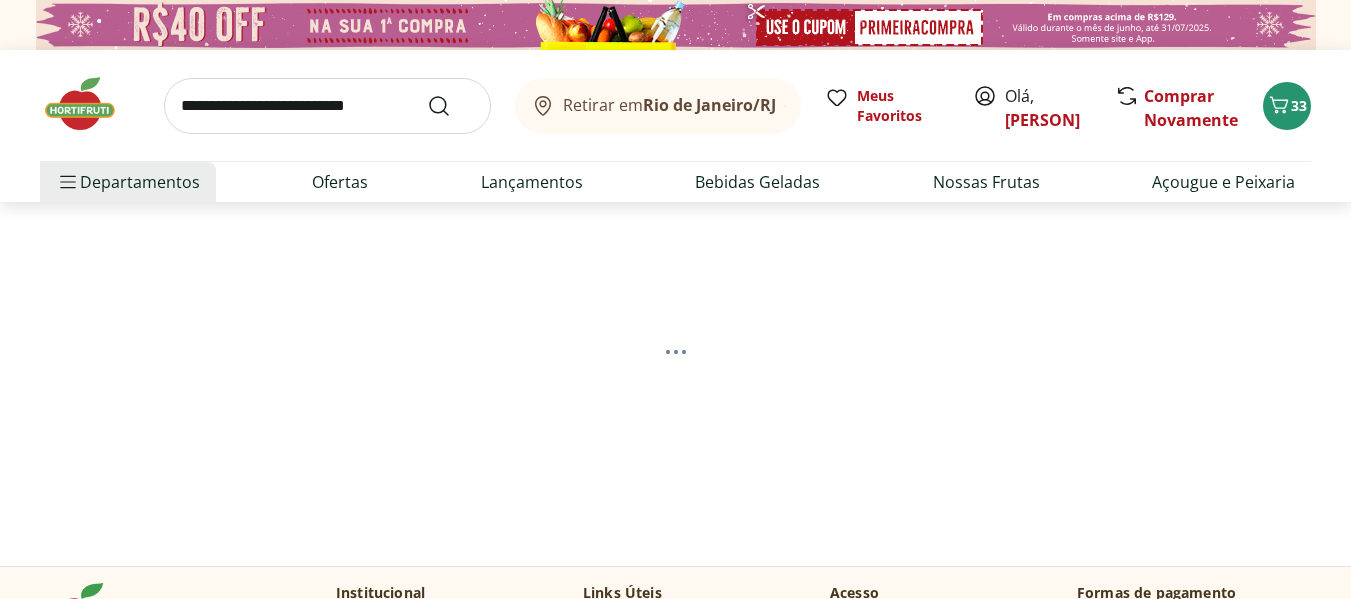 select on "**********" 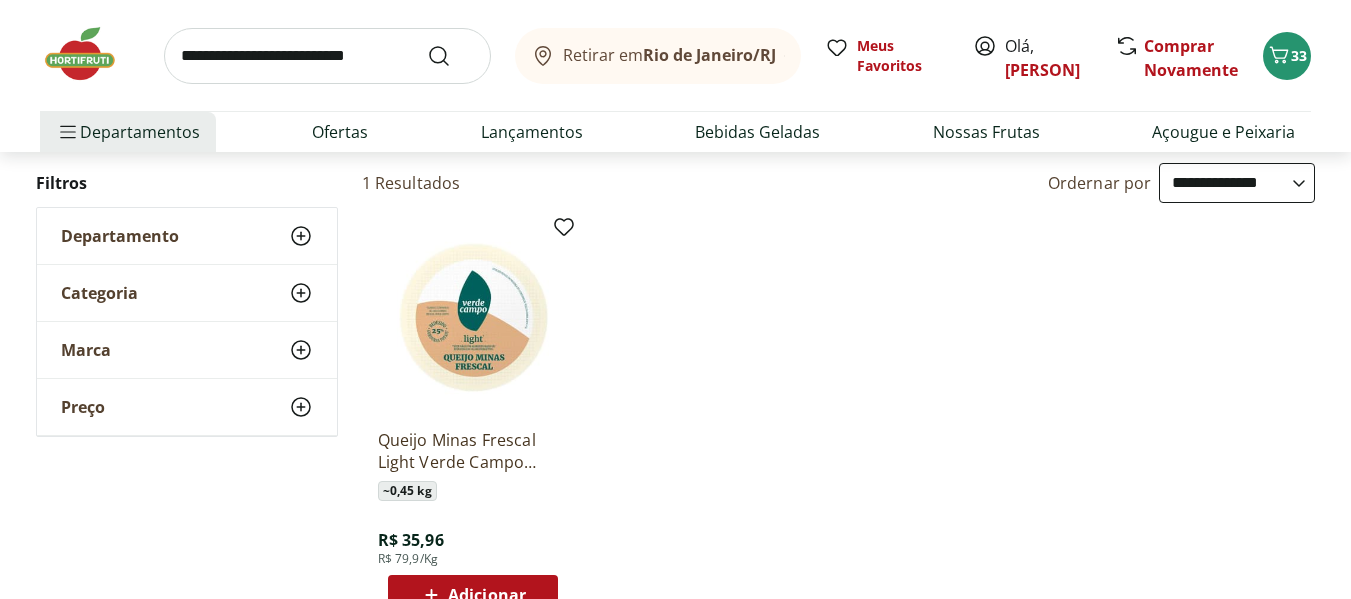 scroll, scrollTop: 300, scrollLeft: 0, axis: vertical 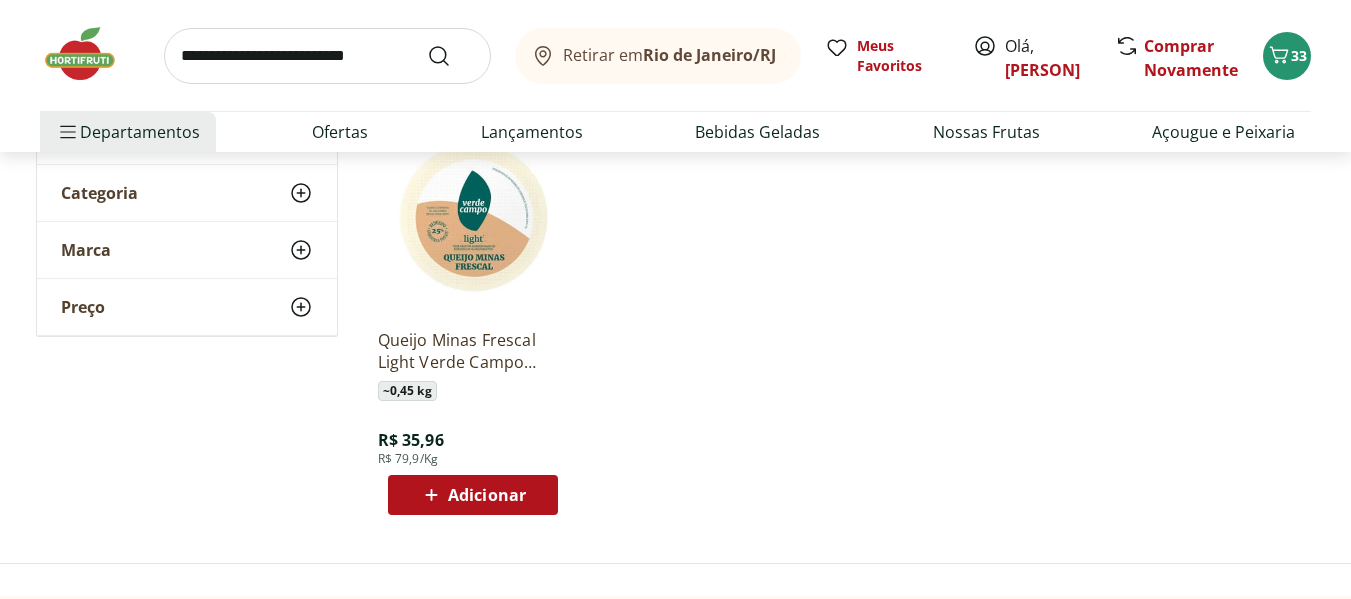 click on "Adicionar" at bounding box center (473, 495) 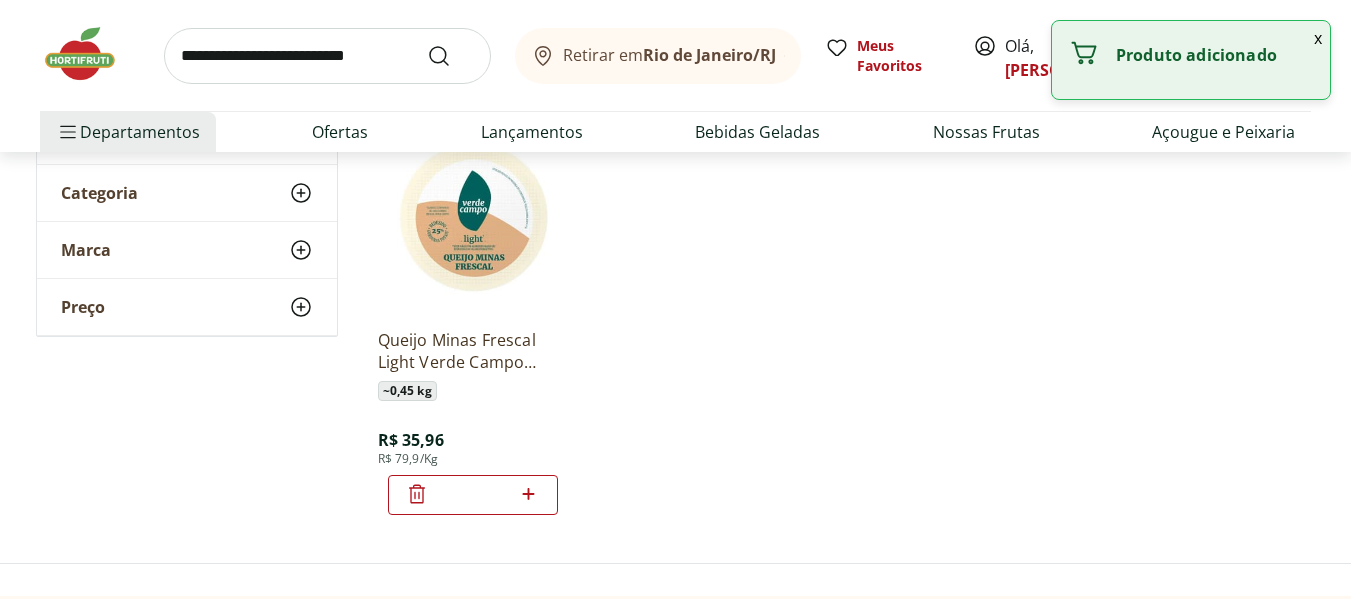 click 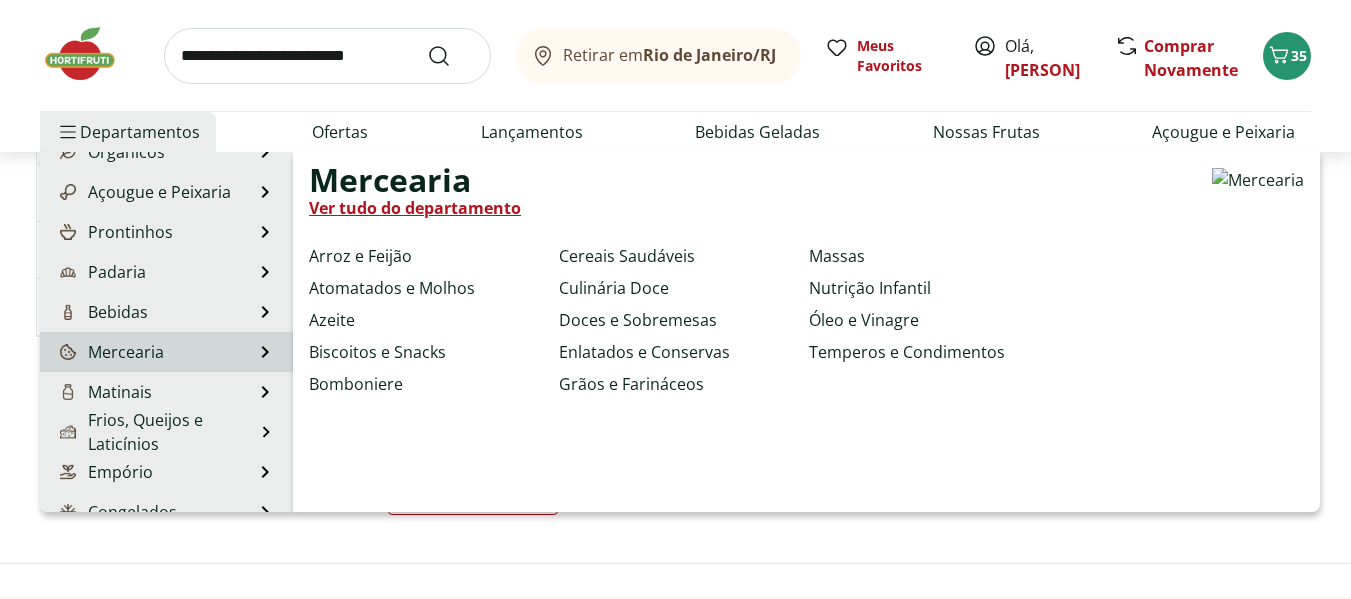 scroll, scrollTop: 200, scrollLeft: 0, axis: vertical 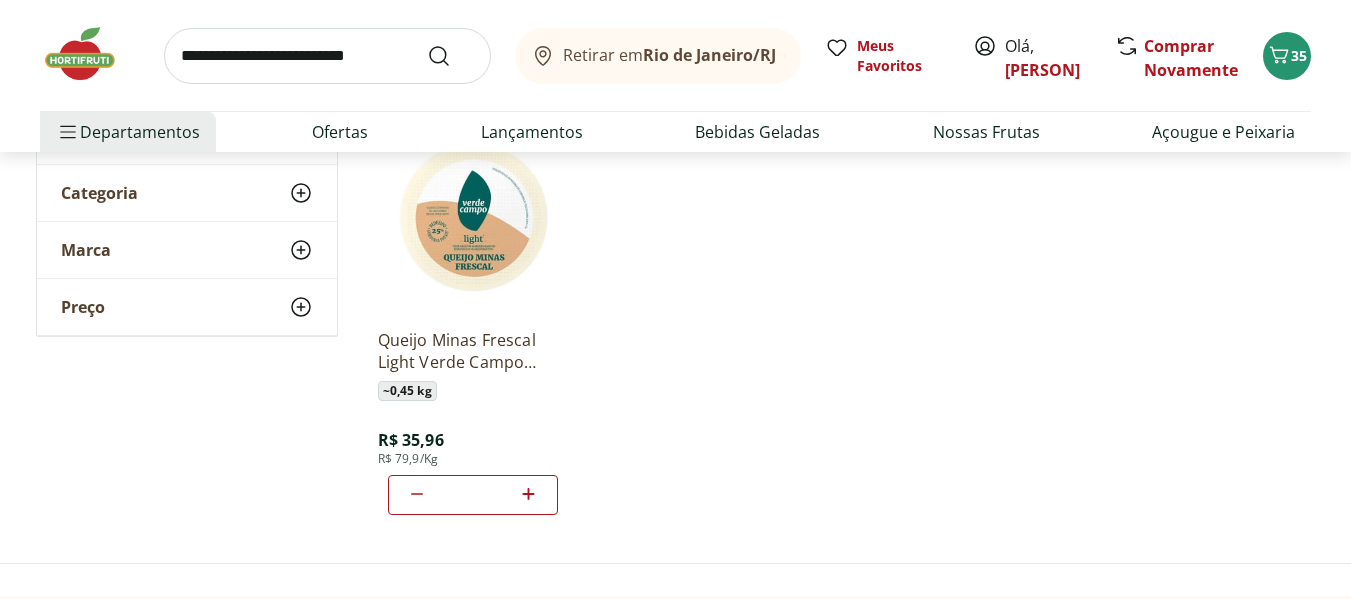 click at bounding box center [327, 56] 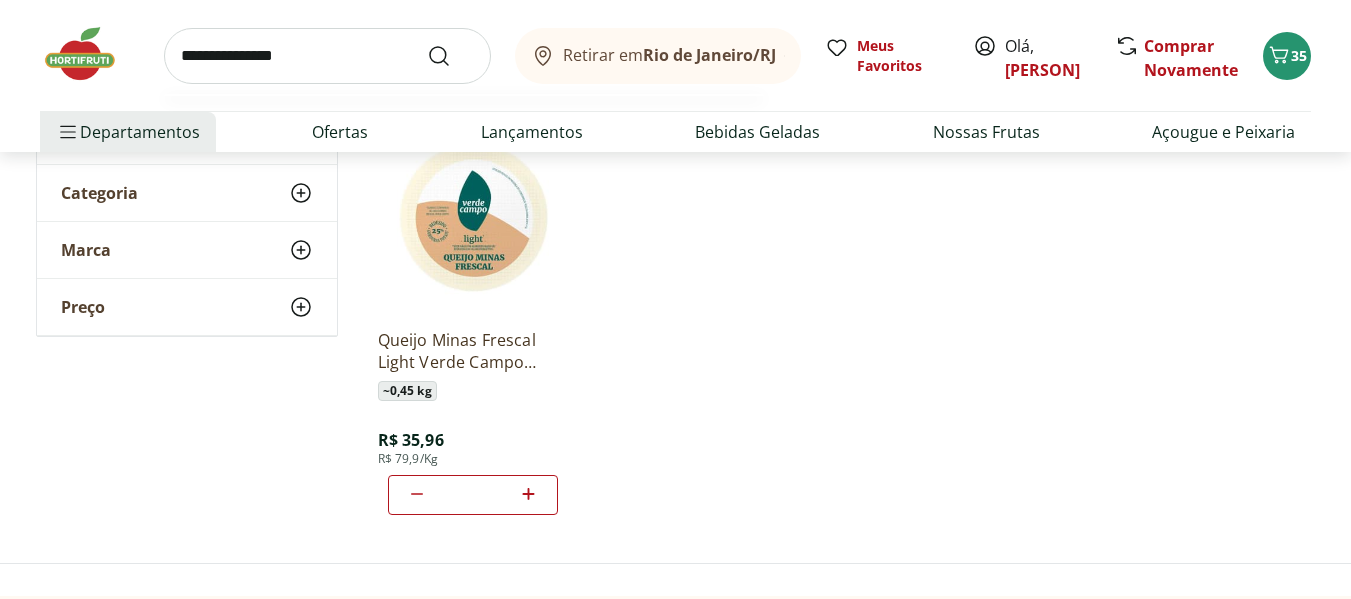 type on "**********" 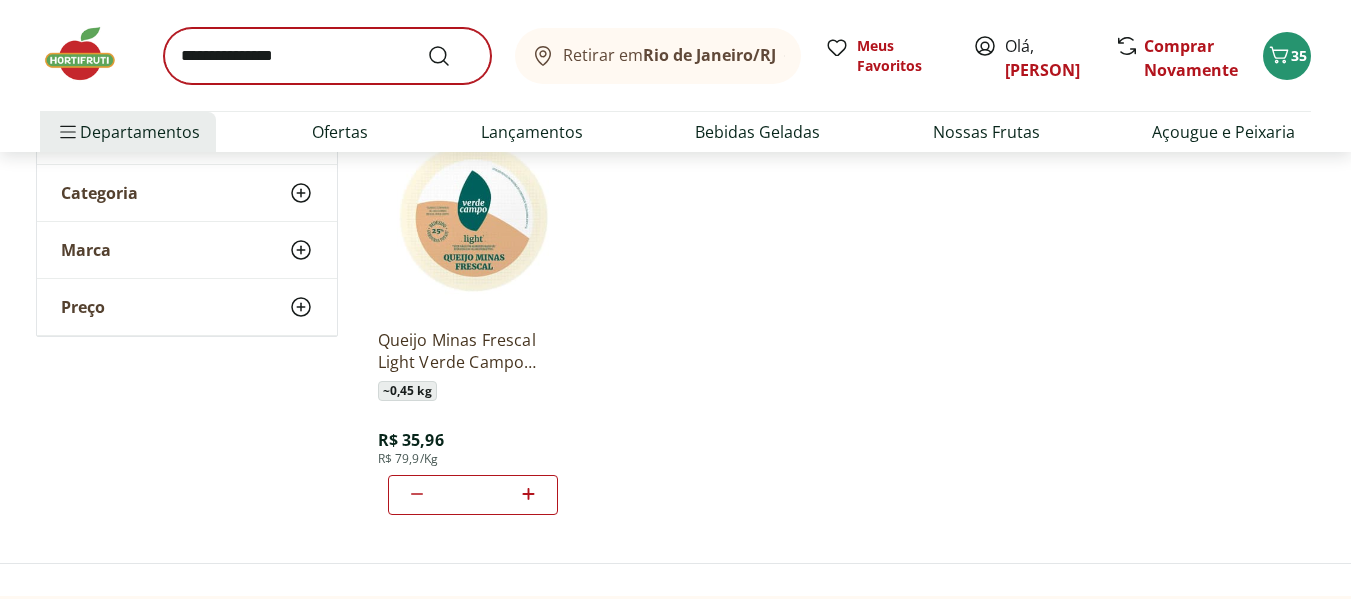 scroll, scrollTop: 0, scrollLeft: 0, axis: both 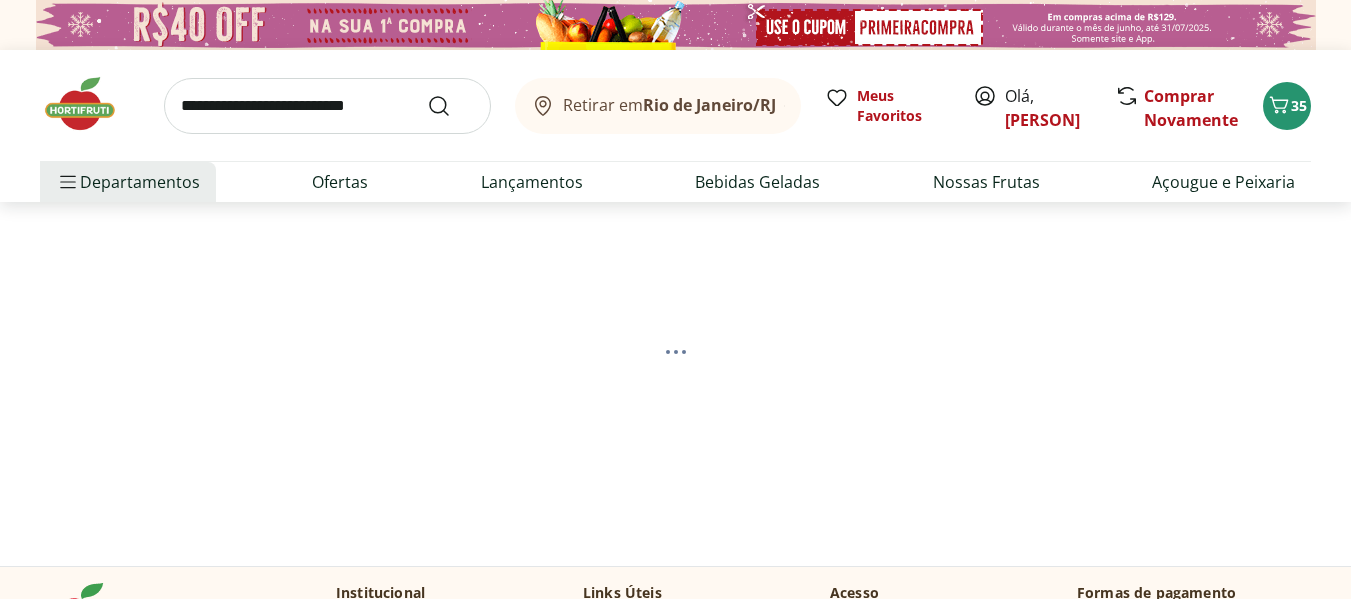 select on "**********" 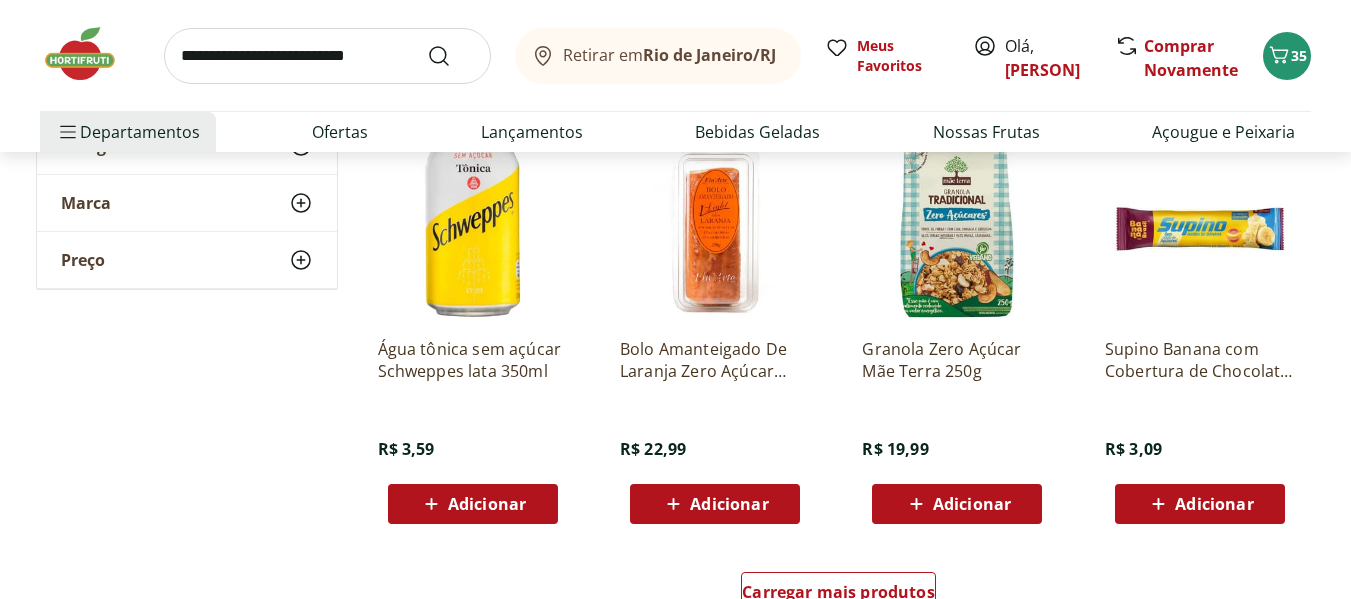scroll, scrollTop: 1200, scrollLeft: 0, axis: vertical 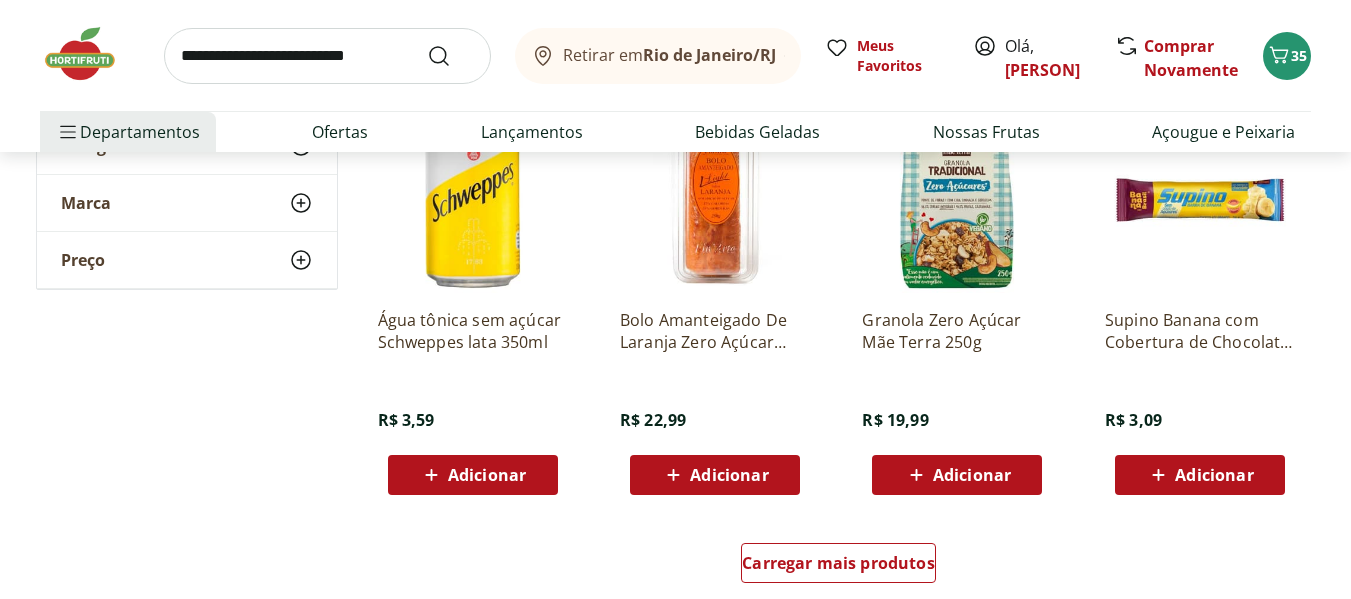 click on "Adicionar" at bounding box center [729, 475] 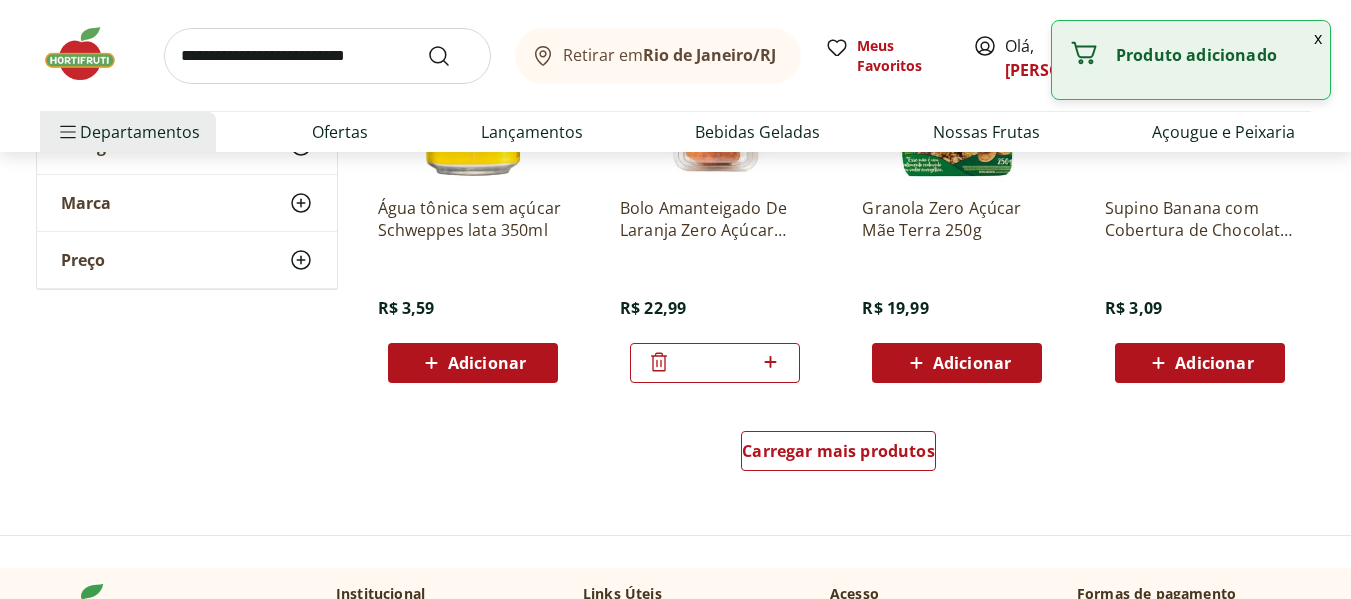 scroll, scrollTop: 1400, scrollLeft: 0, axis: vertical 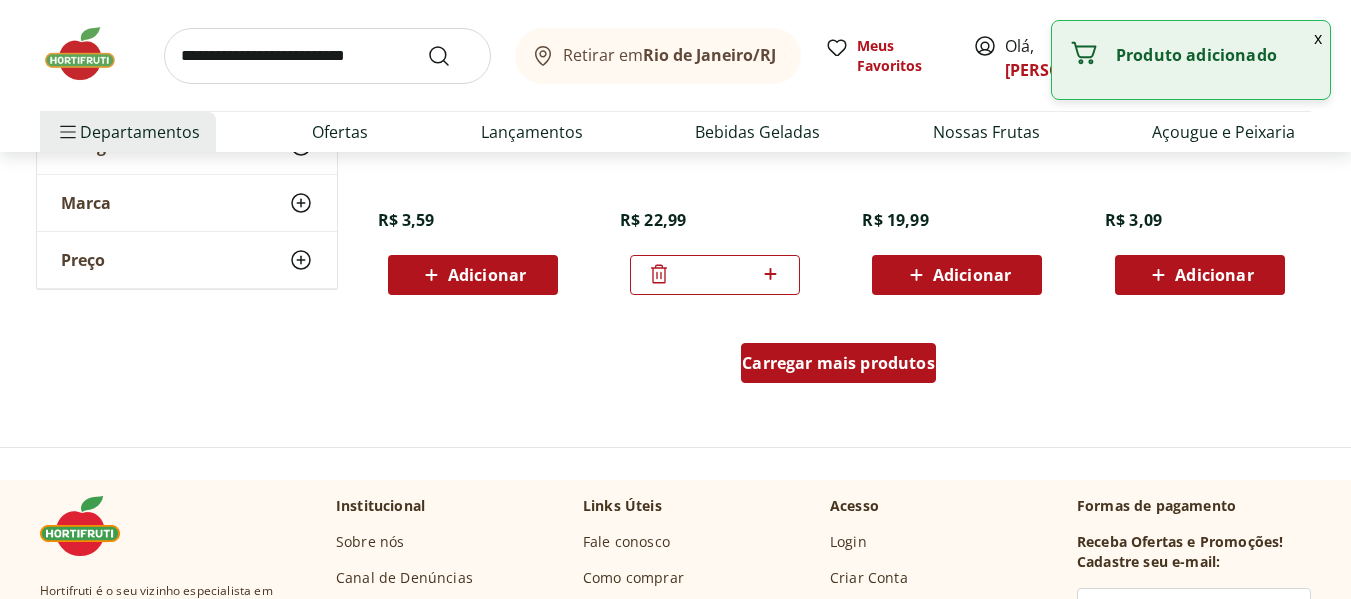 click on "Carregar mais produtos" at bounding box center [838, 363] 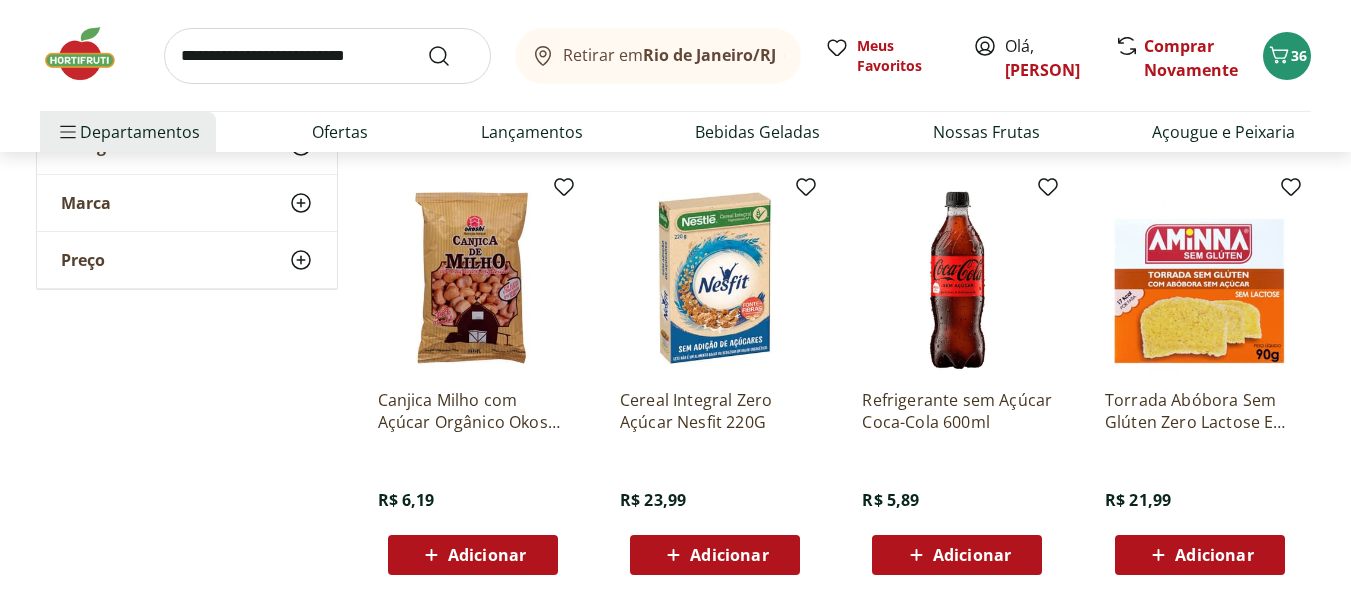 scroll, scrollTop: 2600, scrollLeft: 0, axis: vertical 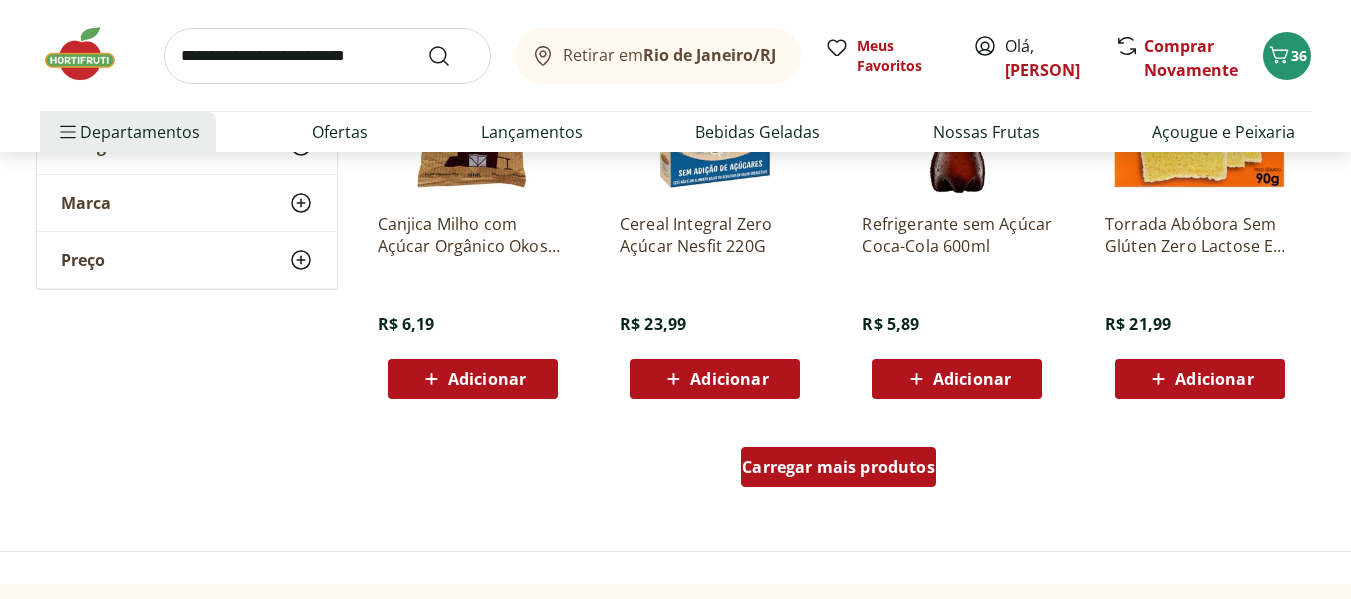 click on "Carregar mais produtos" at bounding box center (838, 467) 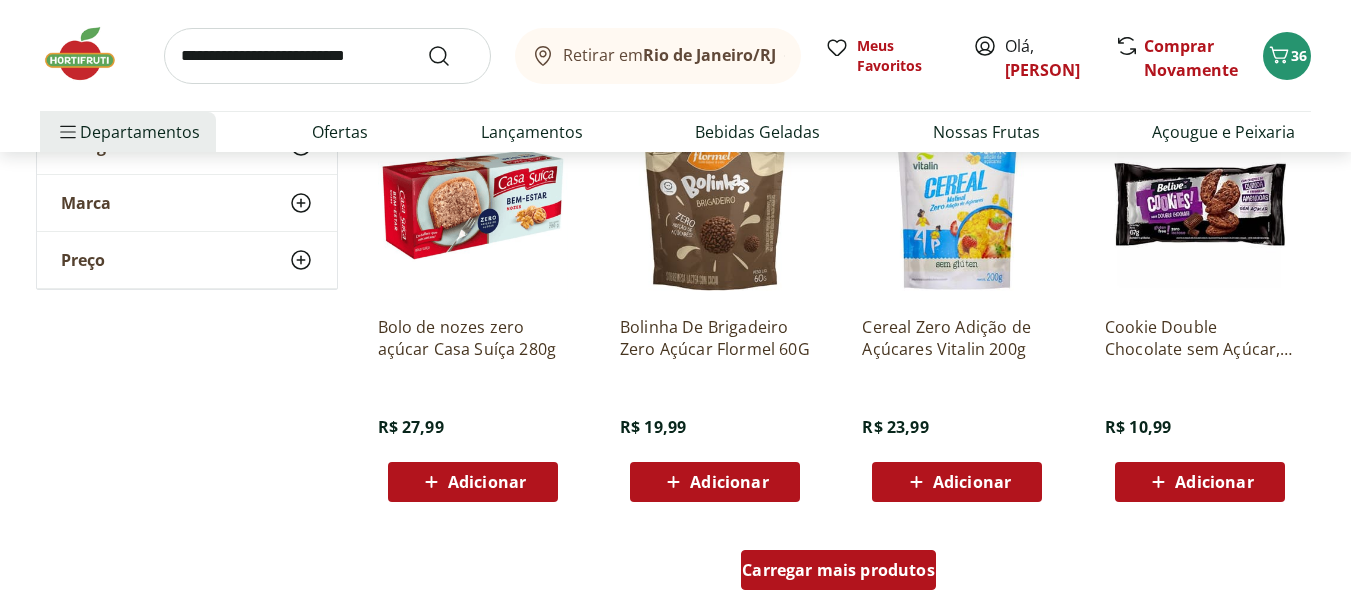 scroll, scrollTop: 4000, scrollLeft: 0, axis: vertical 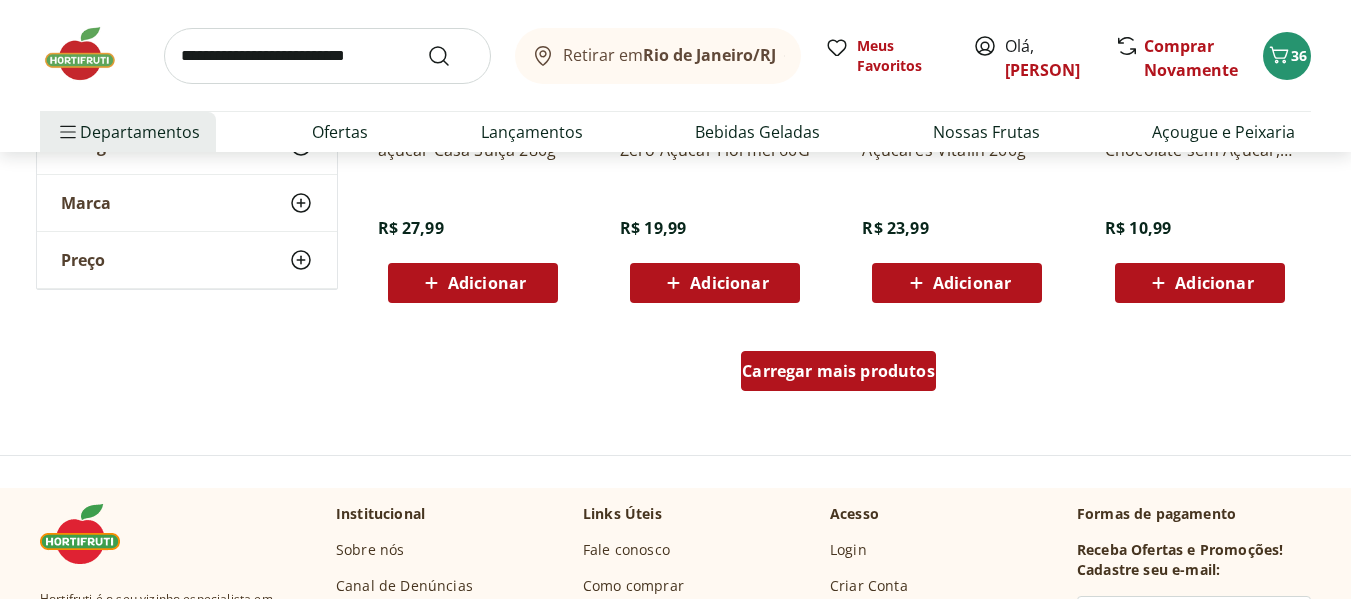 click on "Carregar mais produtos" at bounding box center [838, 371] 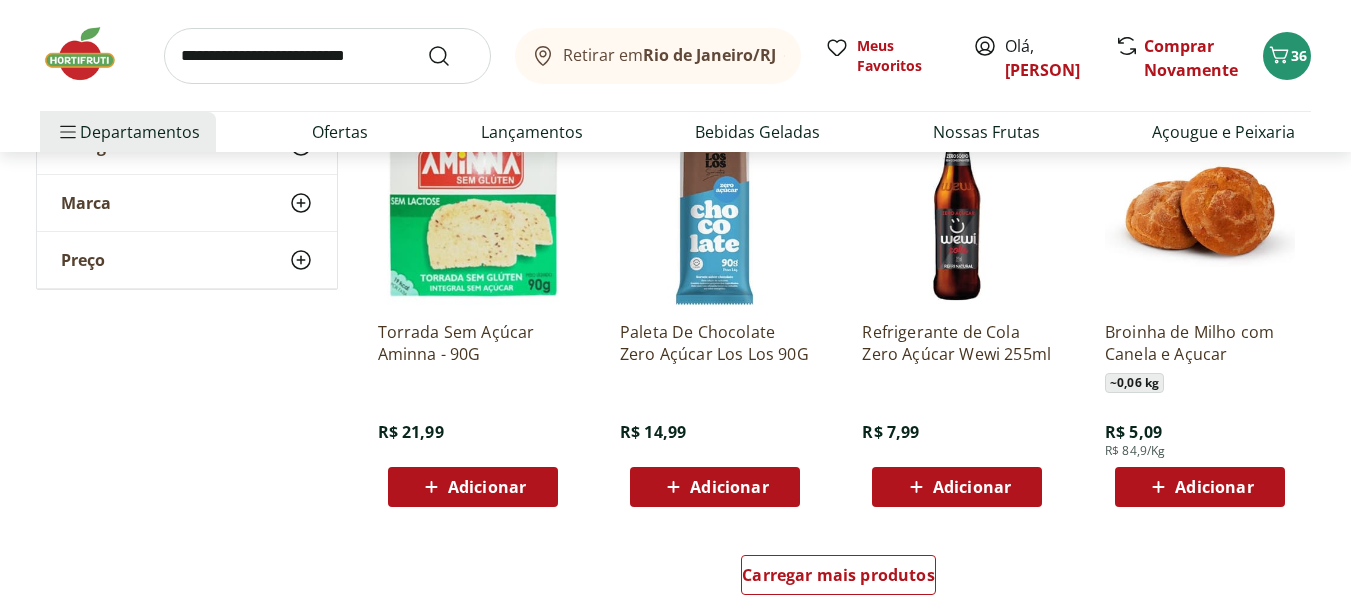 scroll, scrollTop: 5300, scrollLeft: 0, axis: vertical 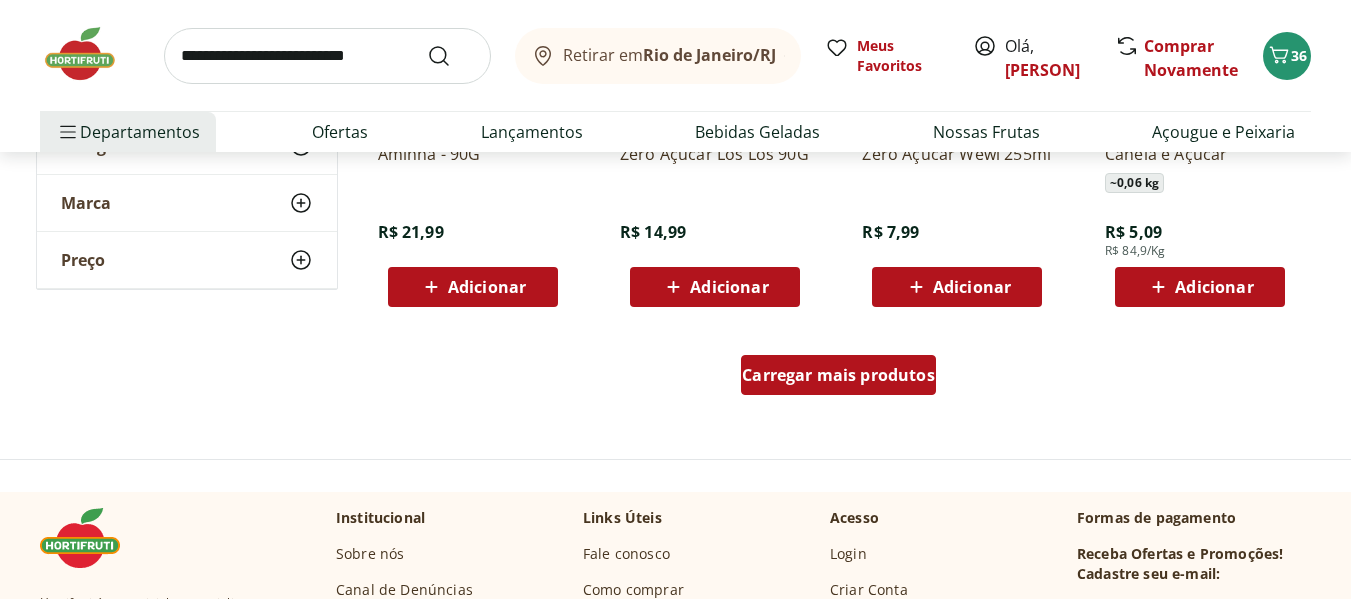 click on "Carregar mais produtos" at bounding box center [838, 375] 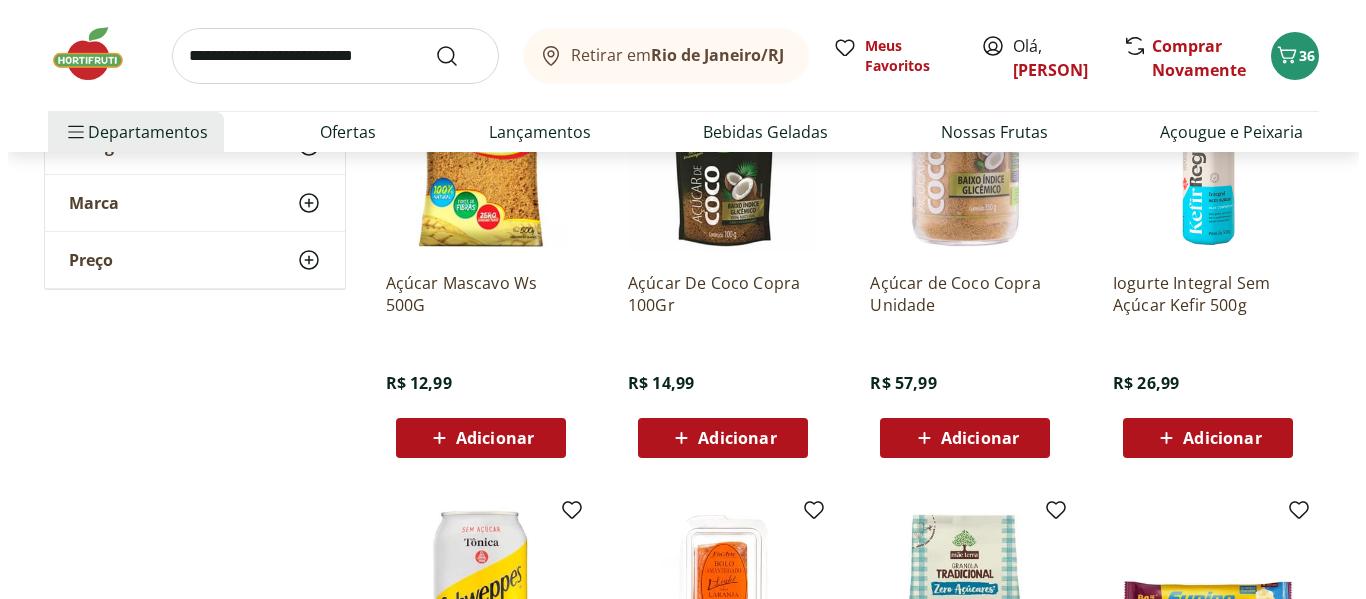 scroll, scrollTop: 1000, scrollLeft: 0, axis: vertical 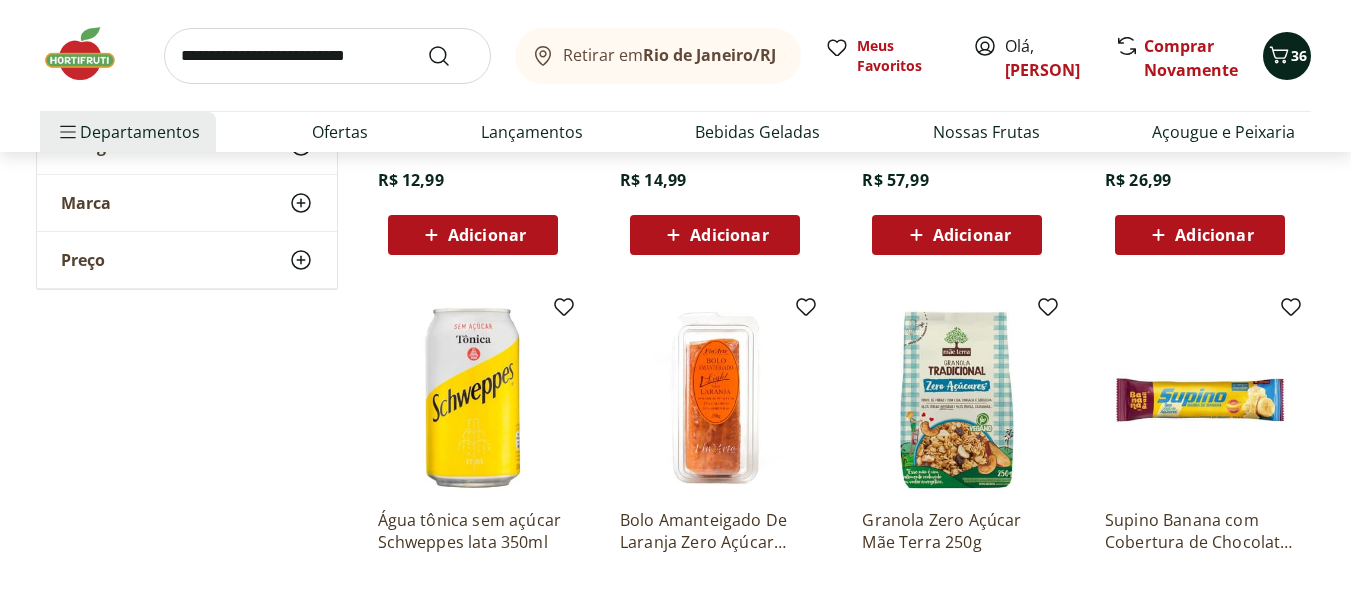 click on "36" at bounding box center [1299, 55] 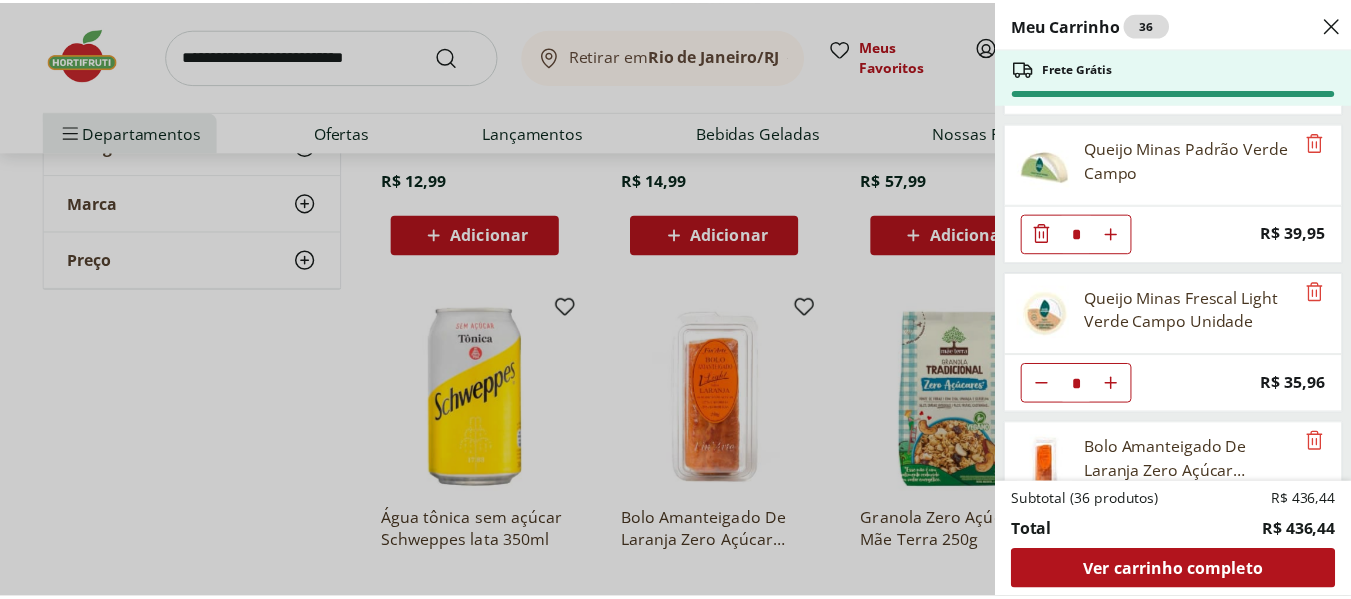 scroll, scrollTop: 2179, scrollLeft: 0, axis: vertical 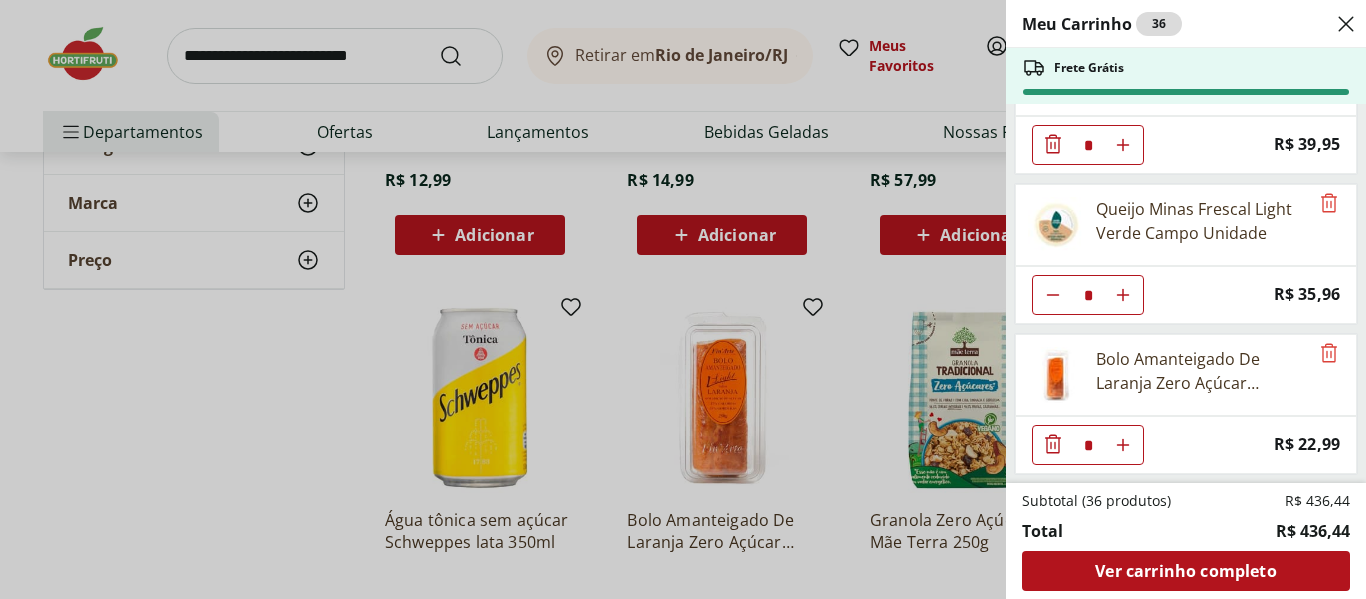 click on "Meu Carrinho 36 Frete Grátis Ovos Caipiras Country Ito 10 Unidades * Price: R$ 17,99 Gelatina Royal Zero 12G Morango * Price: R$ 7,59 Gelatina Royal Zero 12G Cereja * Price: R$ 7,59 Maçã Gala Importada Unidade * Price: R$ 3,04 Pinha Unidade * Price: R$ 7,20 Jabuticaba Unidade * Price: R$ 16,40 Caqui Rama Forte Orgânico 500g * Price: R$ 12,99 Manga Tommy Orgânica Unidade * Price: R$ 4,50 Água mineral natural sem gás Pouso Alto 1,5l * Price: R$ 2,79 Suco Néctar De Maracujá Orgânico Native Caixa 200Ml * Price: R$ 11,99 Suco De Laranja Orgânico 200Ml - Native * Price: R$ 9,59 Abacaxi Descascado em Rodela * Price: R$ 19,99 ABACATE SELECIONADO * Price: R$ 12,34 Queijo Minas Frescal Premium Verde Campo * Price: R$ 32,45 Queijo Minas Padrão Verde Campo * Price: R$ 39,95 Queijo Minas Frescal Light Verde Campo Unidade * Price: R$ 35,96 Bolo Amanteigado De Laranja Zero Açúcar Fin'Arte 250G * Price: R$ 22,99 Subtotal (36 produtos) R$ 436,44 Total R$ 436,44 Ver carrinho completo" at bounding box center (683, 299) 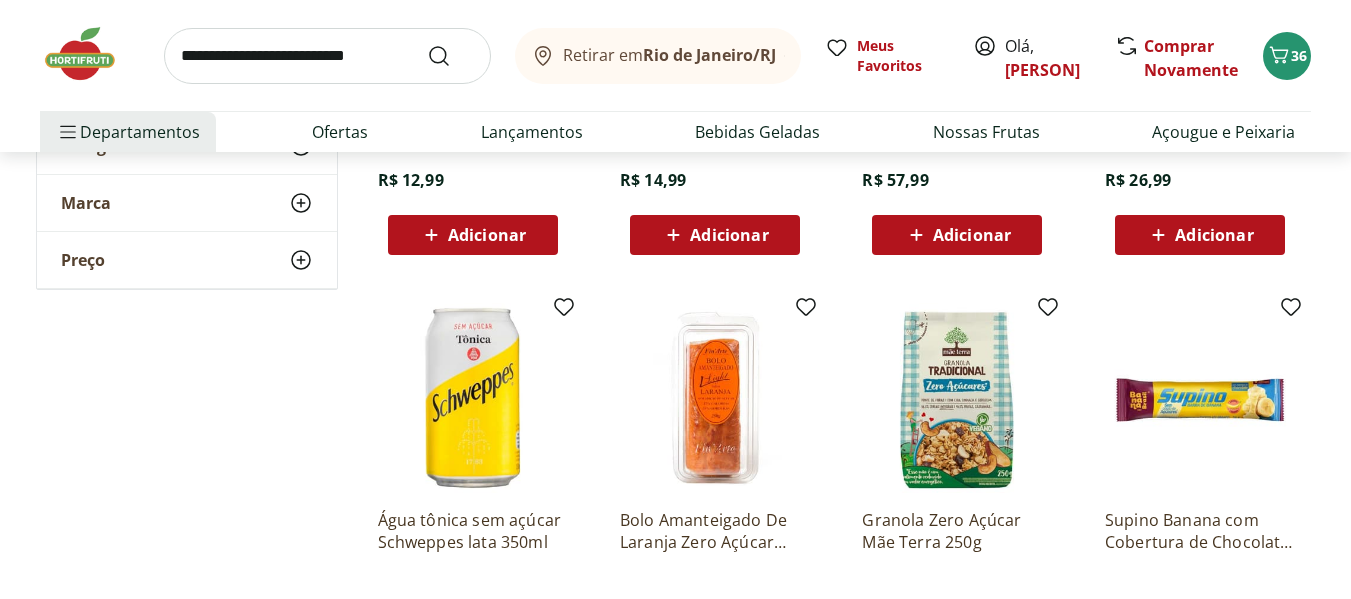 click at bounding box center (327, 56) 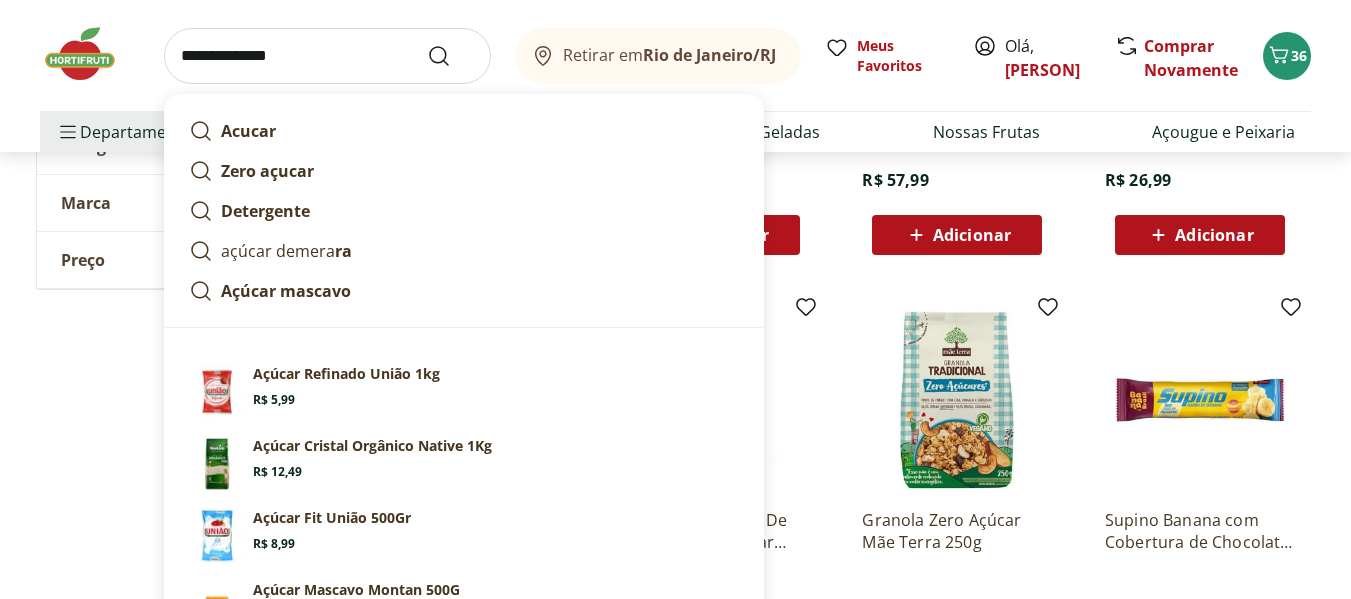 type on "**********" 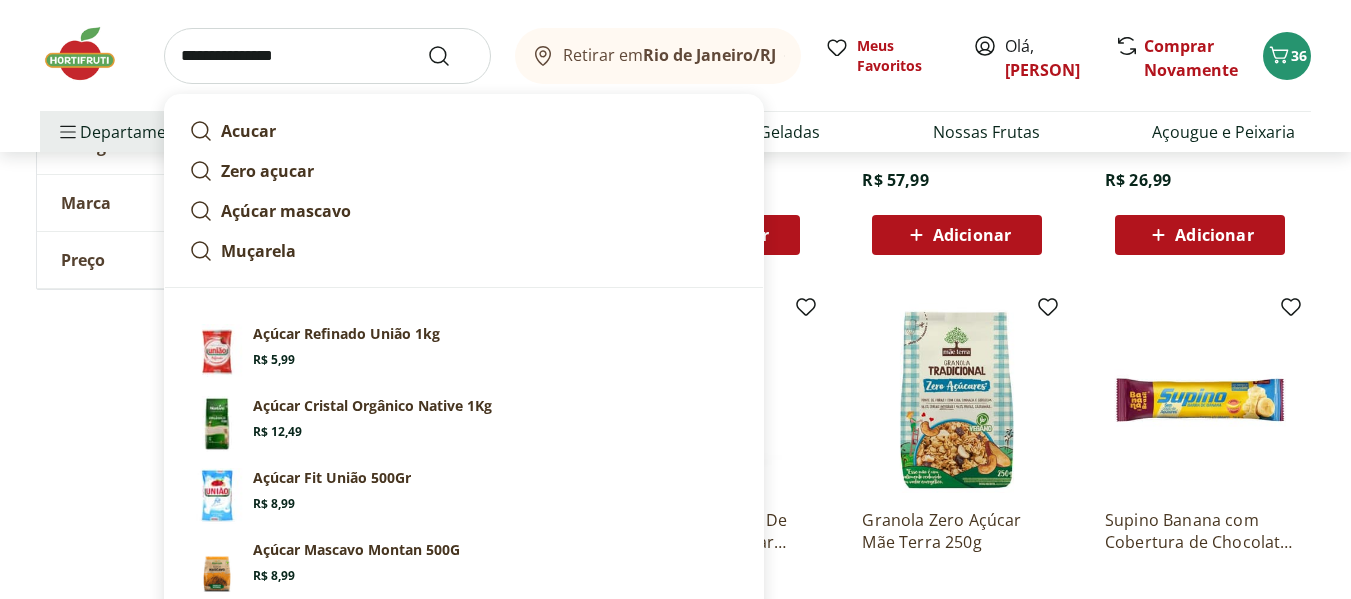 click at bounding box center [451, 56] 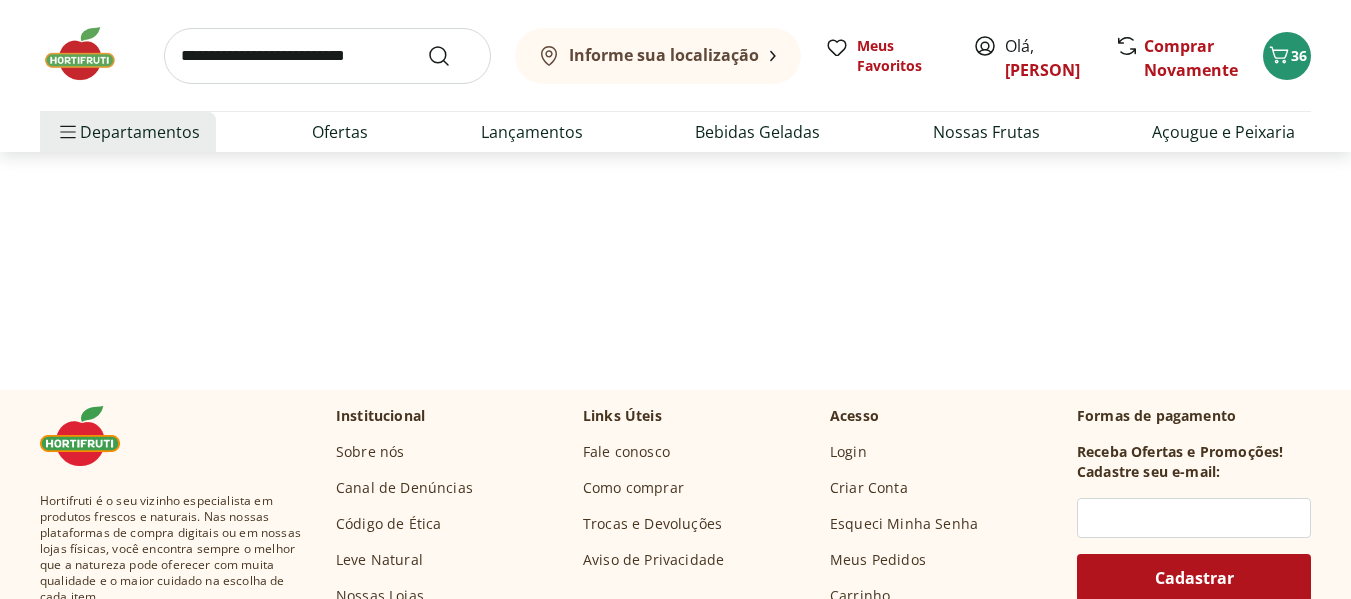 scroll, scrollTop: 0, scrollLeft: 0, axis: both 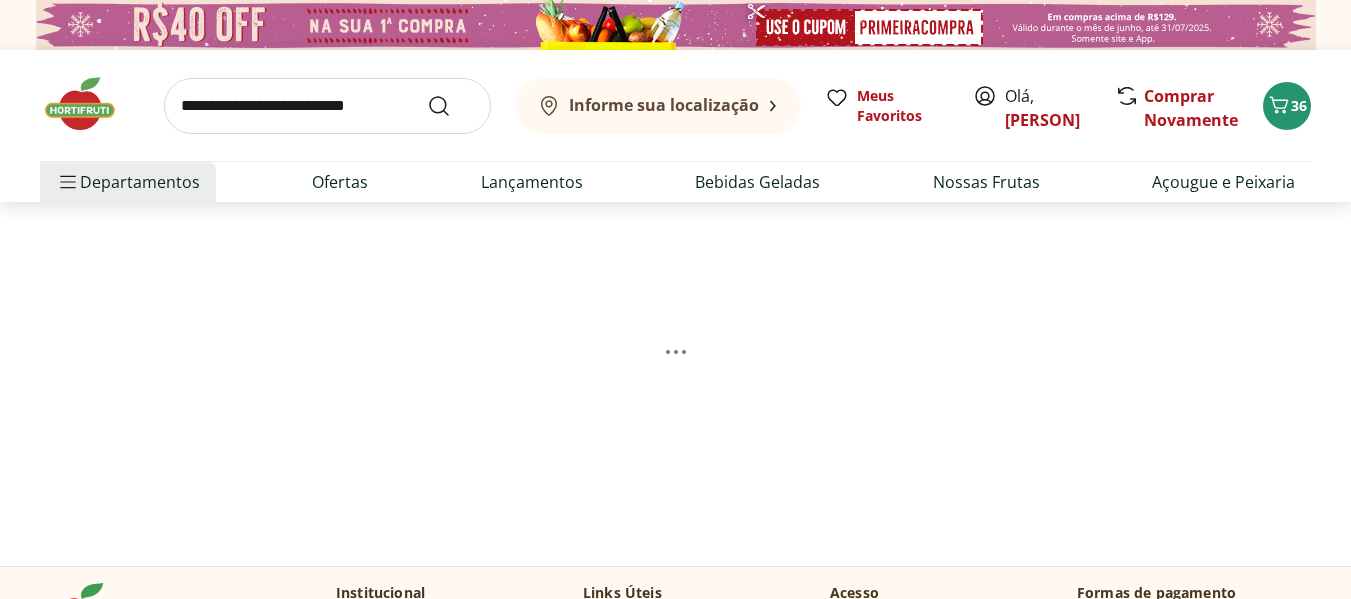 select on "**********" 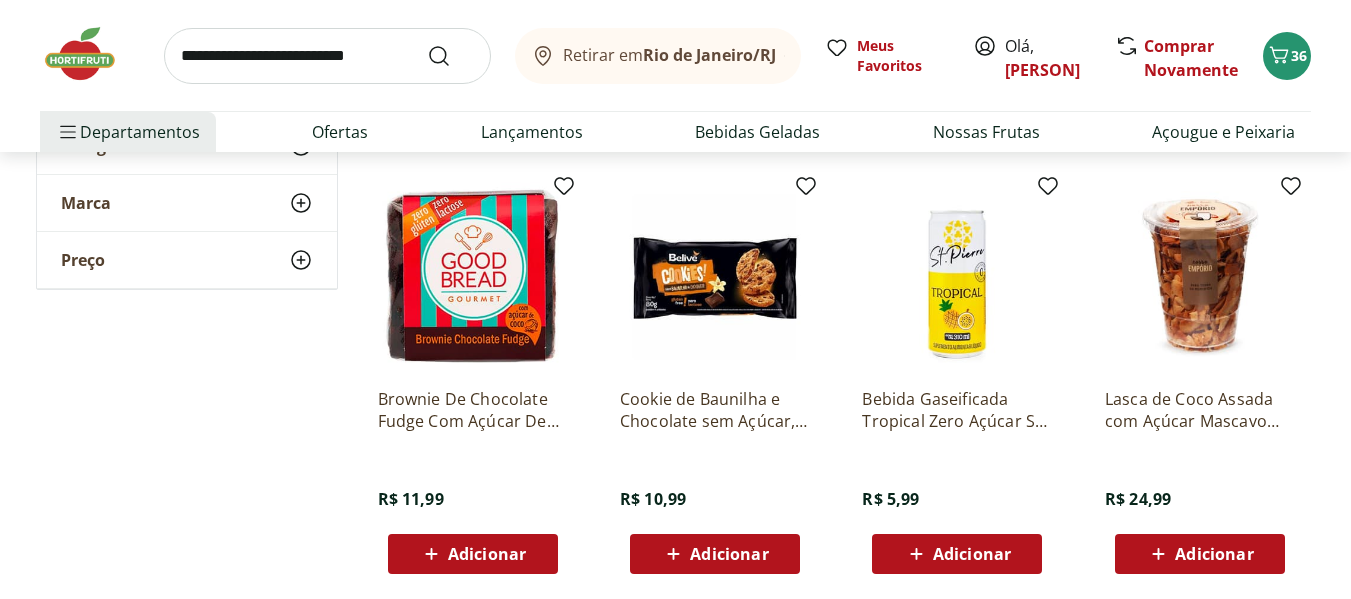 scroll, scrollTop: 4600, scrollLeft: 0, axis: vertical 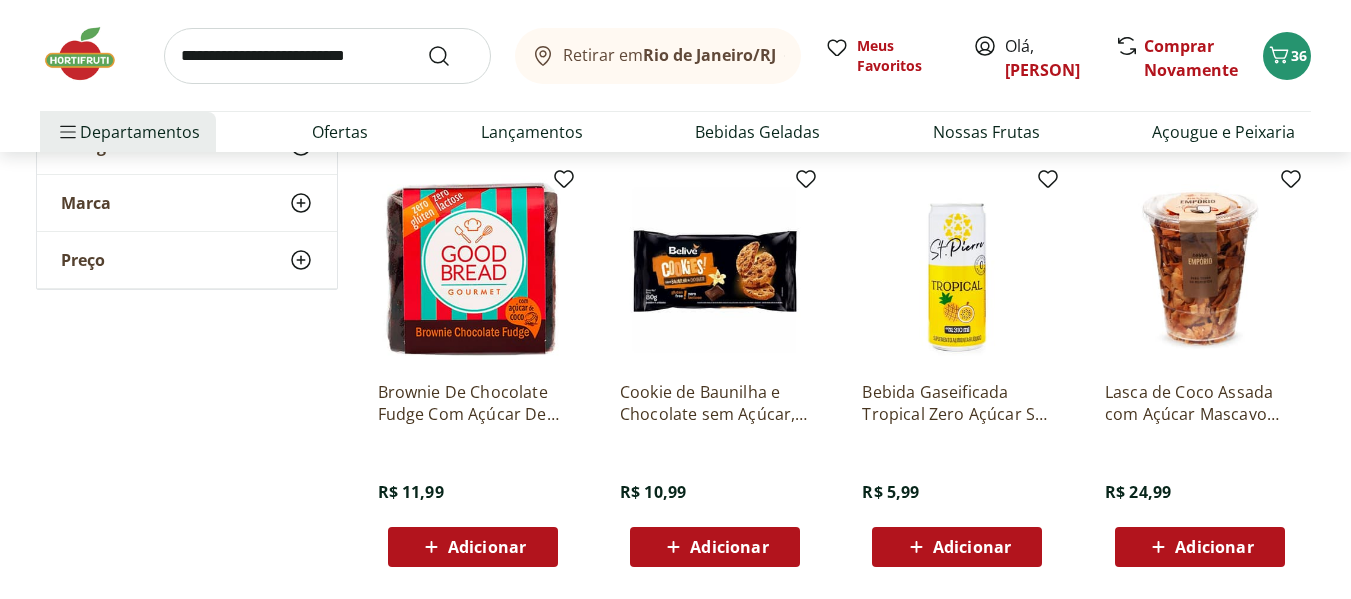 click at bounding box center [327, 56] 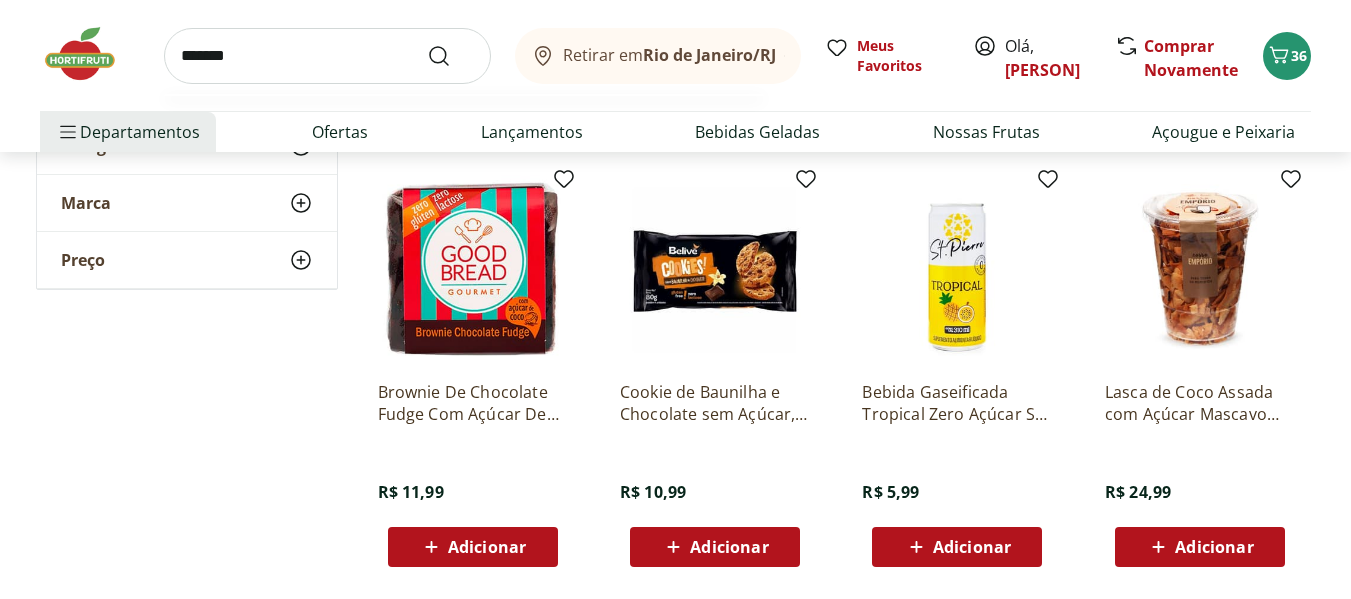 type on "*******" 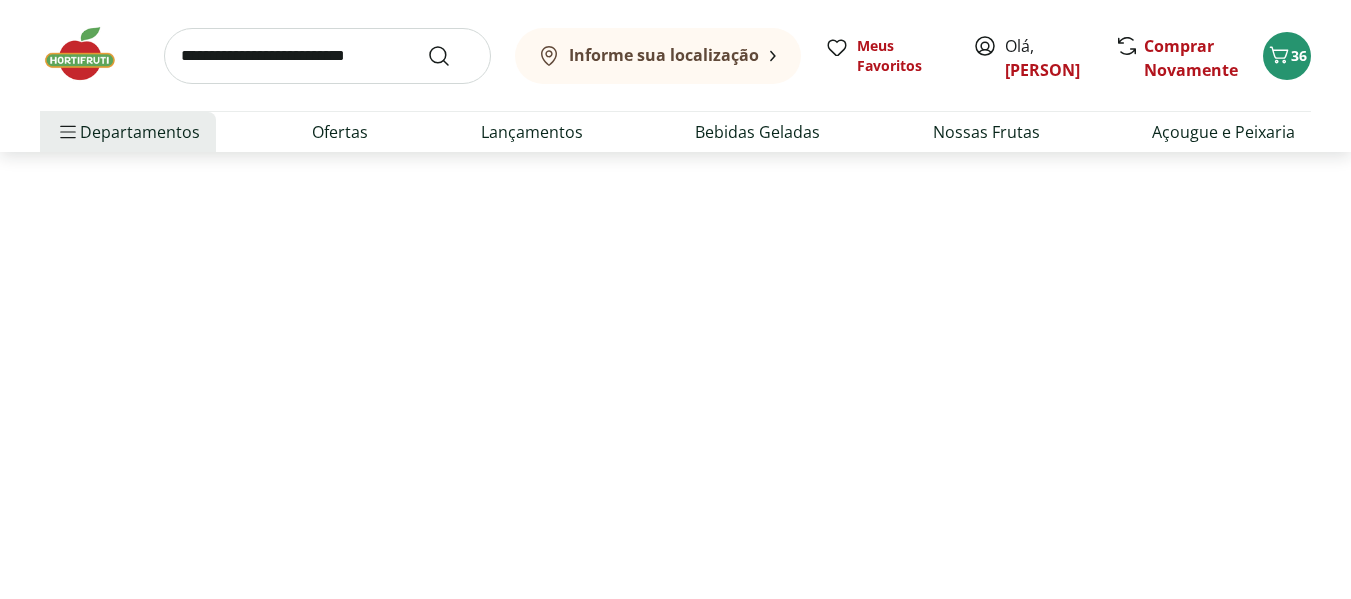 scroll, scrollTop: 0, scrollLeft: 0, axis: both 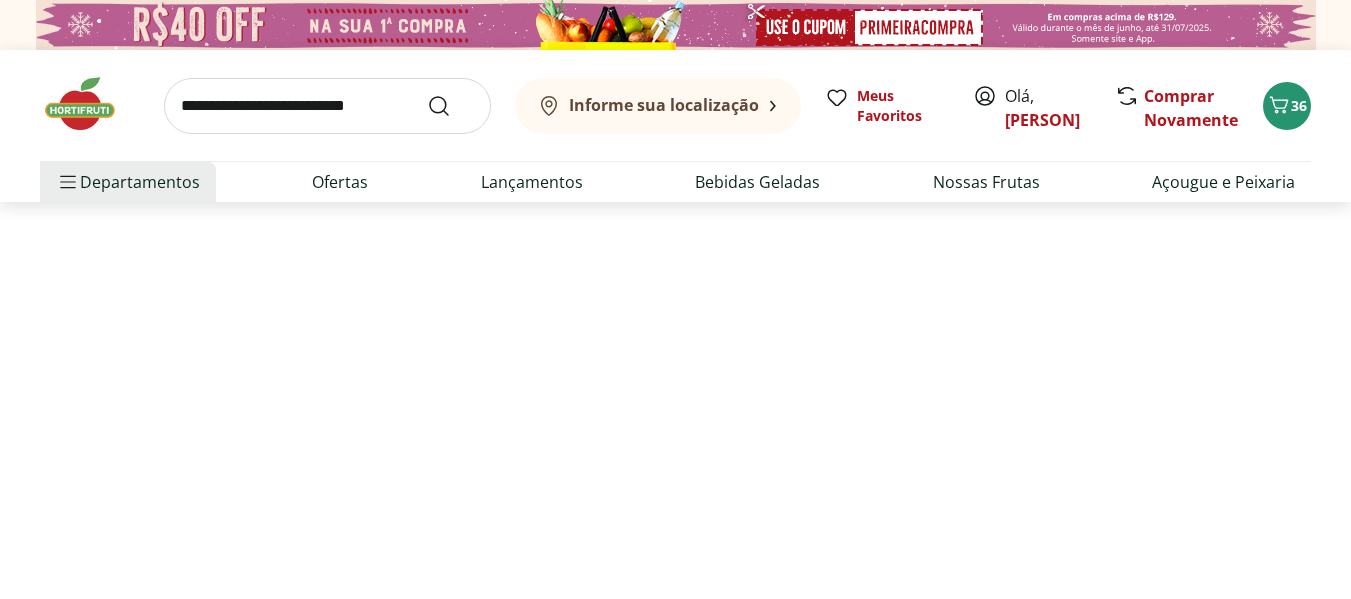 select on "**********" 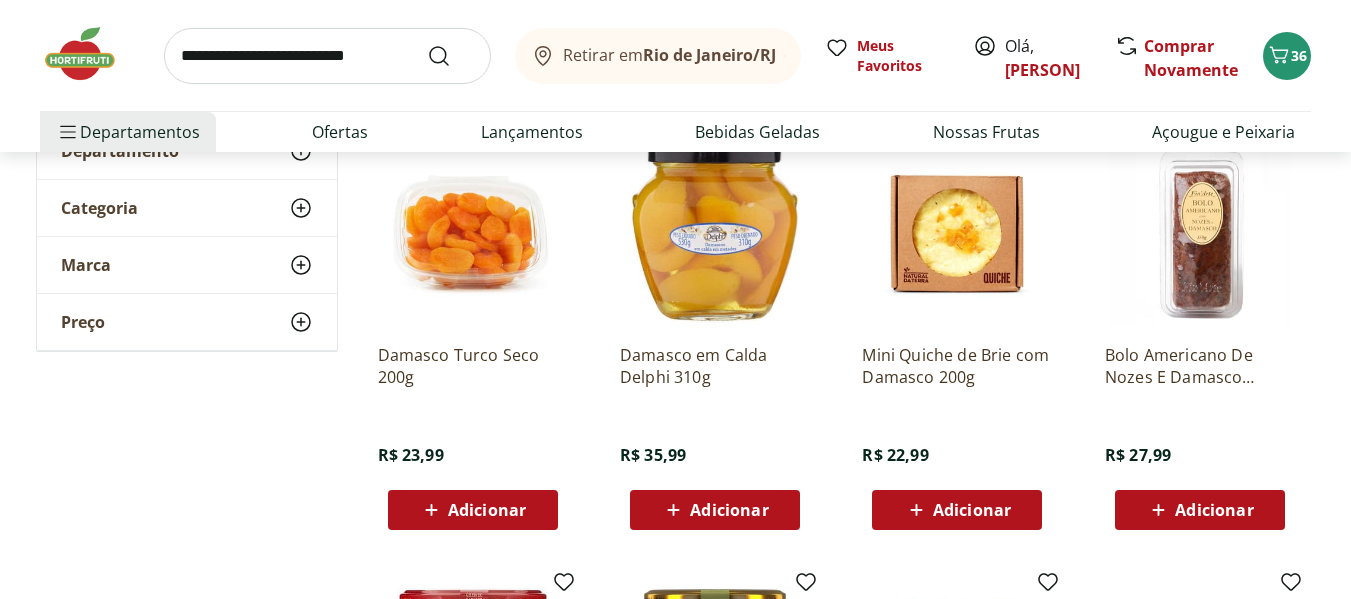 scroll, scrollTop: 300, scrollLeft: 0, axis: vertical 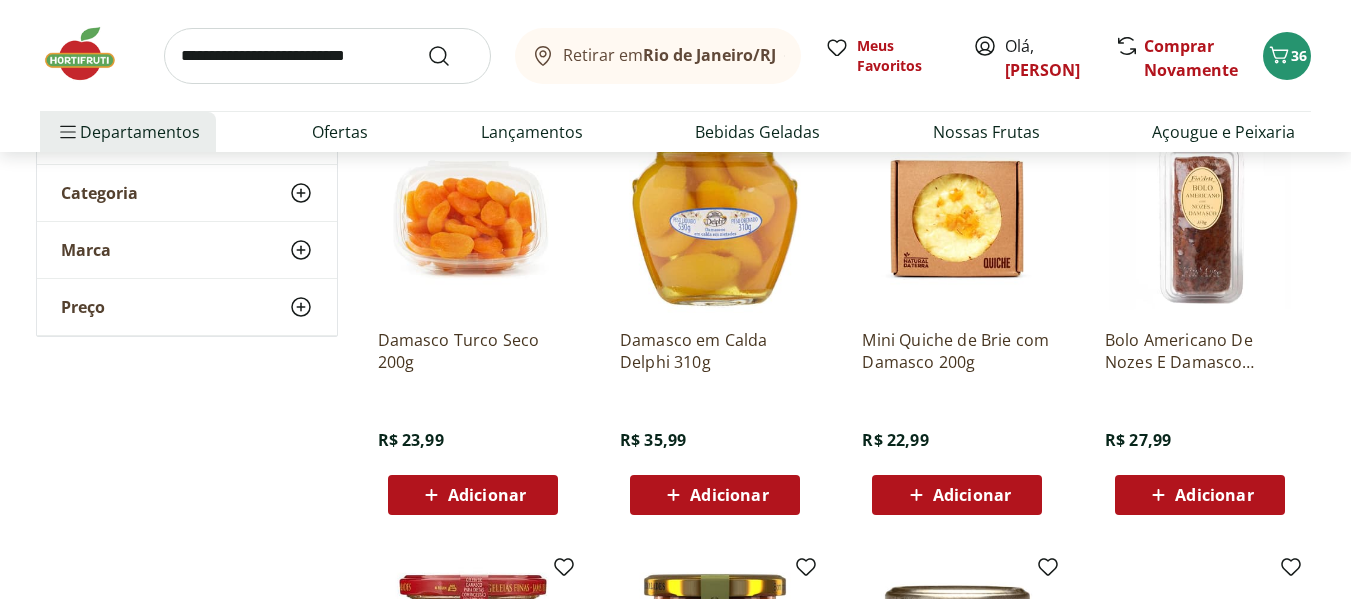 click on "Adicionar" at bounding box center [473, 495] 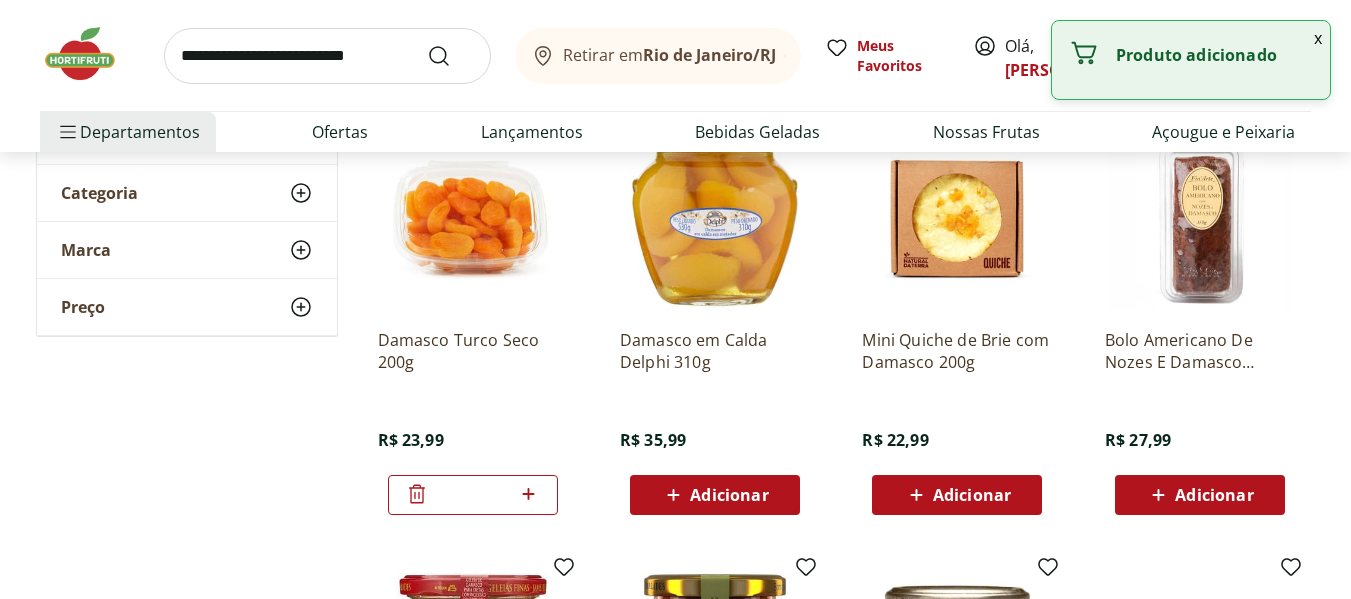 click at bounding box center [327, 56] 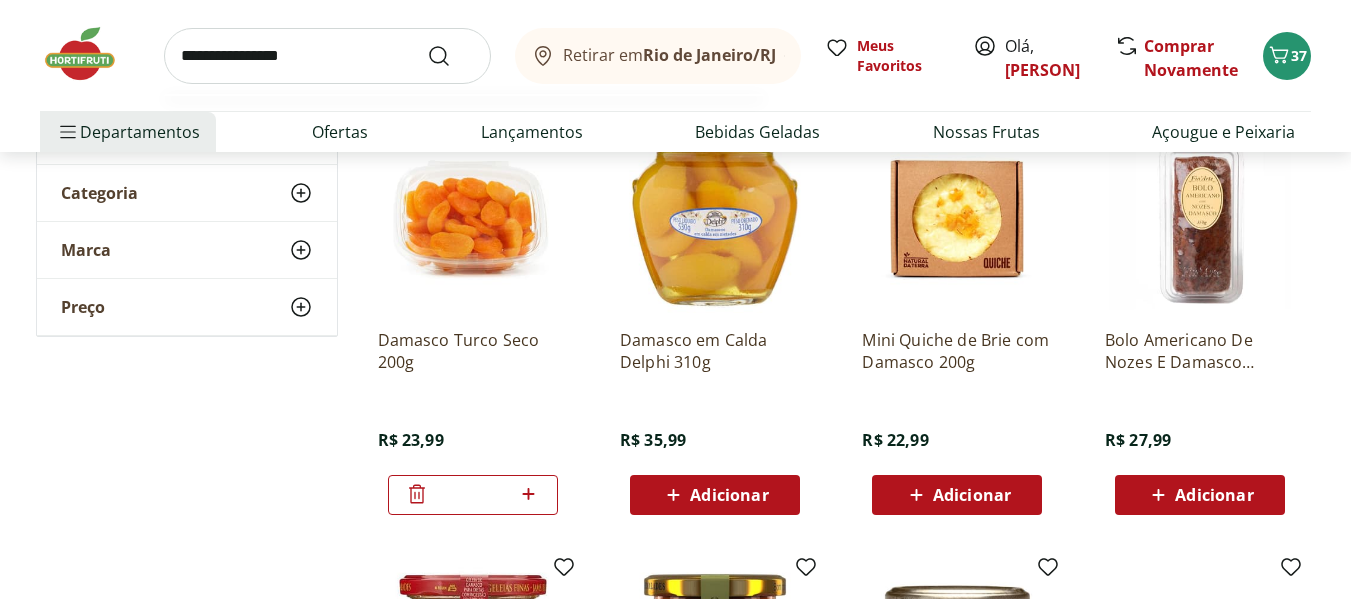 type on "**********" 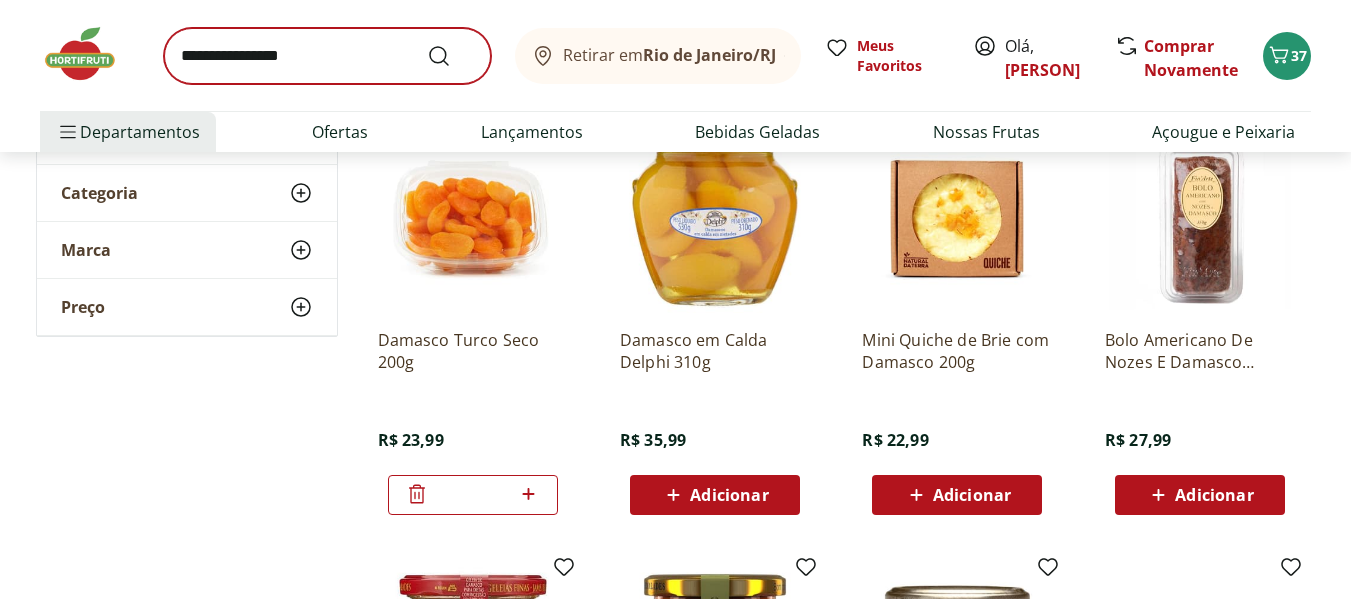 scroll, scrollTop: 0, scrollLeft: 0, axis: both 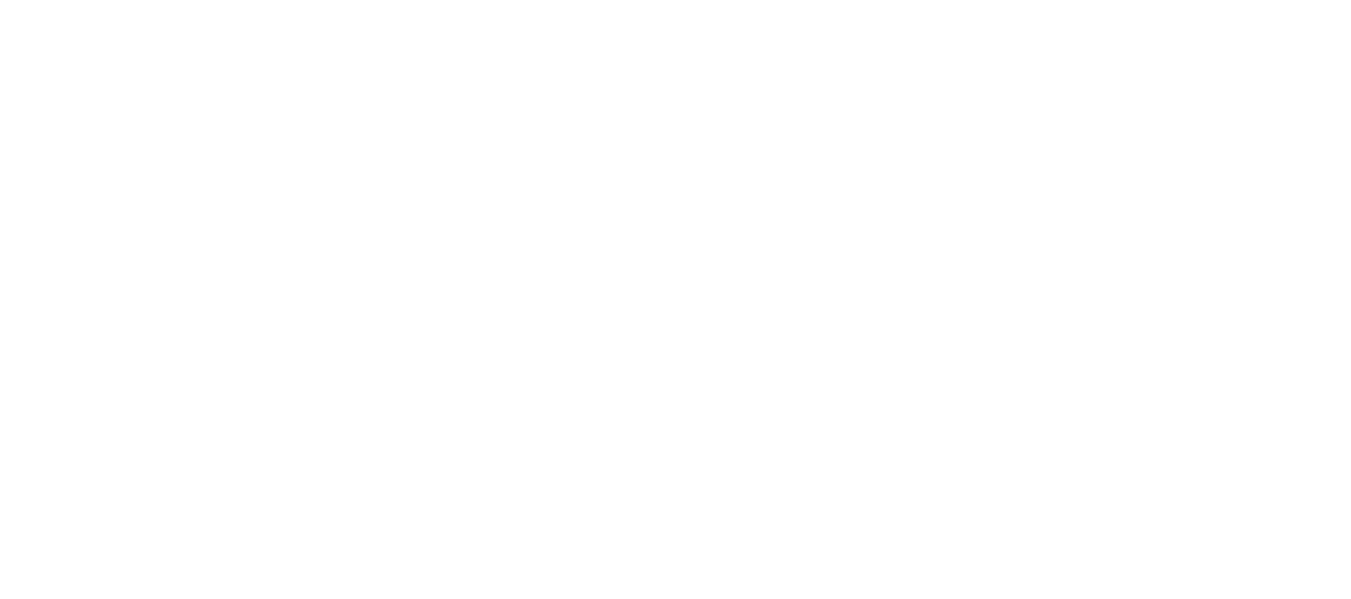 select on "**********" 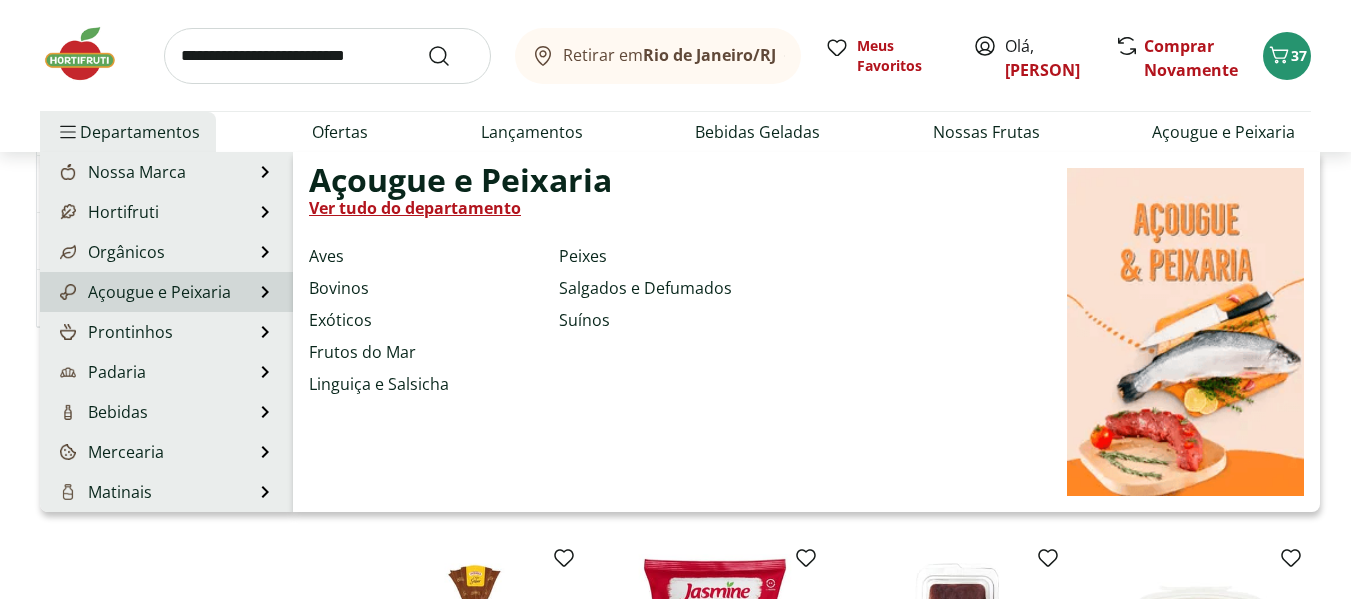scroll, scrollTop: 300, scrollLeft: 0, axis: vertical 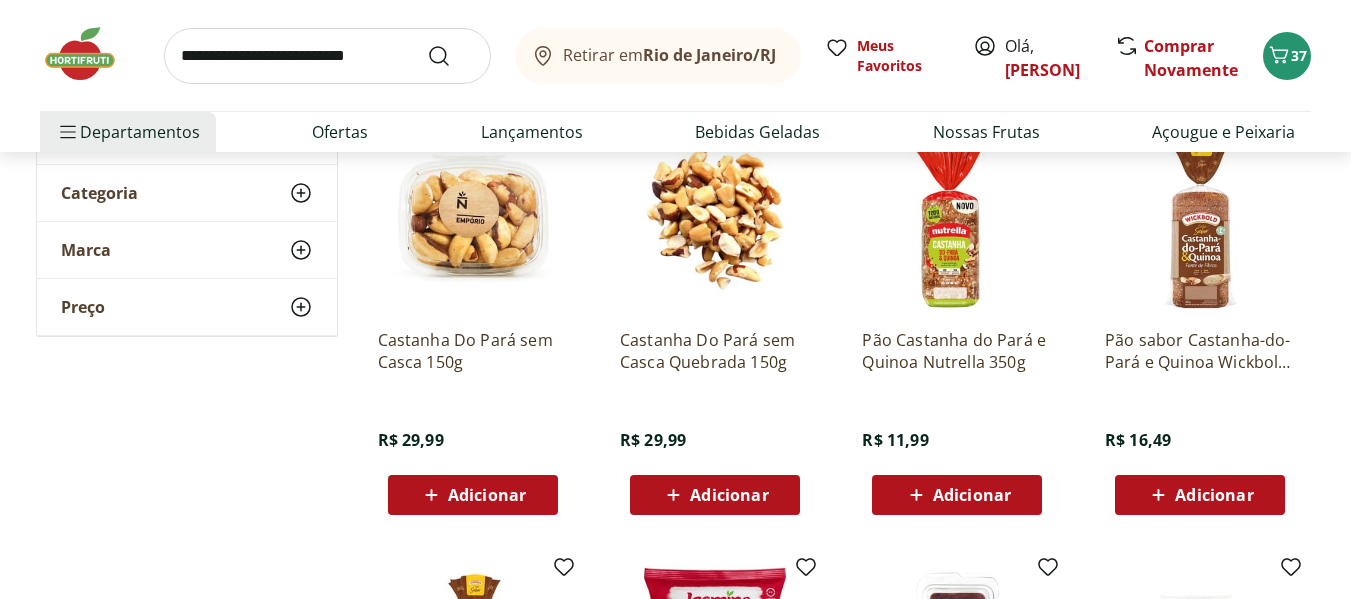 click on "**********" at bounding box center (676, 517) 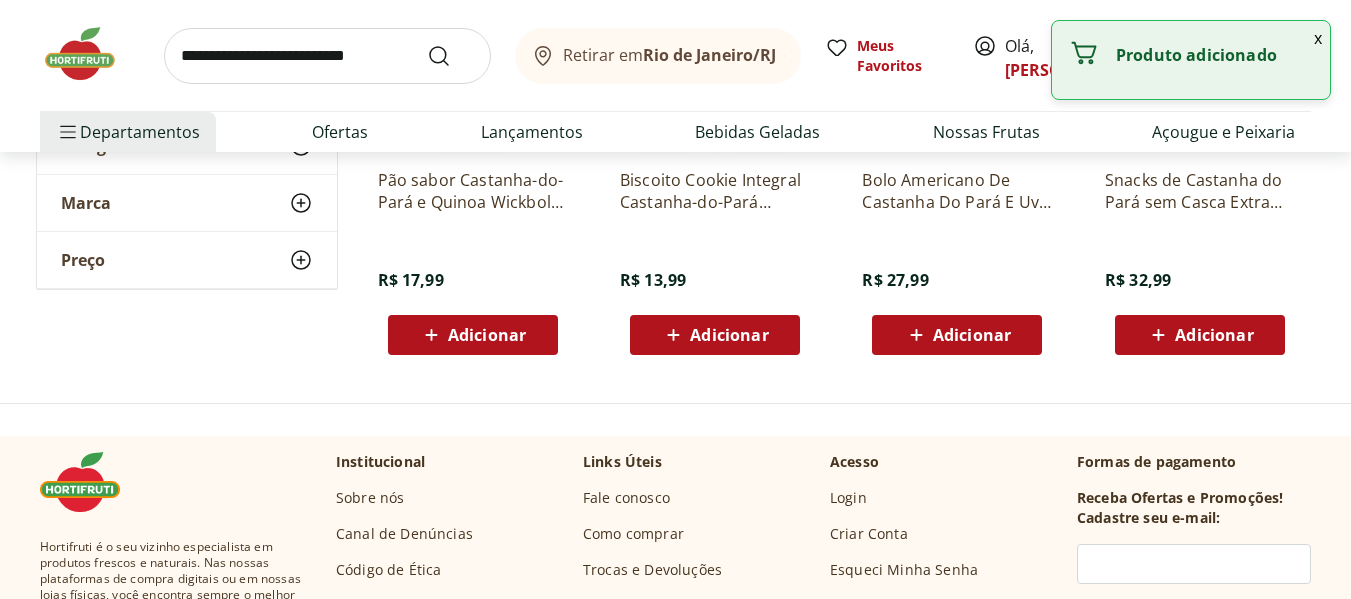 scroll, scrollTop: 1200, scrollLeft: 0, axis: vertical 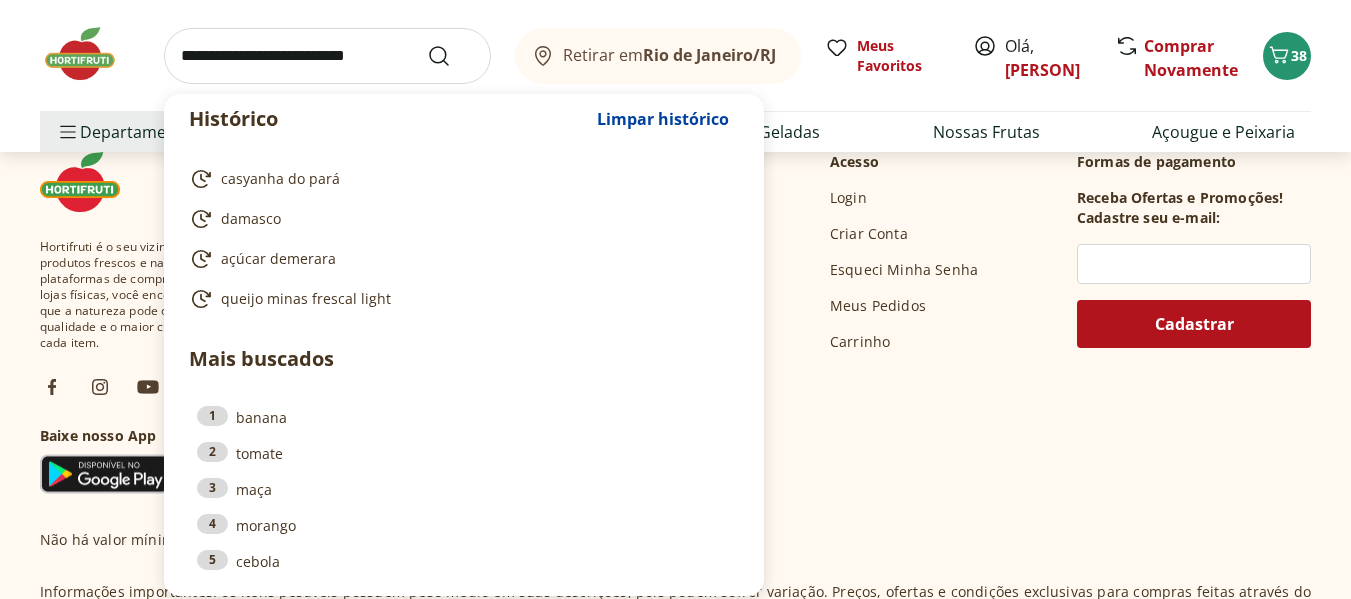 click at bounding box center [327, 56] 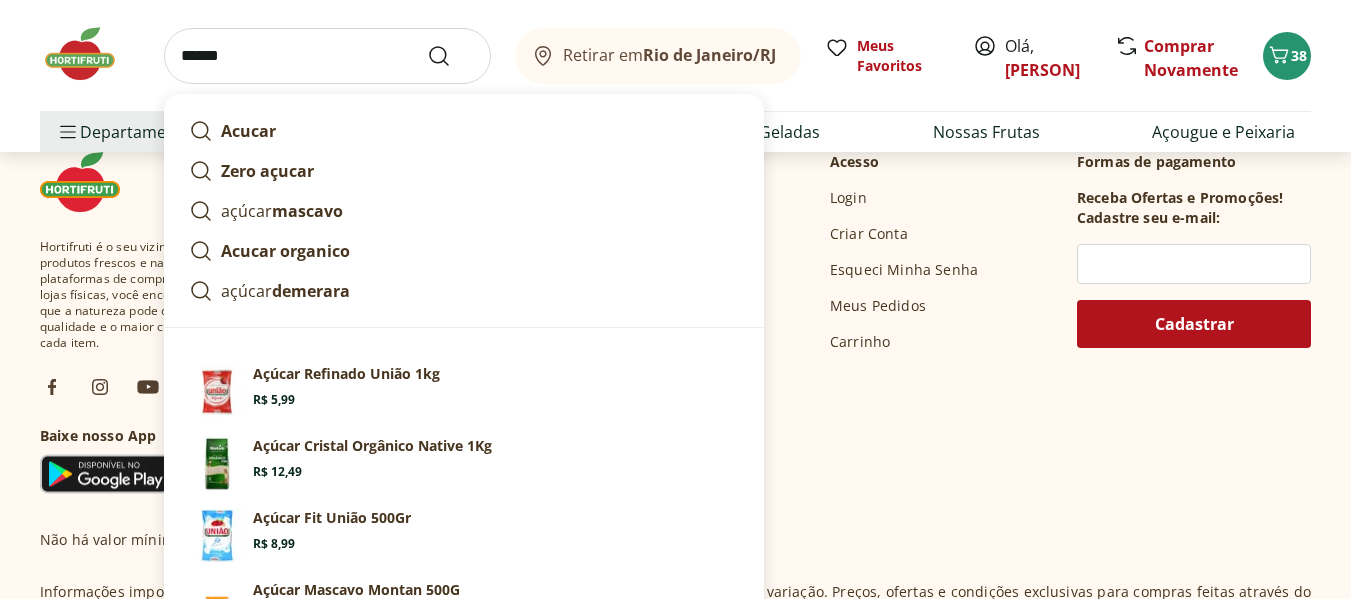 type on "******" 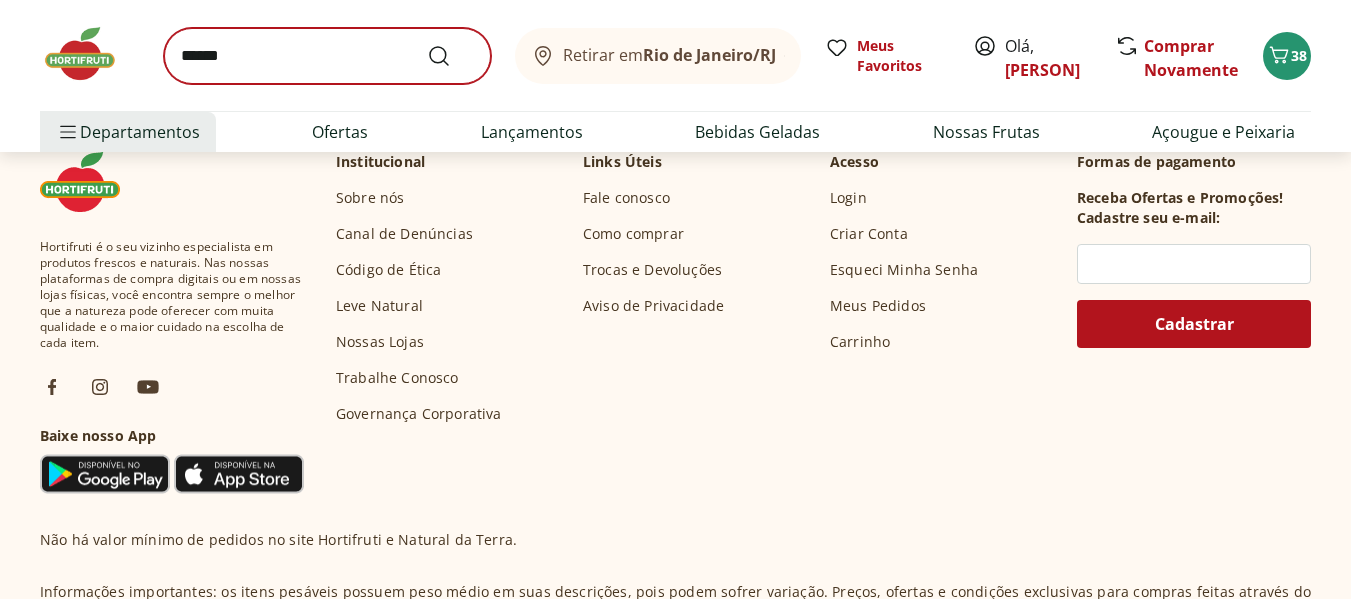 scroll, scrollTop: 0, scrollLeft: 0, axis: both 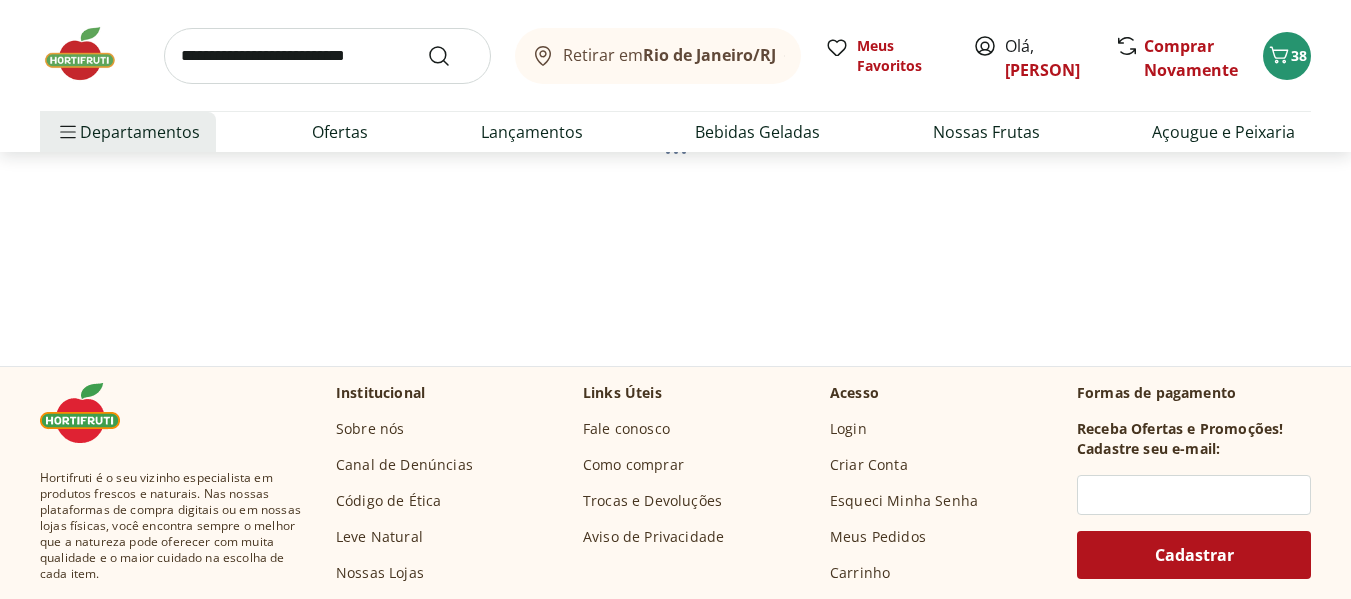 select on "**********" 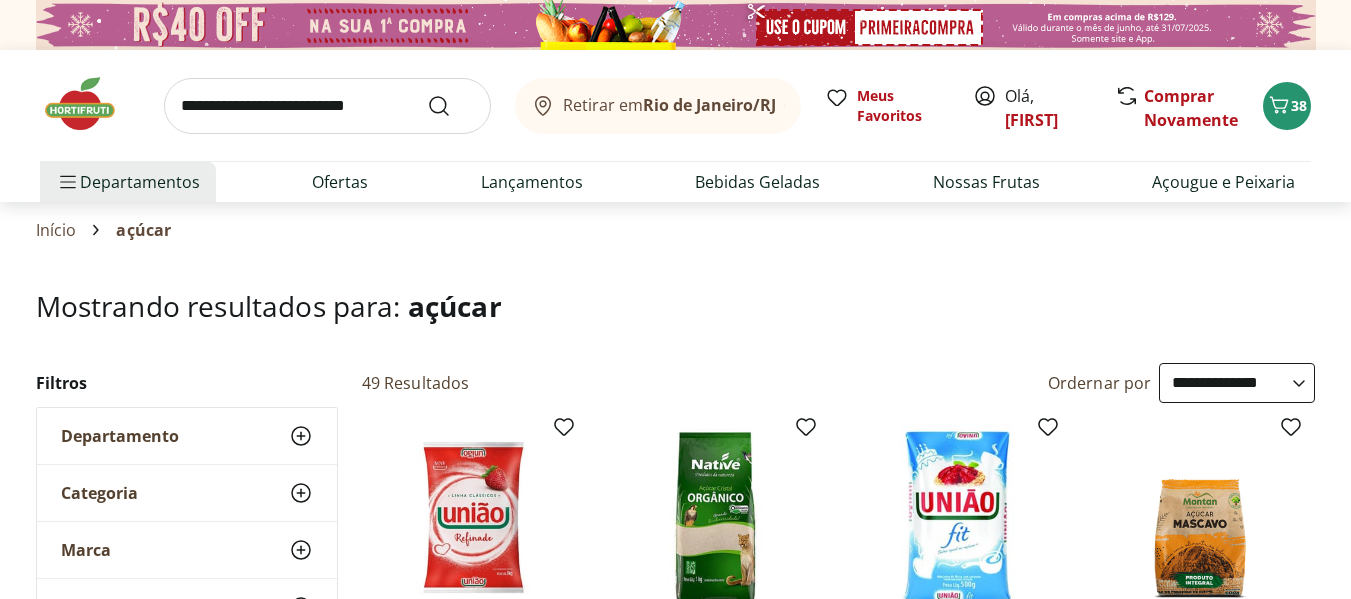 select on "**********" 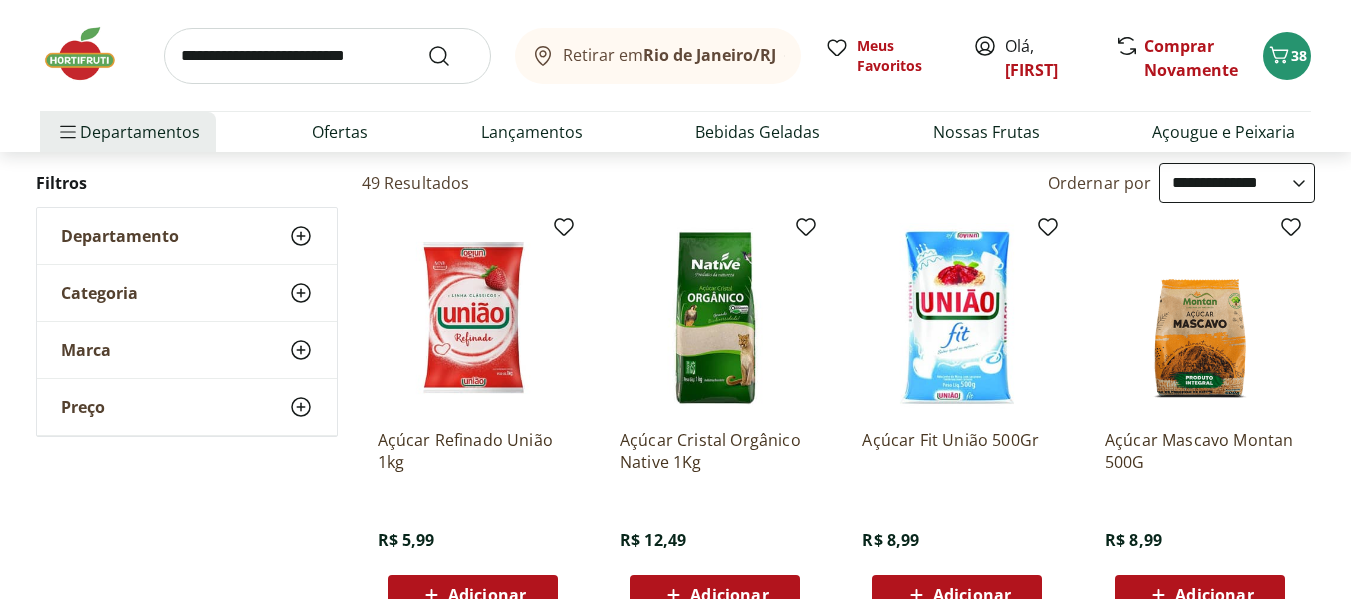 scroll, scrollTop: 0, scrollLeft: 0, axis: both 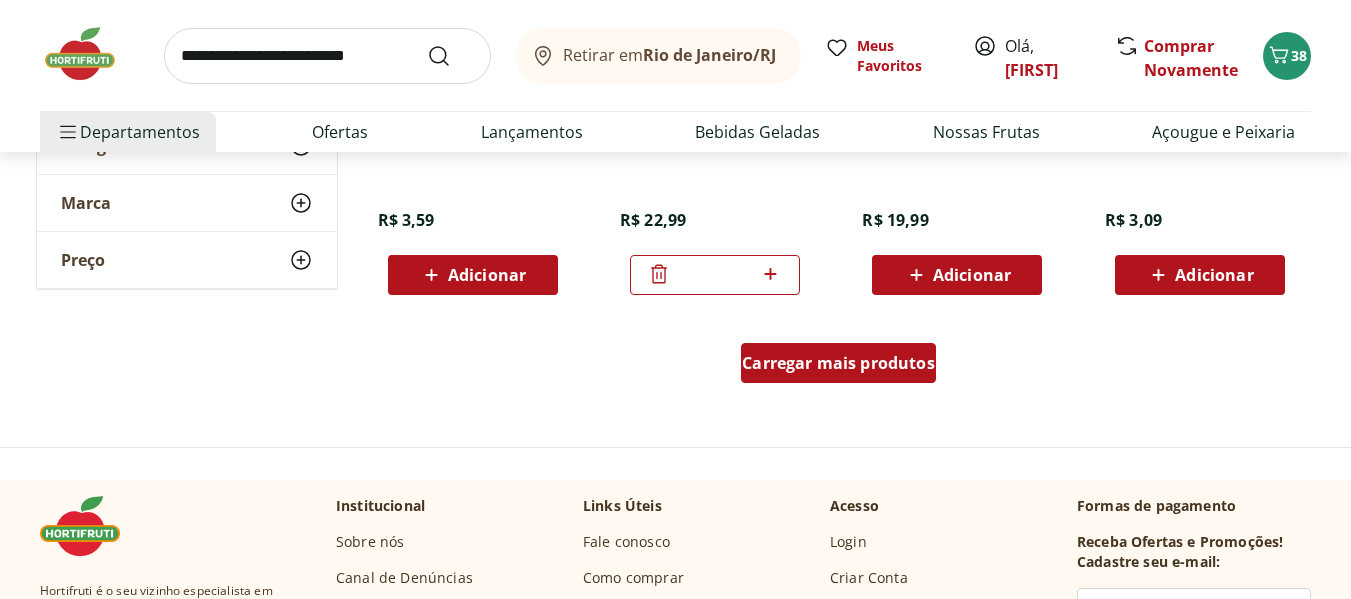 click on "Carregar mais produtos" at bounding box center (838, 363) 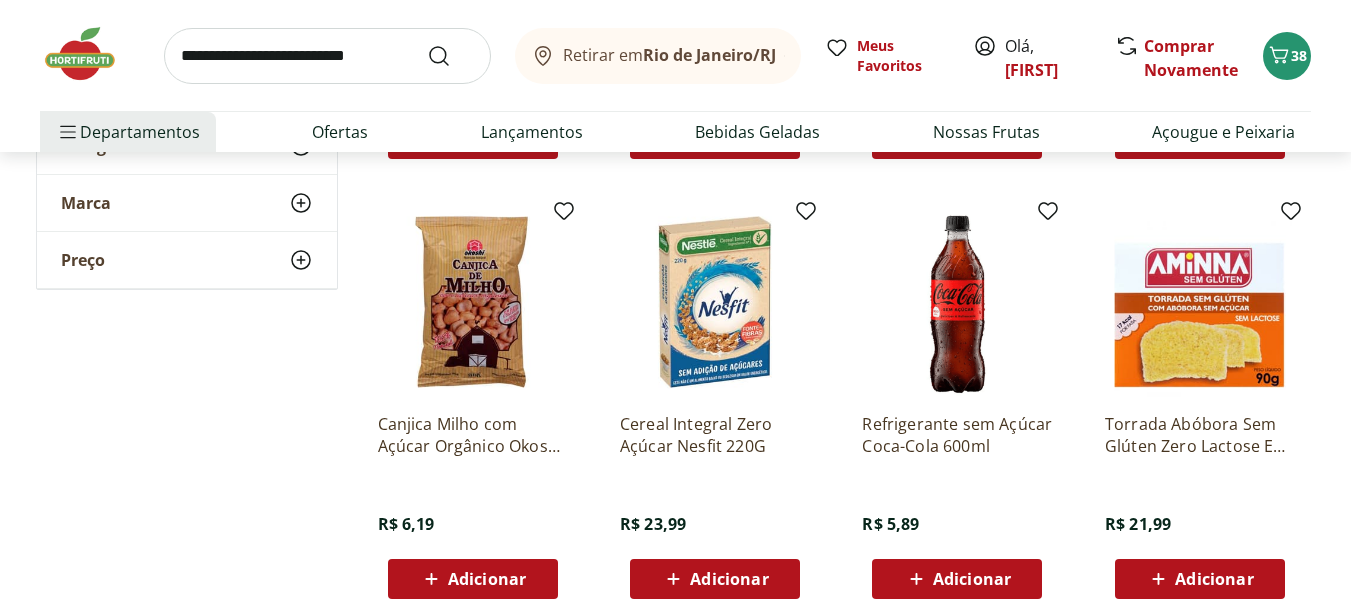 scroll, scrollTop: 2800, scrollLeft: 0, axis: vertical 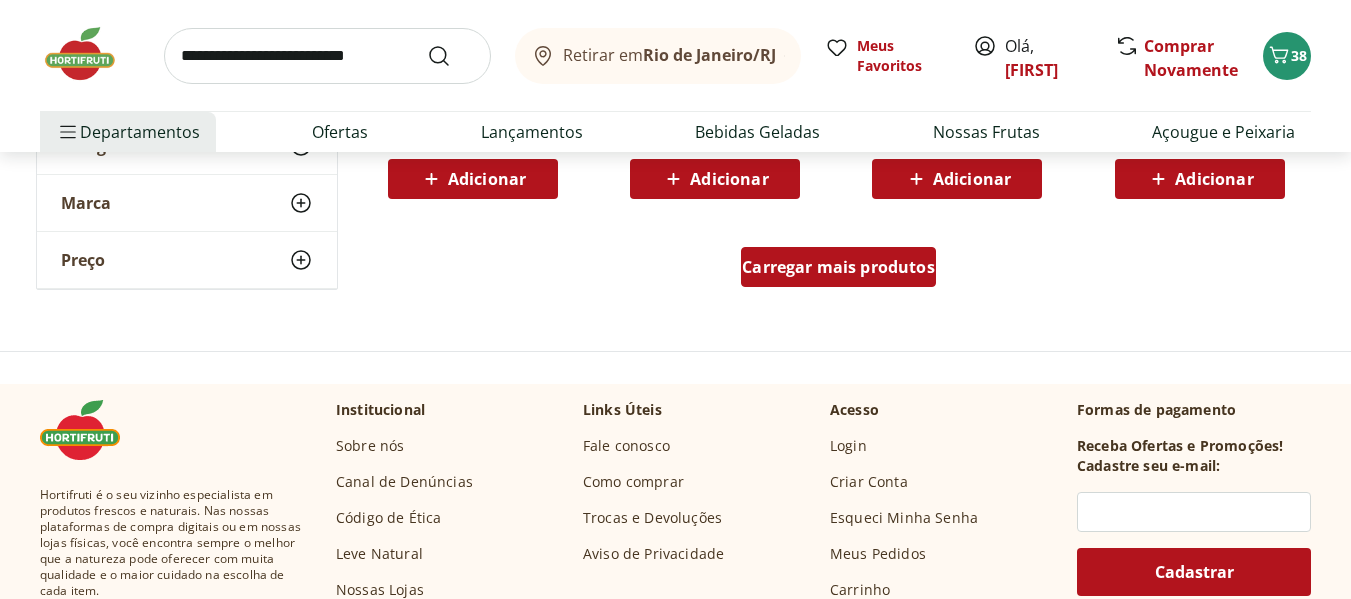 click on "Carregar mais produtos" at bounding box center [838, 267] 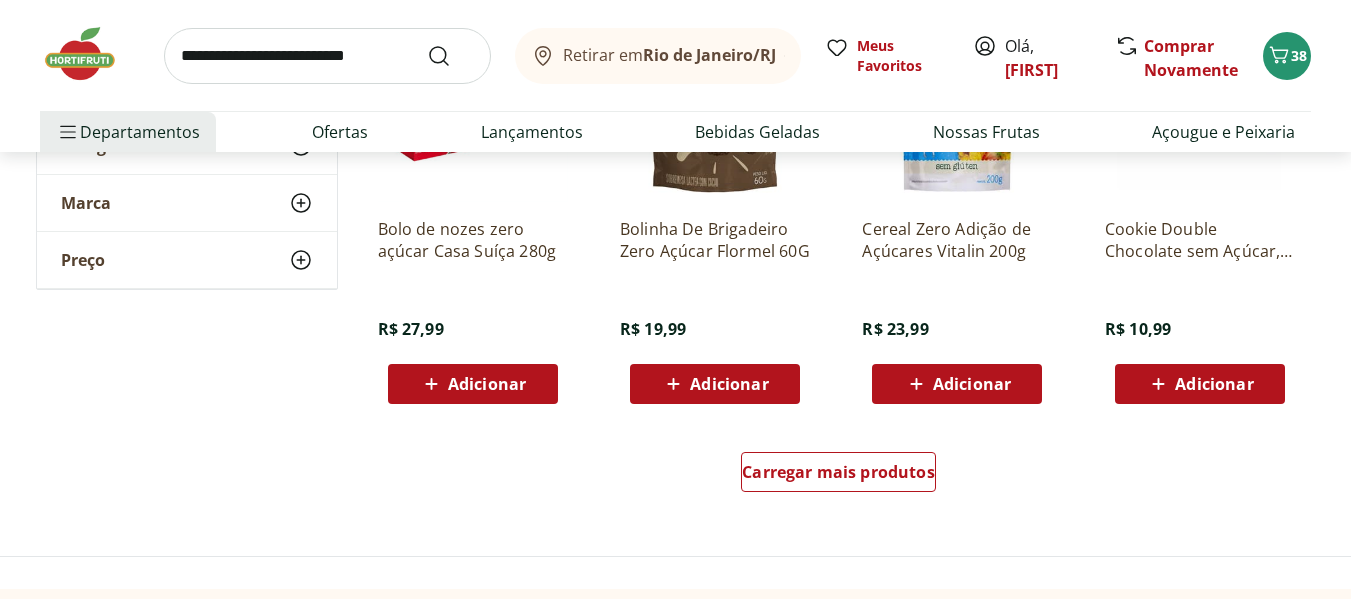 scroll, scrollTop: 3900, scrollLeft: 0, axis: vertical 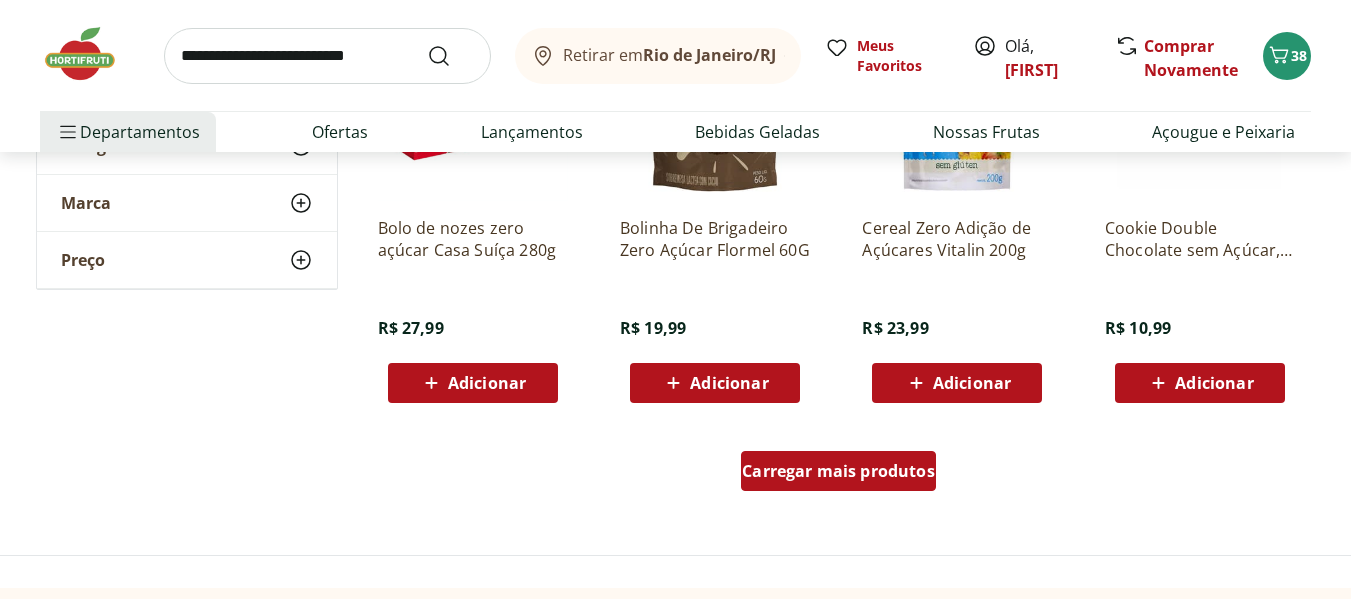 click on "Carregar mais produtos" at bounding box center [838, 471] 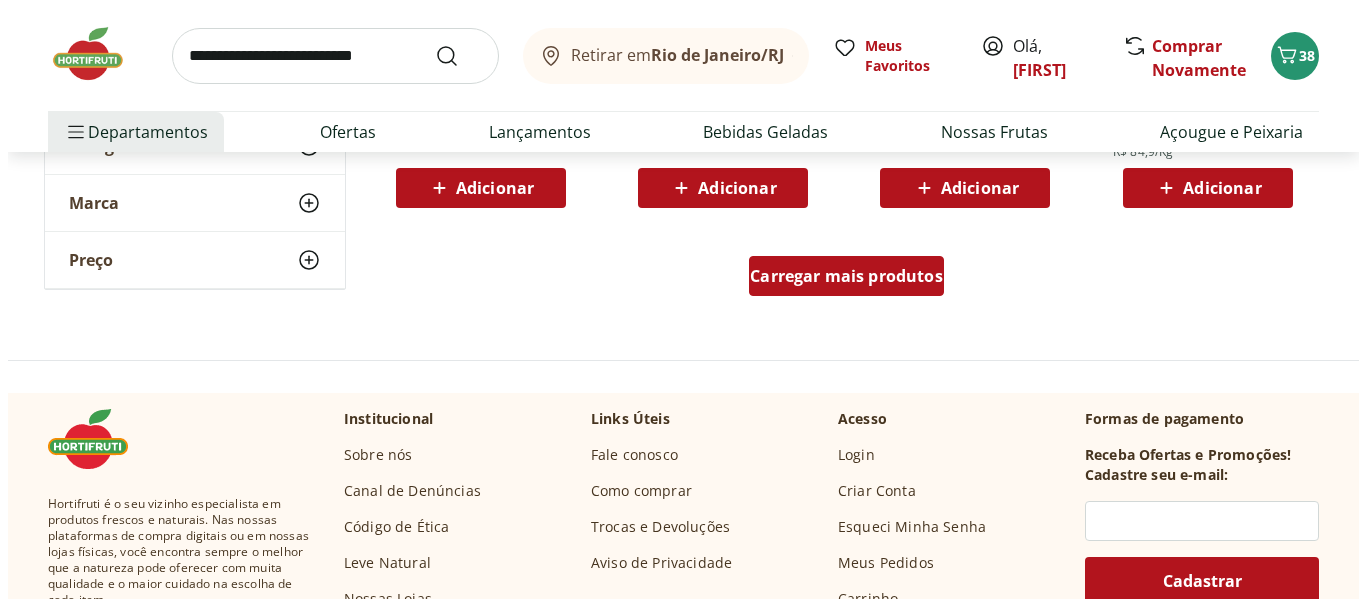 scroll, scrollTop: 5400, scrollLeft: 0, axis: vertical 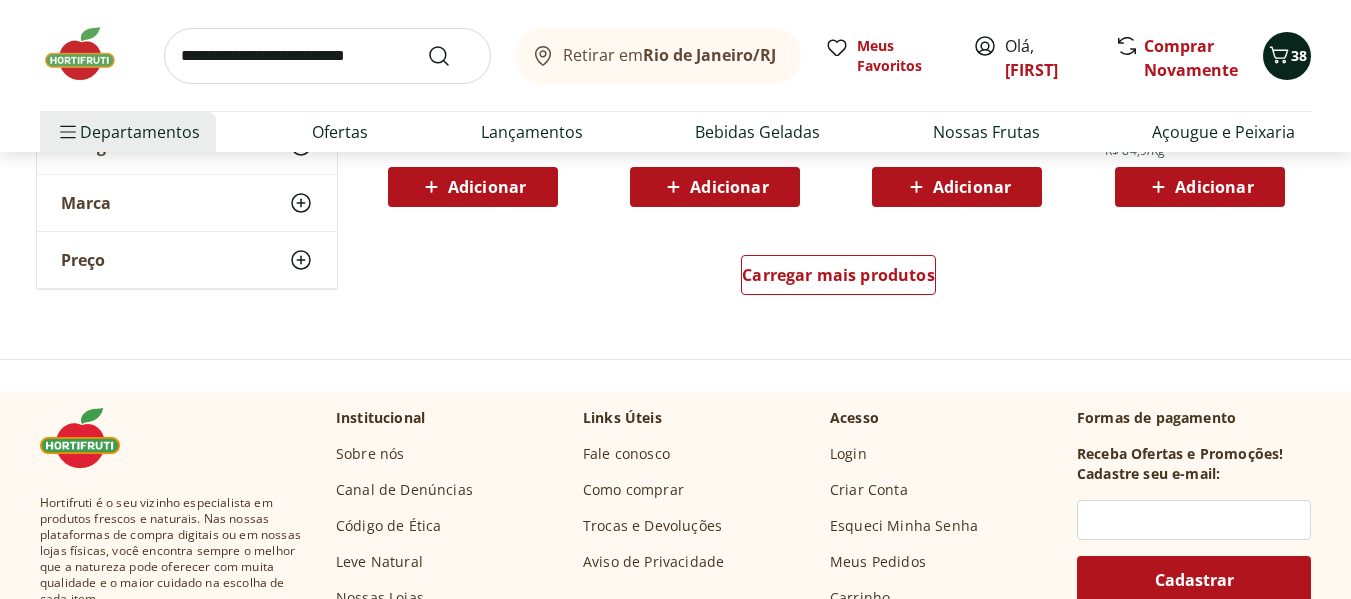 click 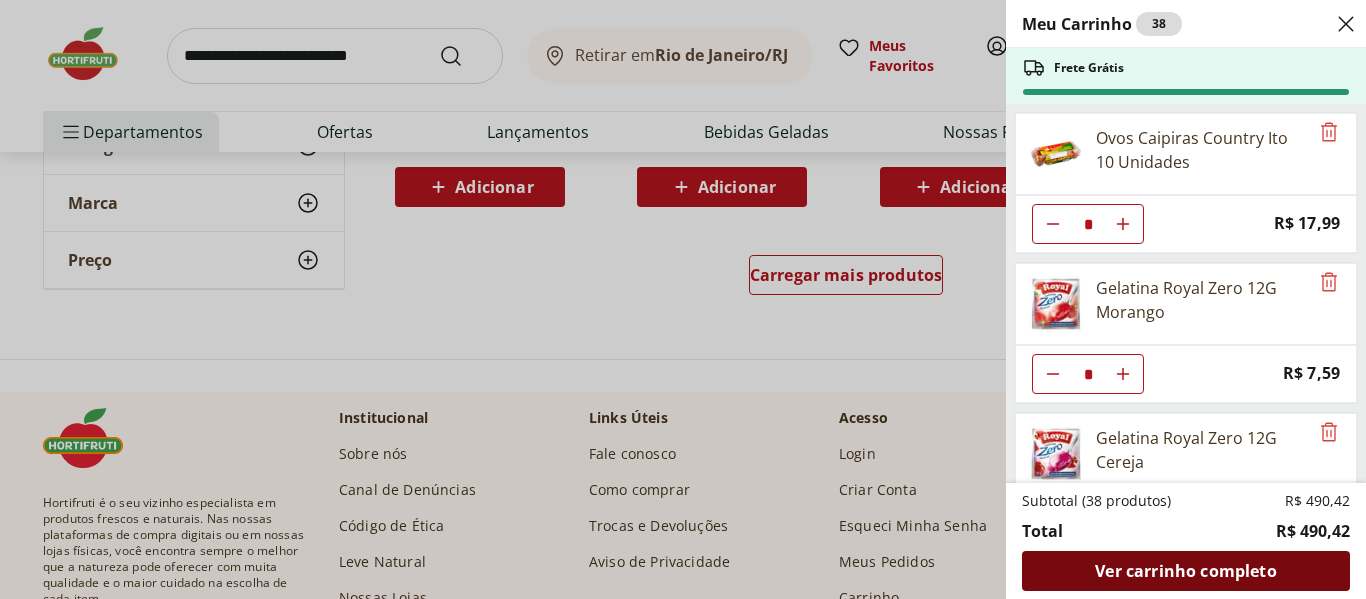 click on "Ver carrinho completo" at bounding box center [1185, 571] 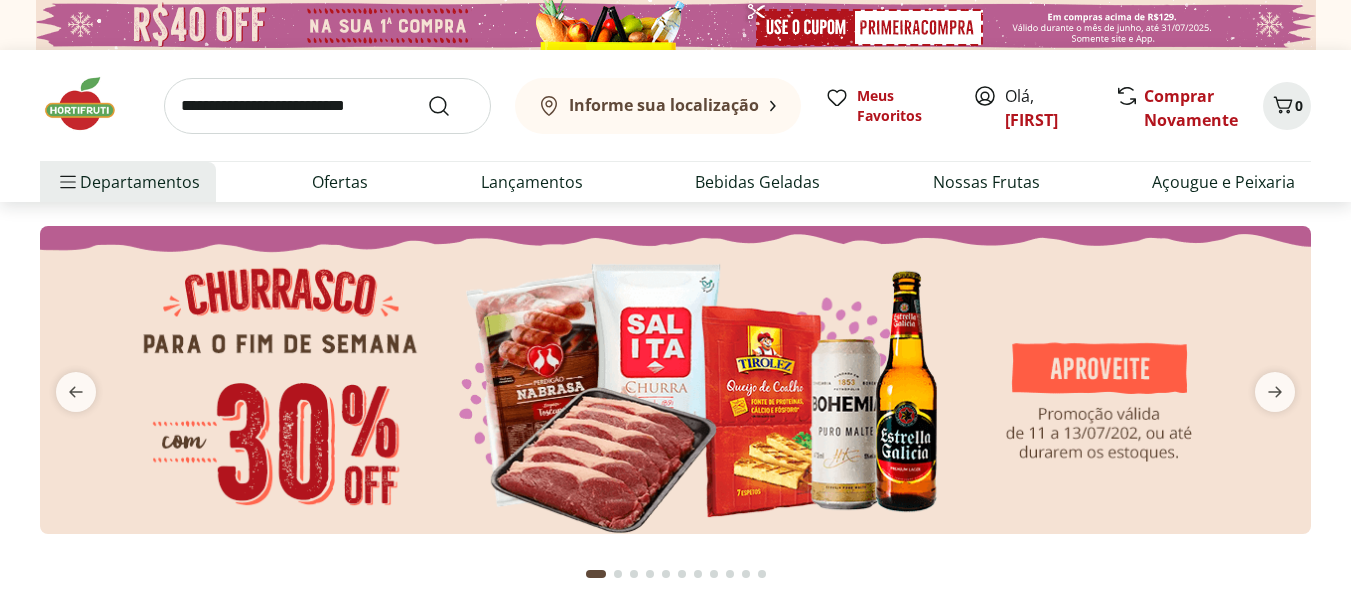 scroll, scrollTop: 0, scrollLeft: 0, axis: both 